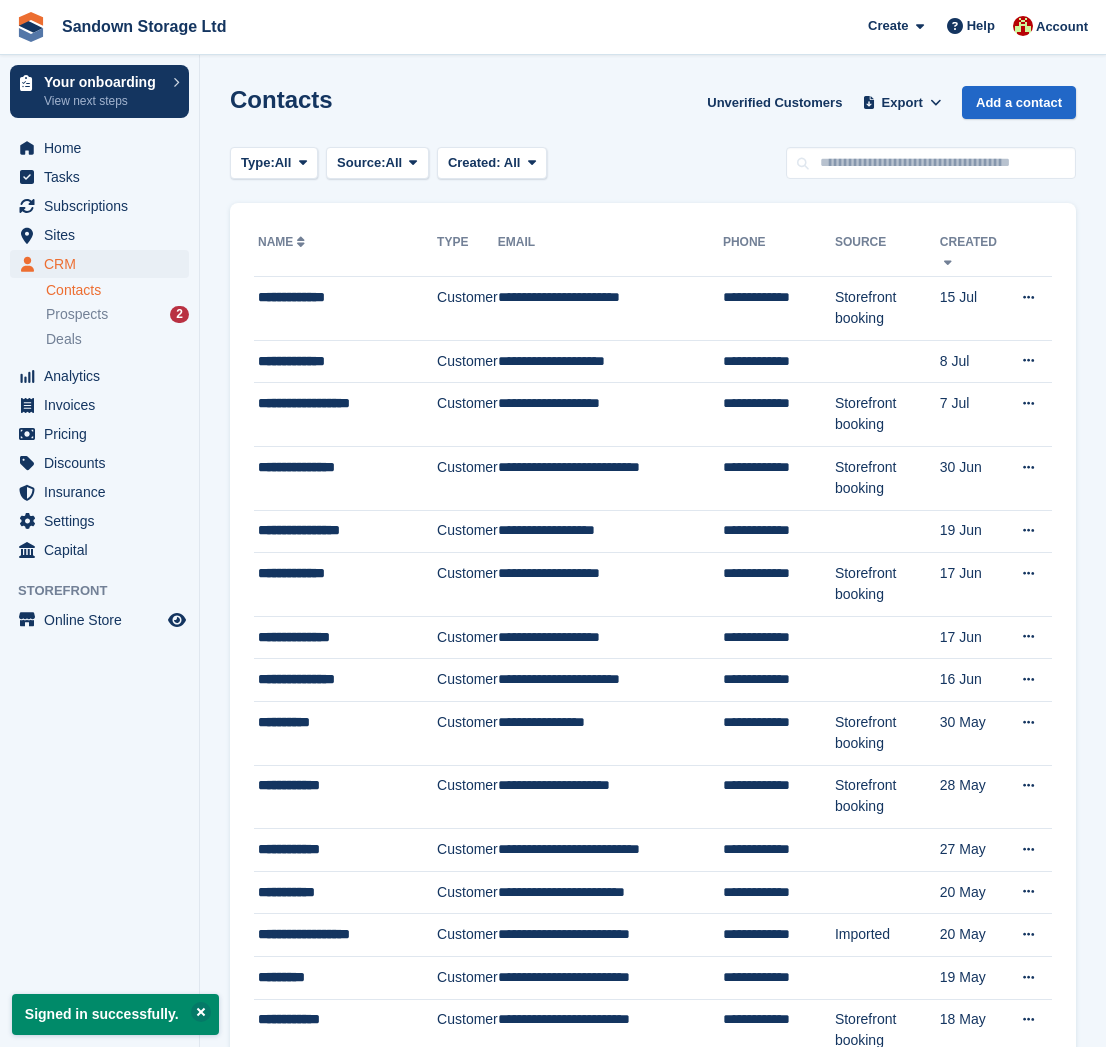 scroll, scrollTop: 0, scrollLeft: 0, axis: both 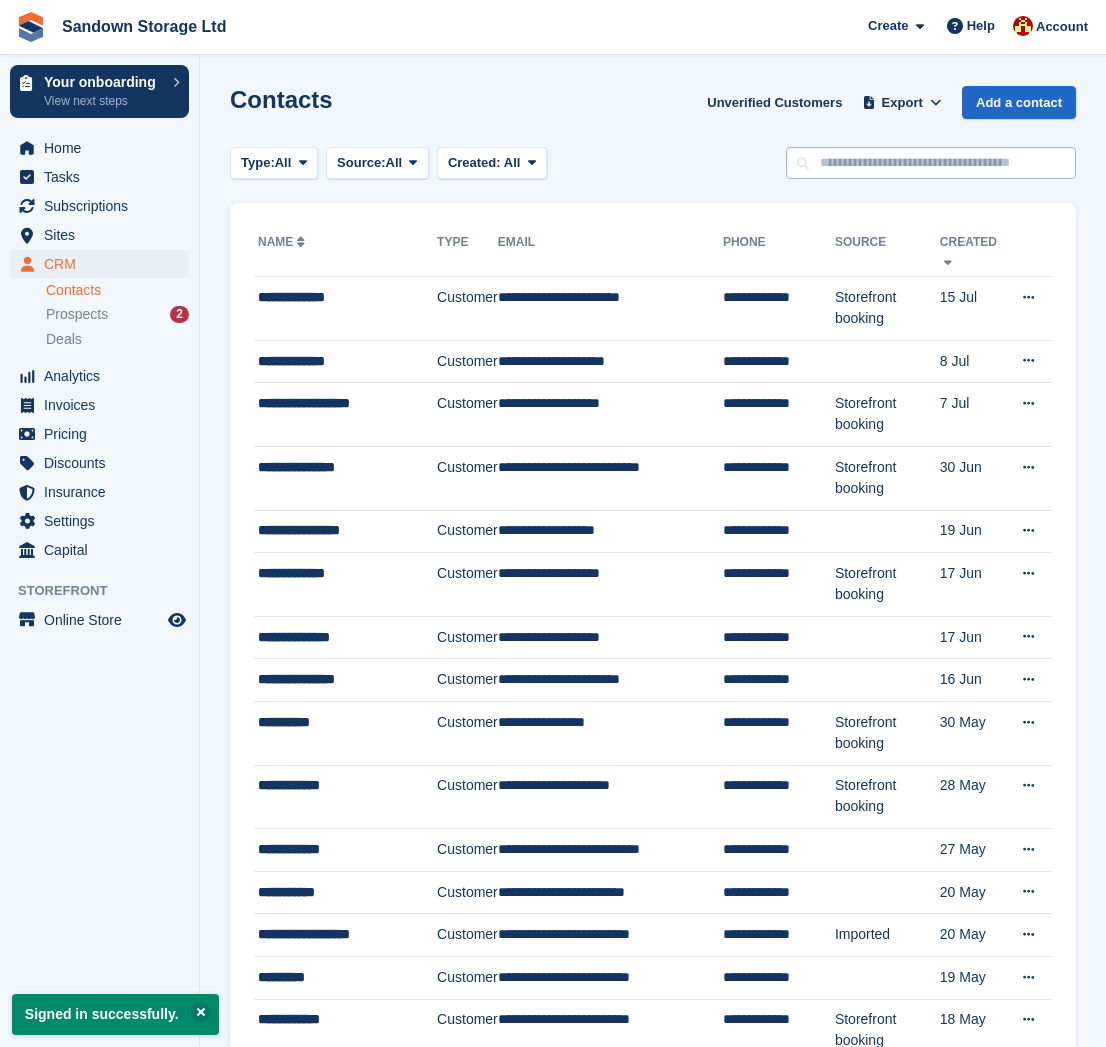 click on "Signed in successfully.
Contacts
Unverified Customers
Export
Export Contacts
Export a CSV of all Contacts which match the current filters.
Please allow time for large exports.
Start Export
Add a contact
Type:
All
All
Lead
Customer
Source:
All
All
Storefront
Backoffice
Pre-Opening interest
Incomplete booking
Unit type interest
Price reveal
Quote requested
Storefront booking
Storefront pop-up form
External enquiry form" at bounding box center (653, 1379) 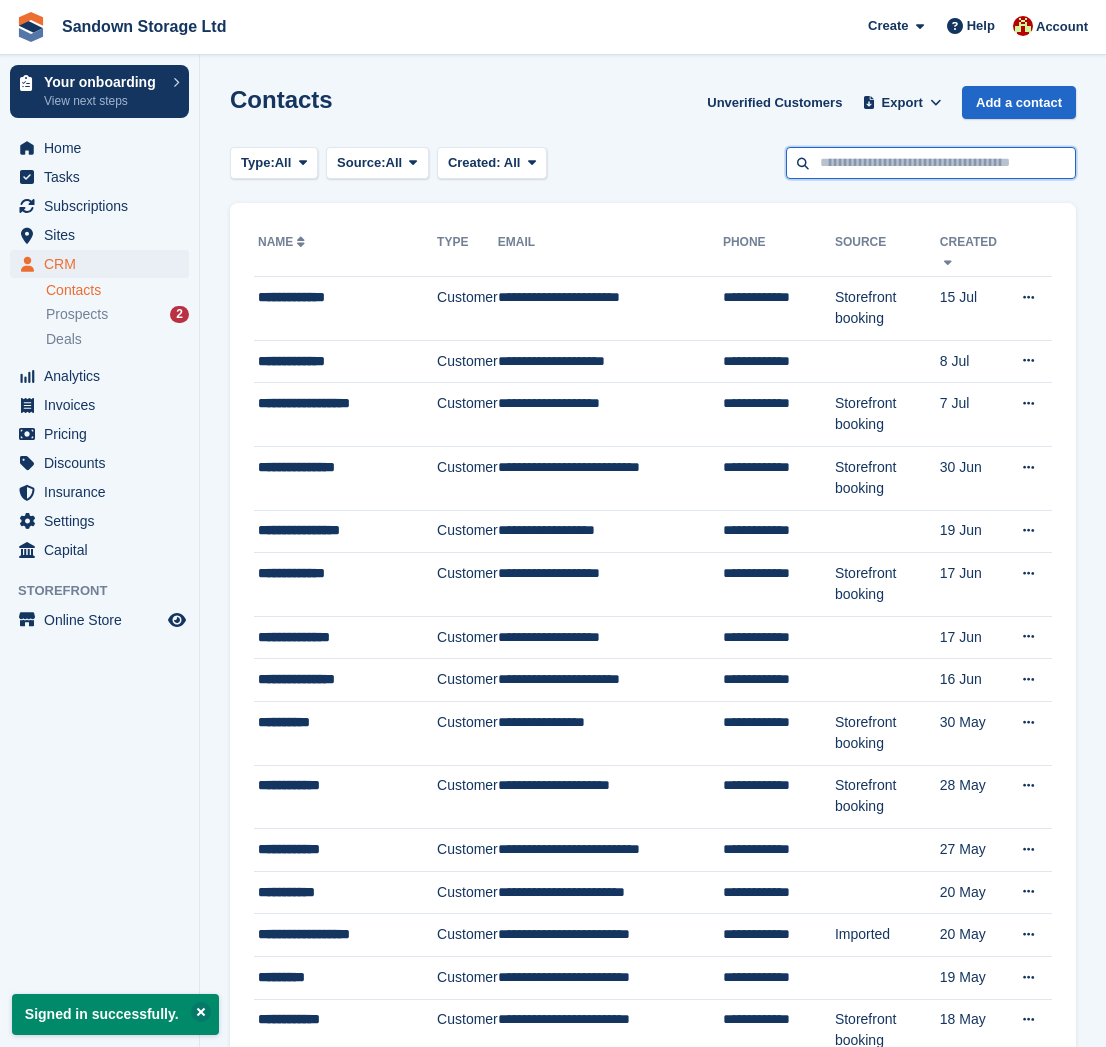 click at bounding box center (931, 163) 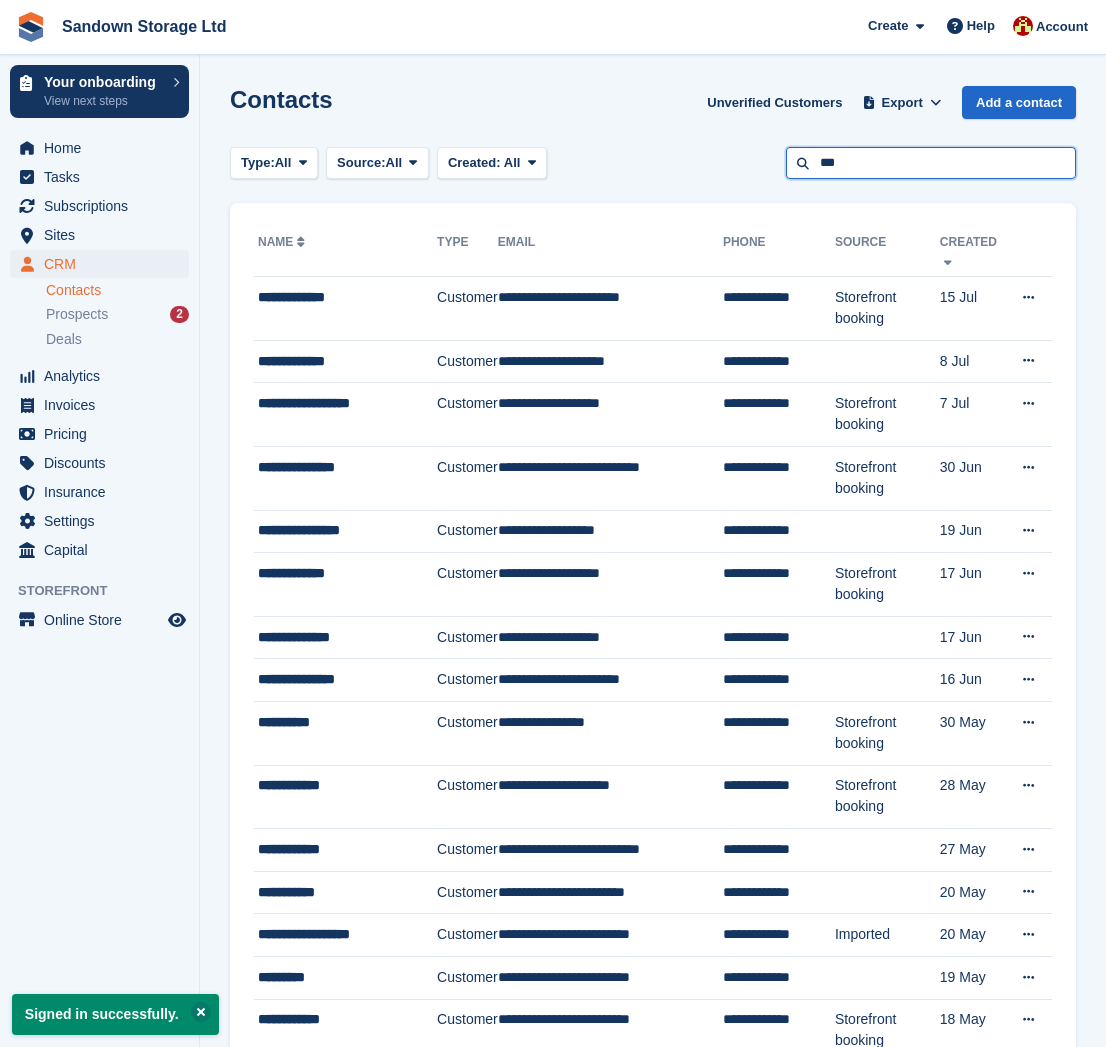type on "***" 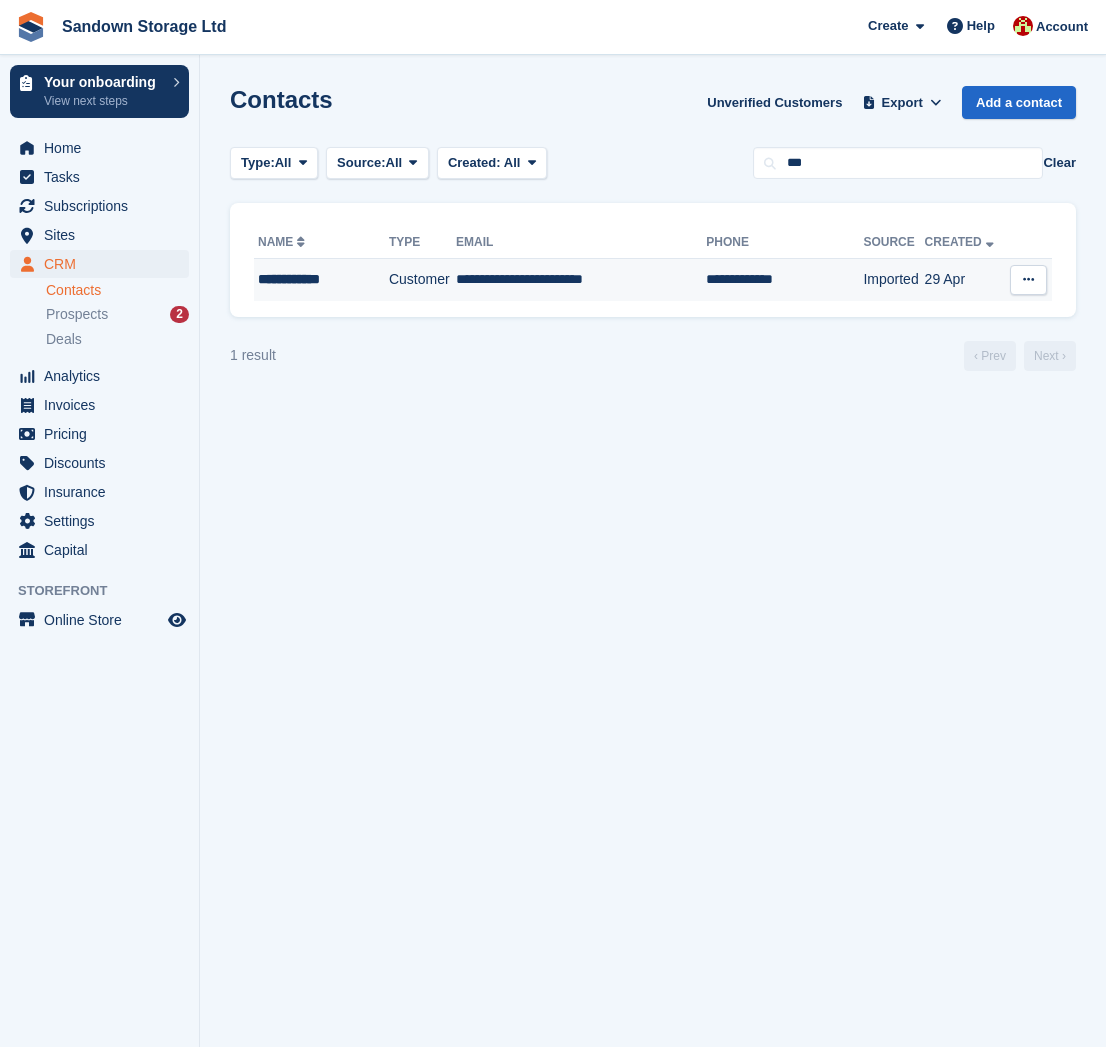 click on "**********" at bounding box center (317, 279) 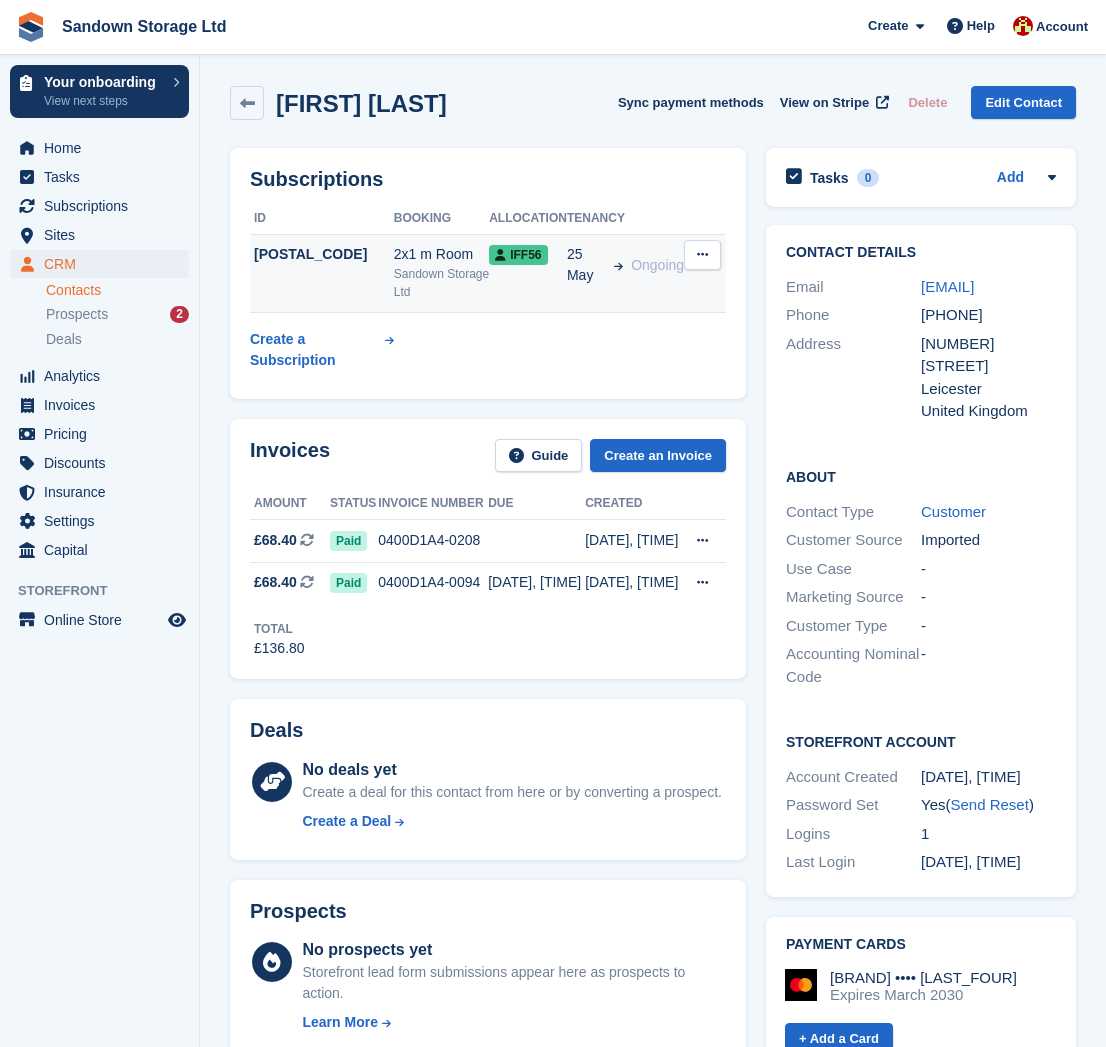 scroll, scrollTop: 0, scrollLeft: 0, axis: both 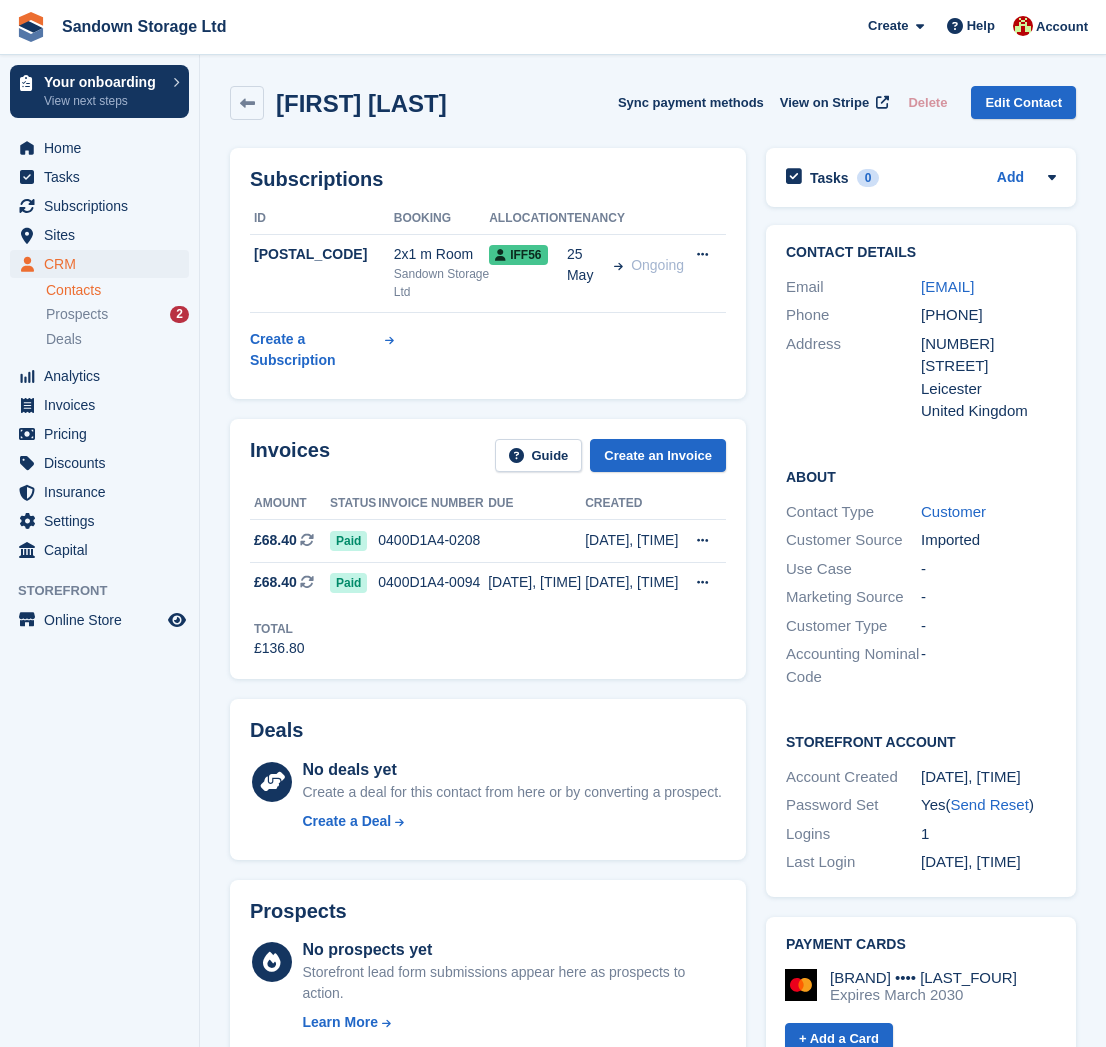 click on "Contacts" at bounding box center [117, 290] 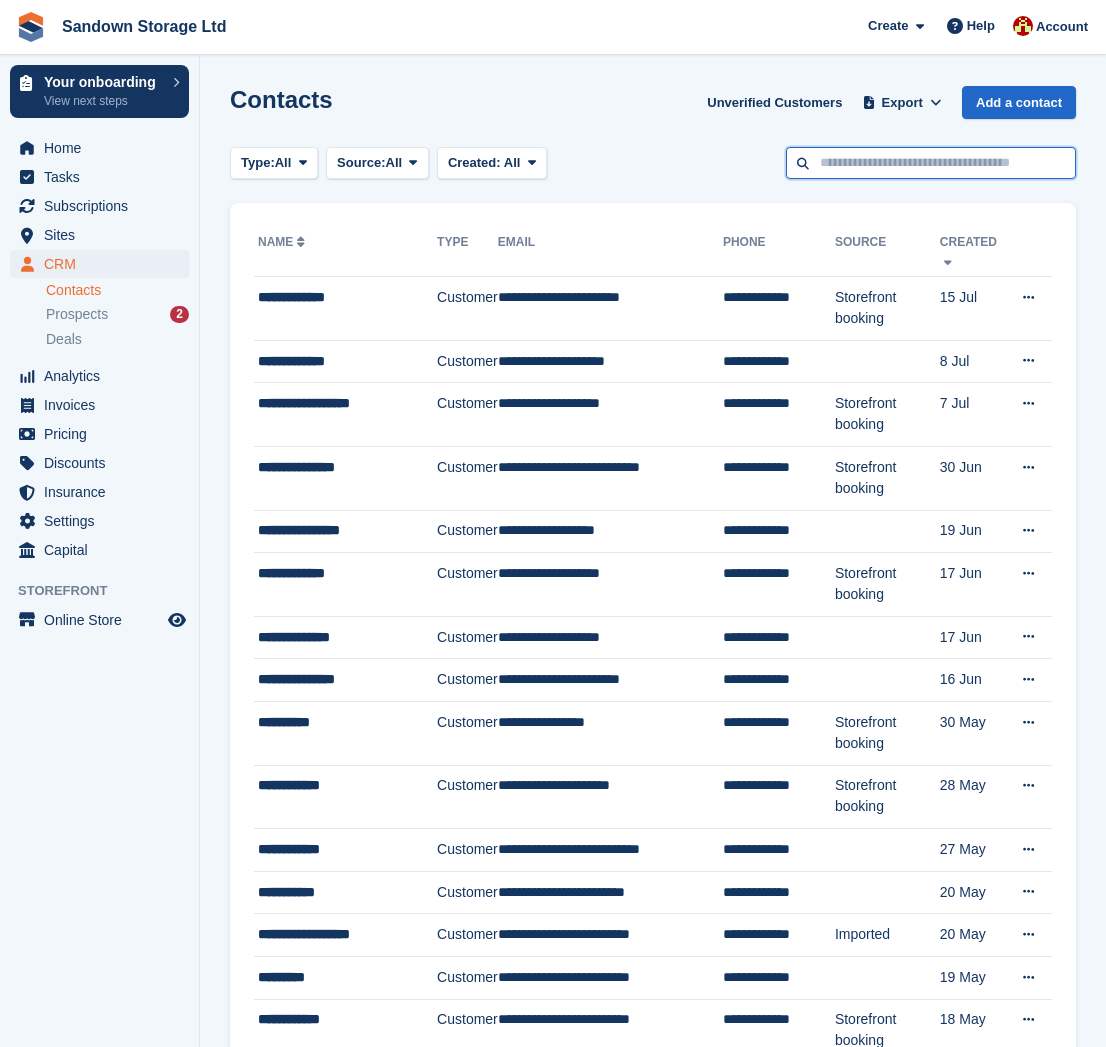 click at bounding box center [931, 163] 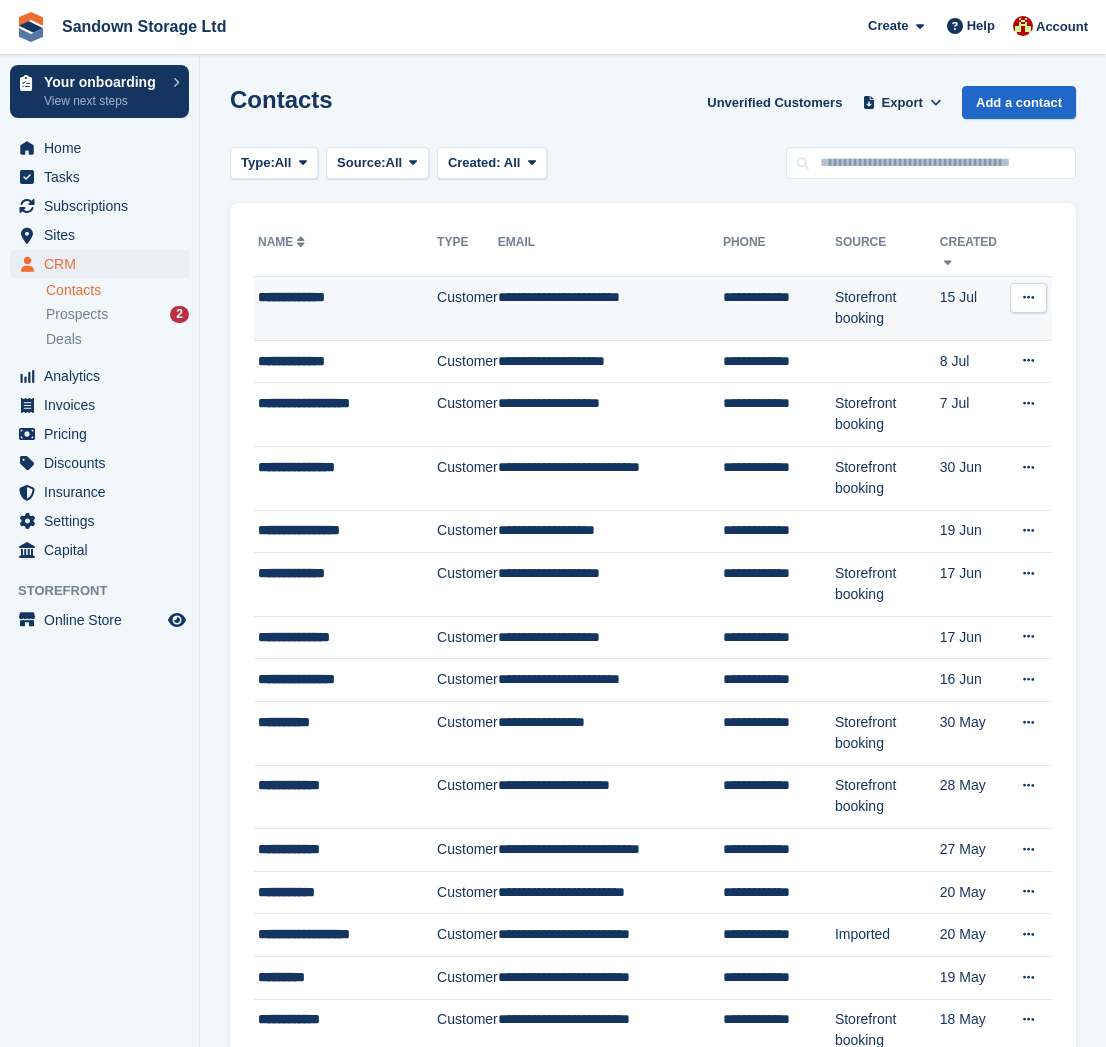 click on "**********" at bounding box center (610, 309) 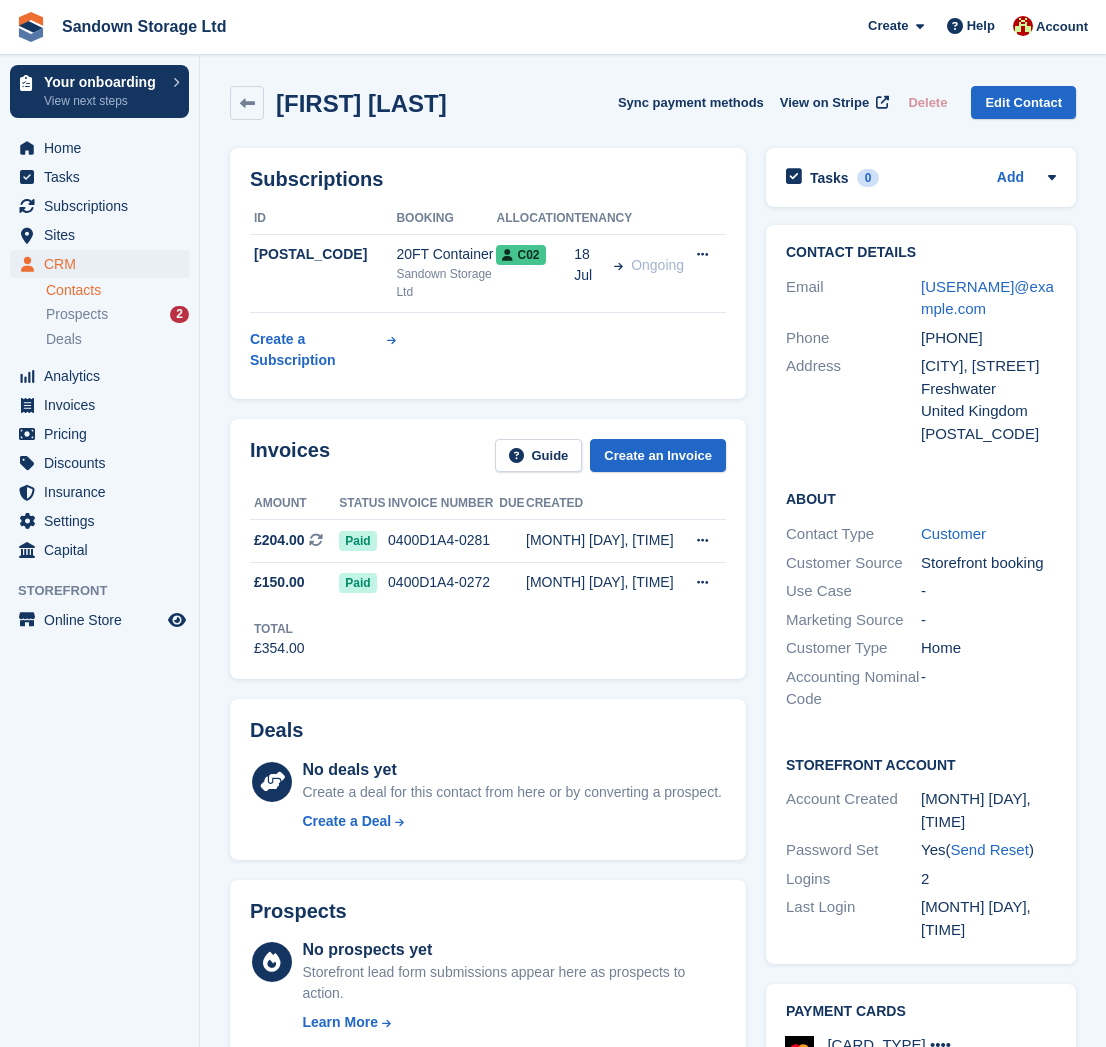 scroll, scrollTop: 0, scrollLeft: 0, axis: both 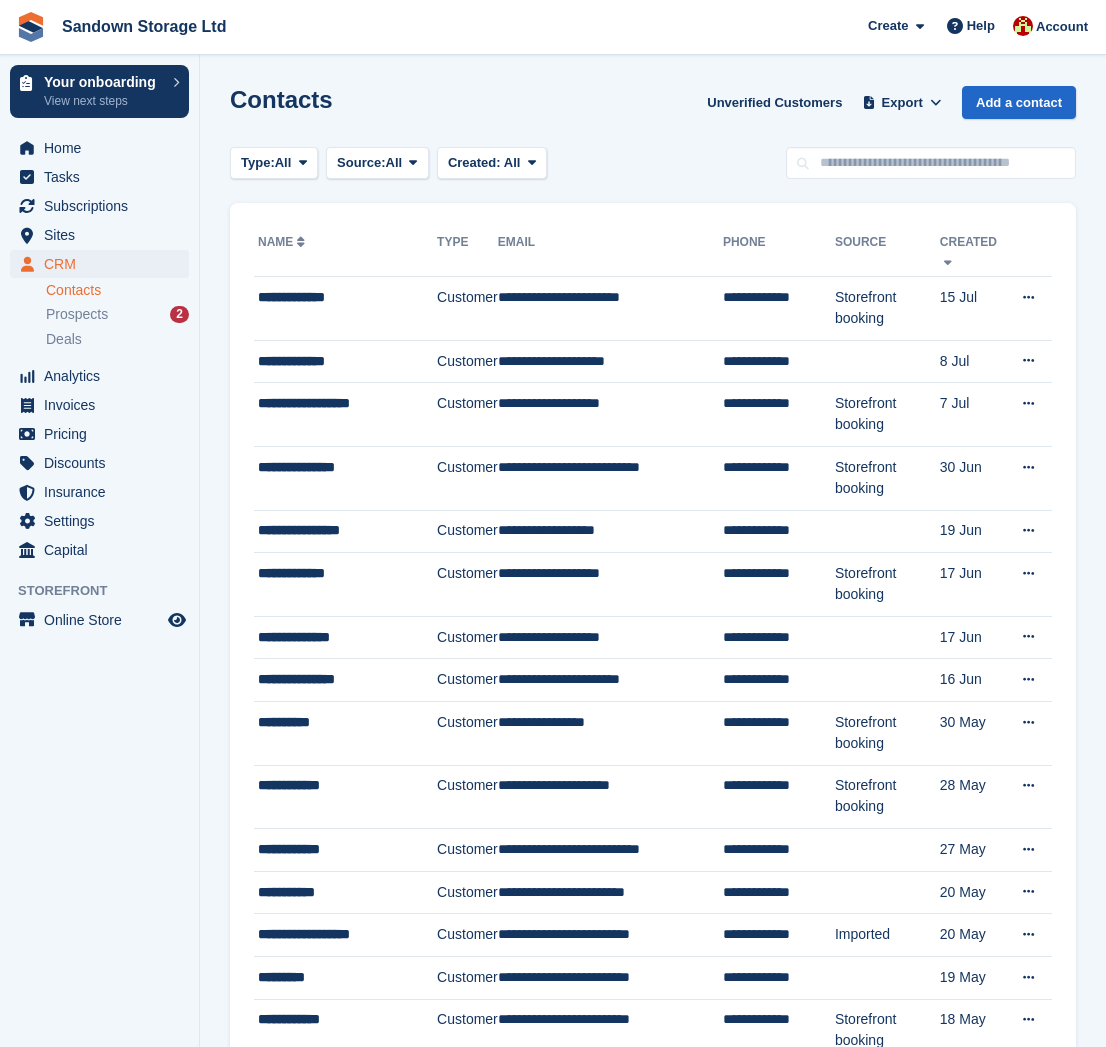 click on "Created" at bounding box center (975, 252) 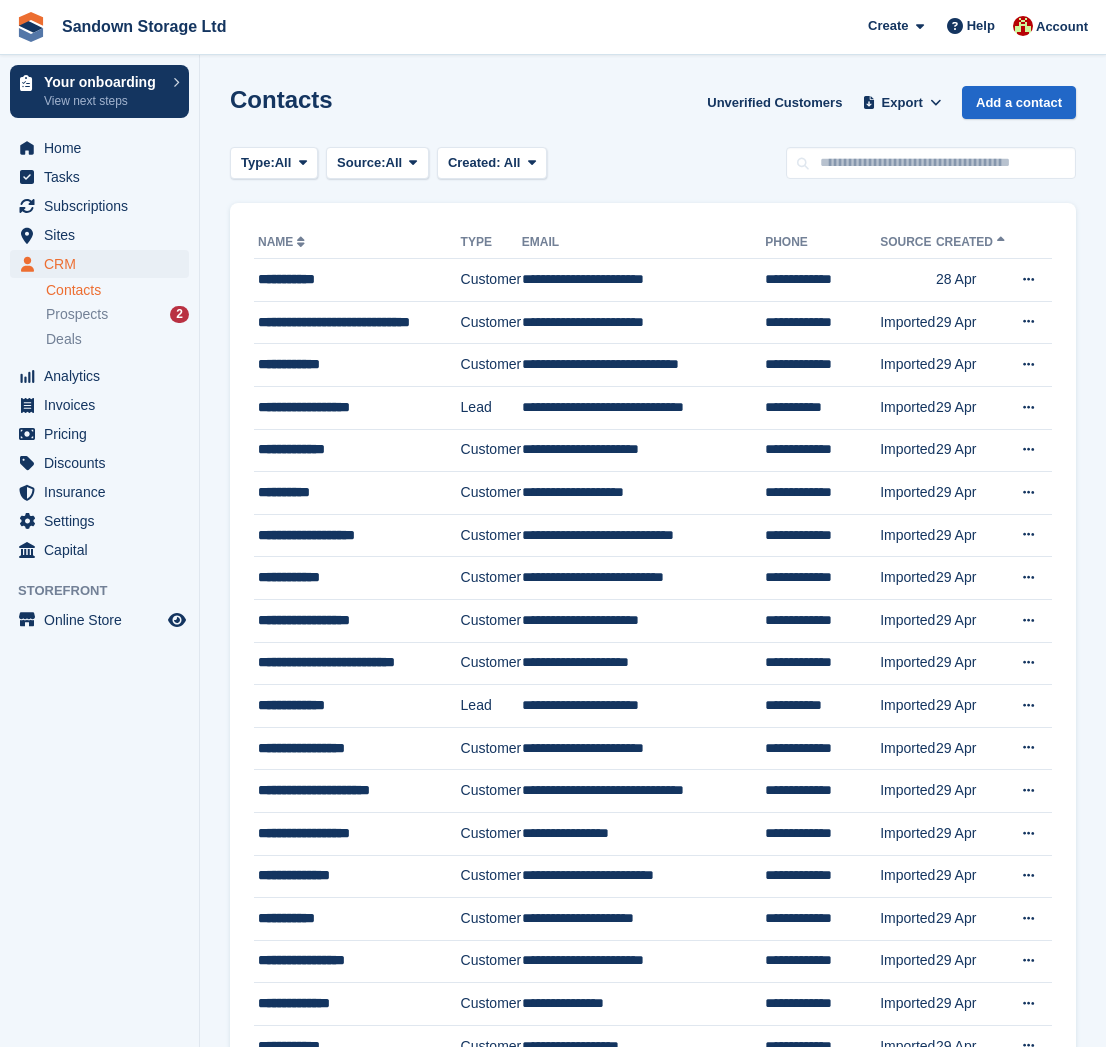 click on "Created" at bounding box center [972, 242] 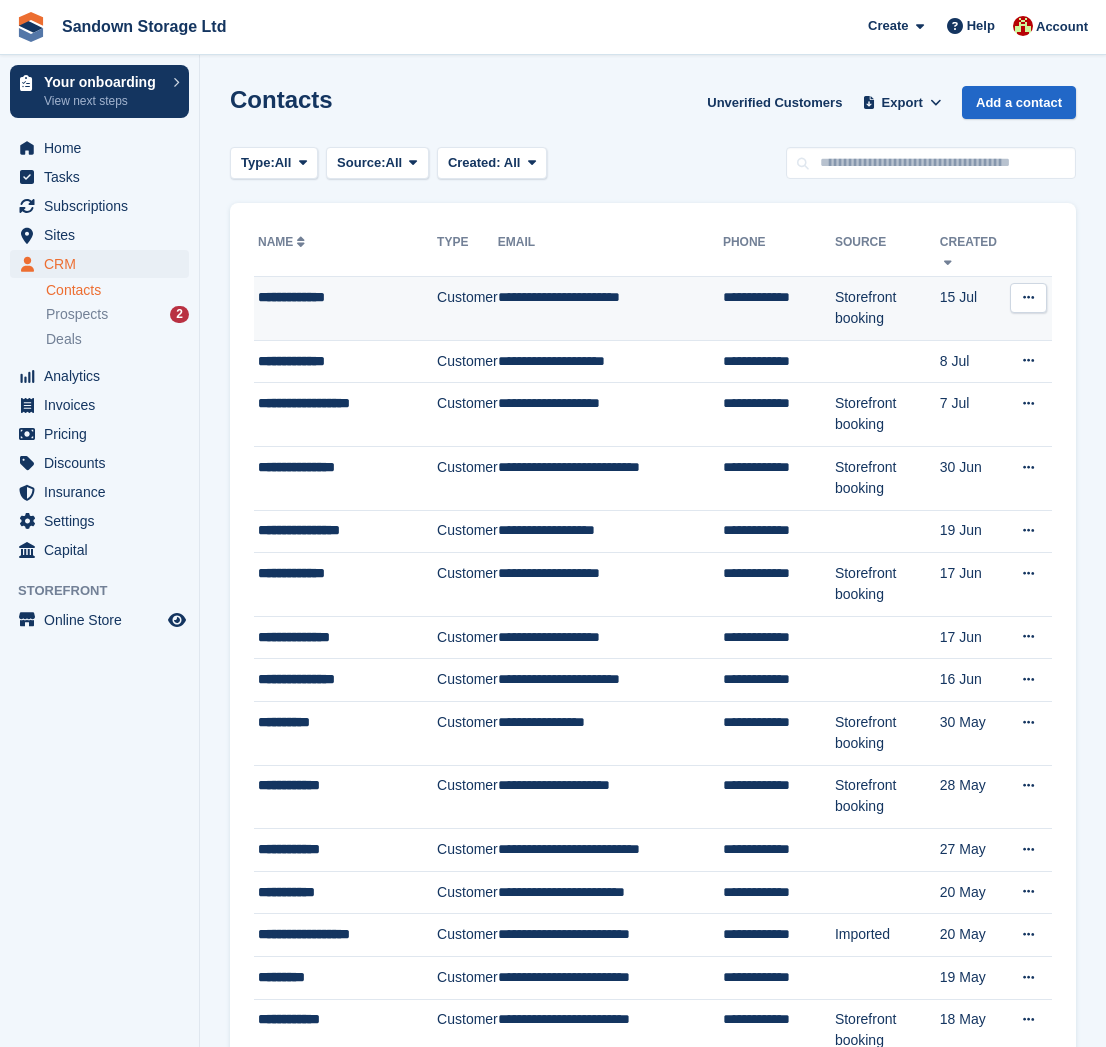 click on "Customer" at bounding box center (467, 309) 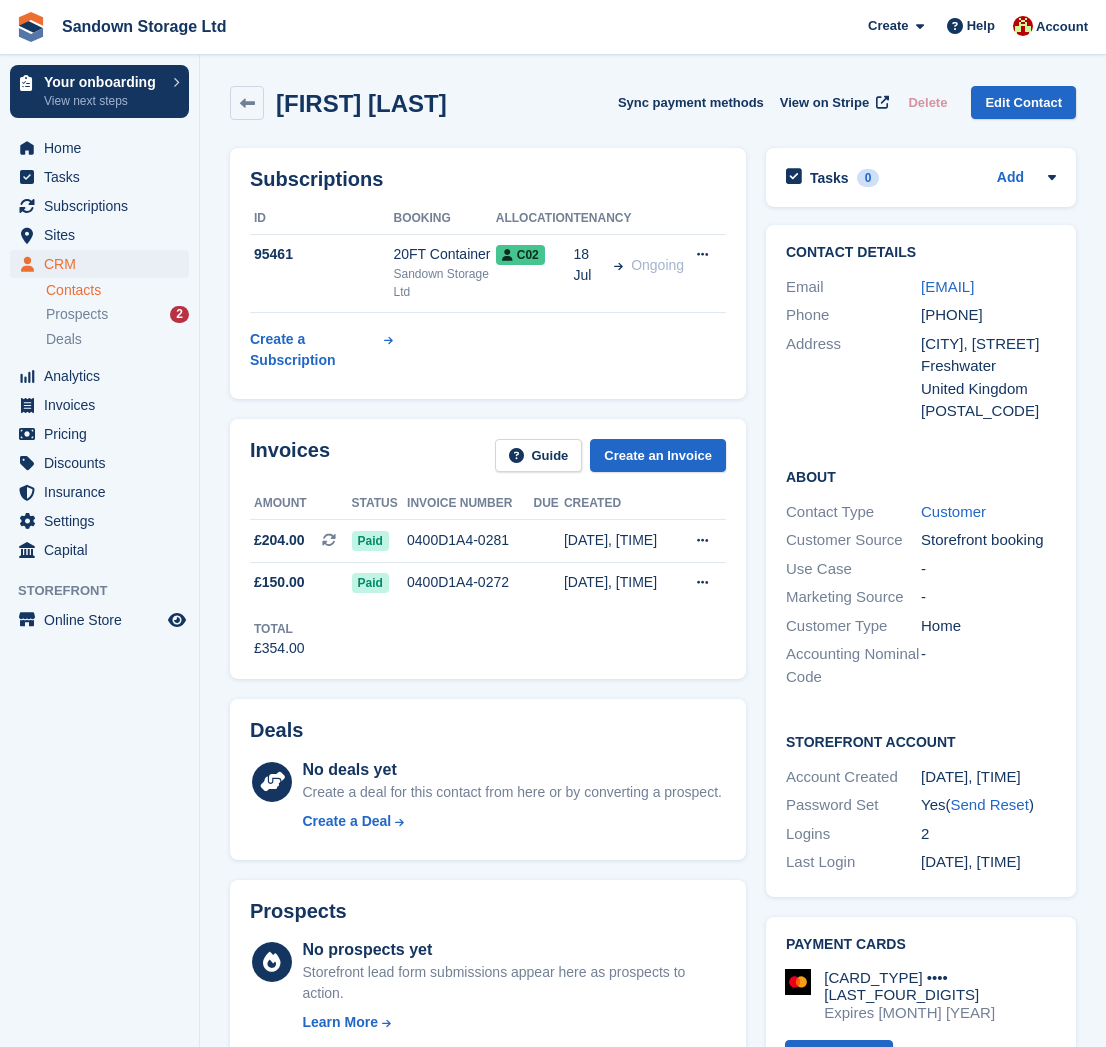 scroll, scrollTop: 0, scrollLeft: 0, axis: both 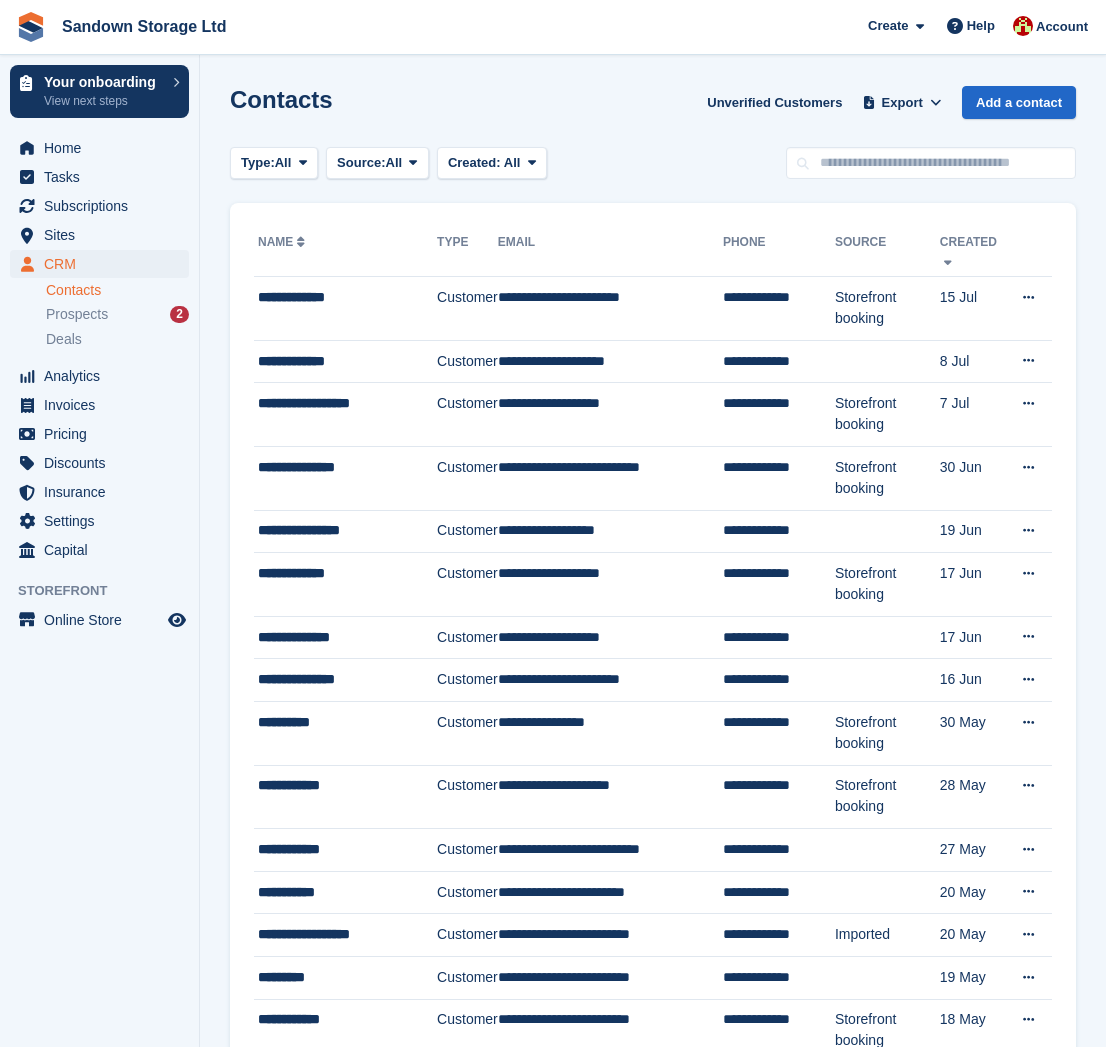 click at bounding box center [1031, 252] 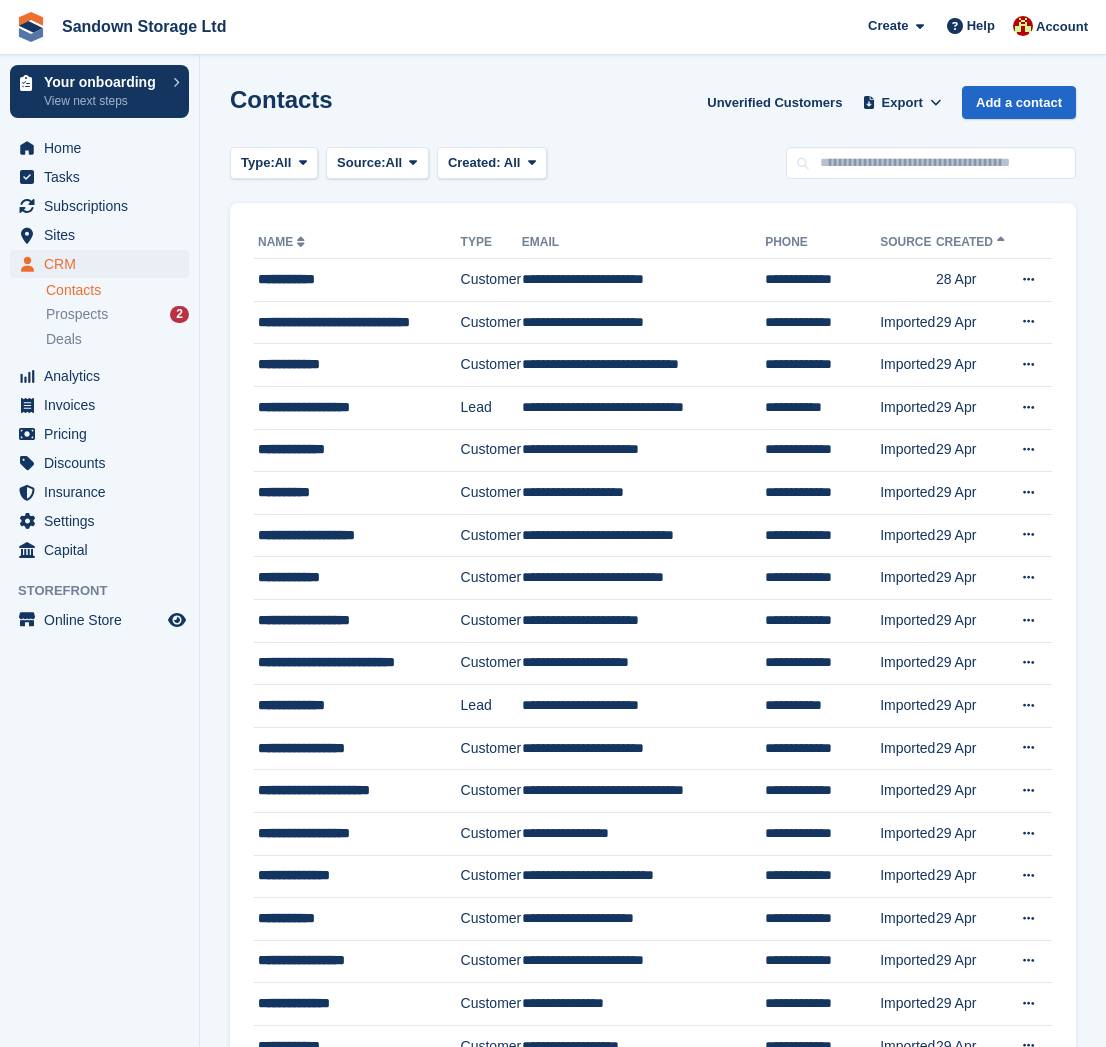 click on "Created" at bounding box center (972, 242) 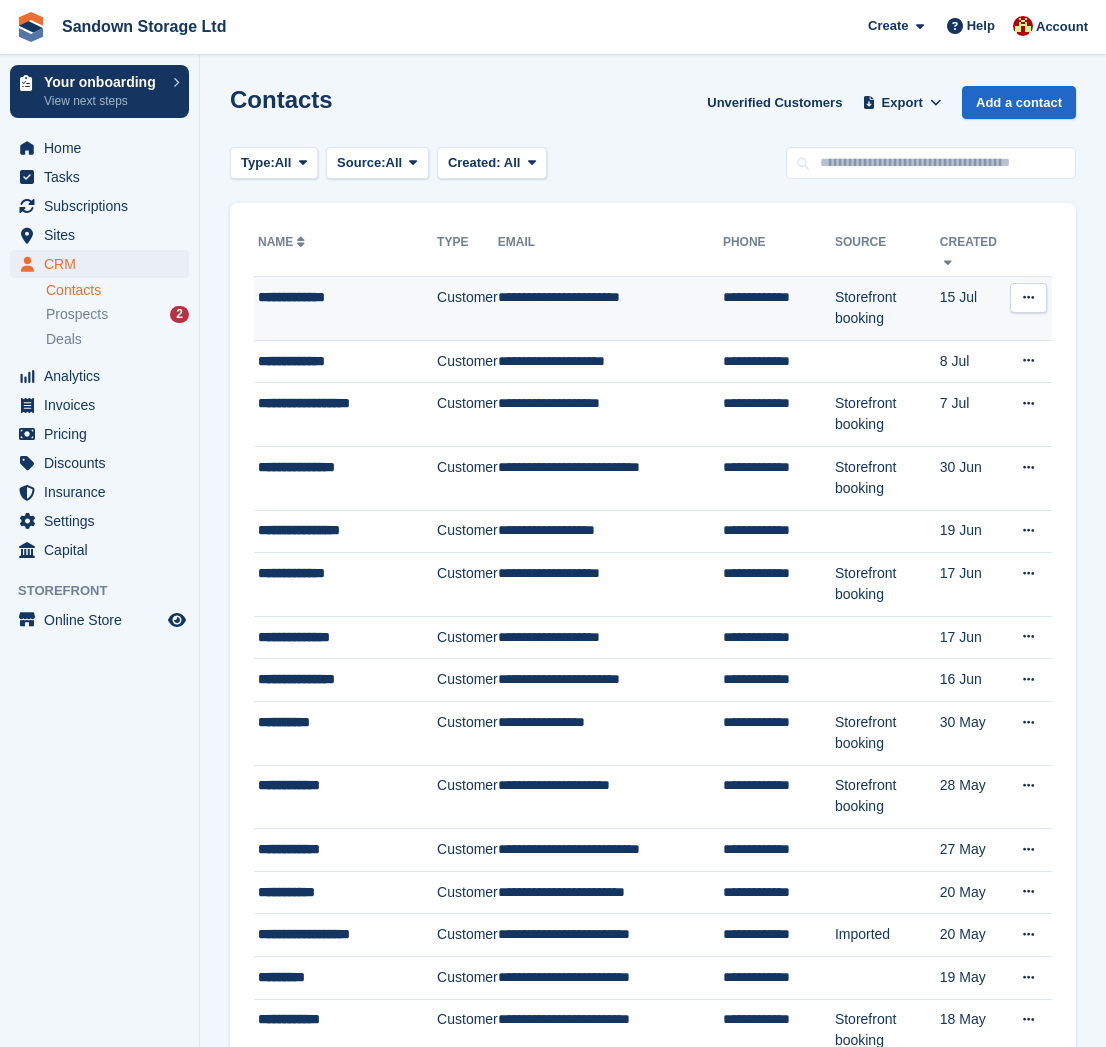 click on "**********" at bounding box center (347, 297) 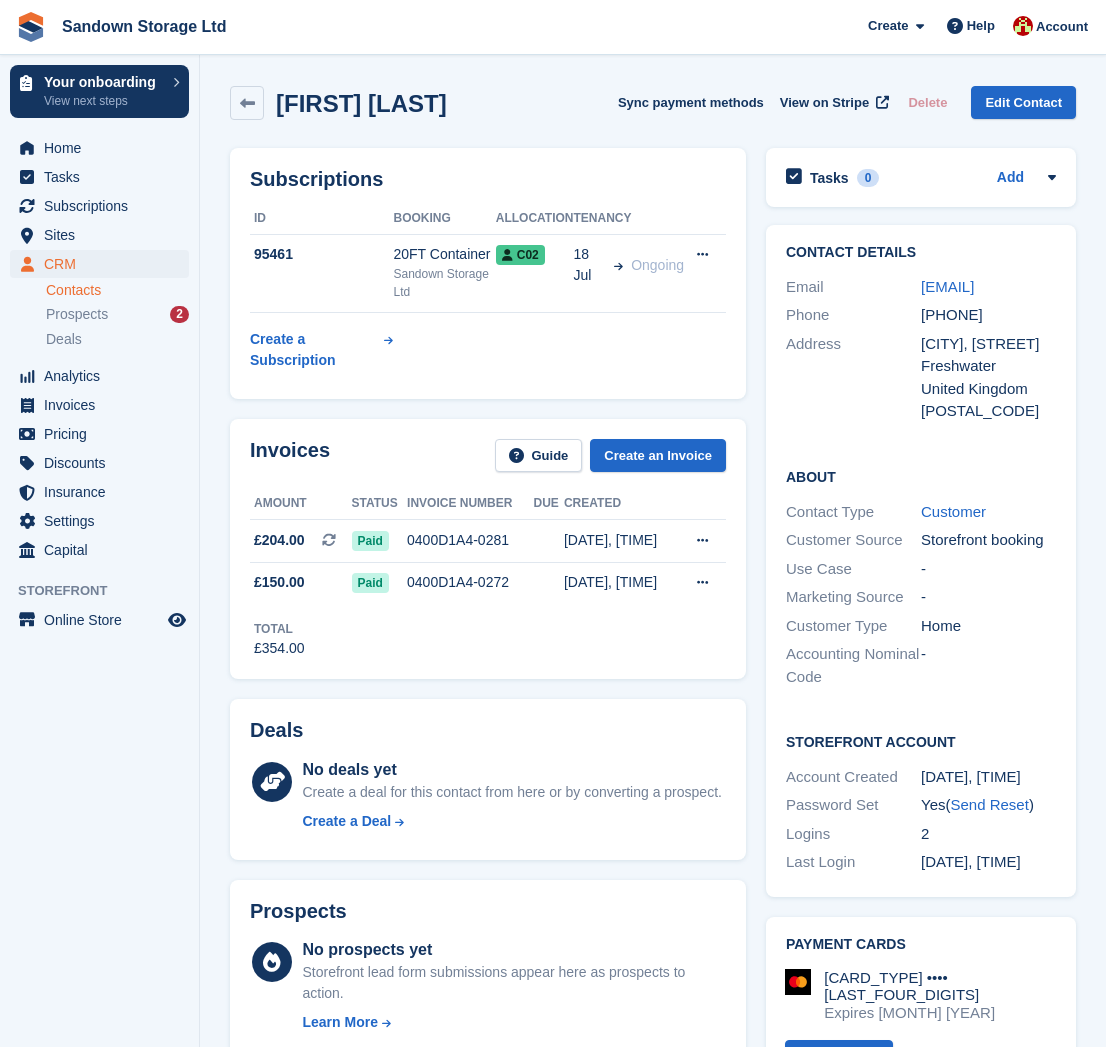 scroll, scrollTop: 0, scrollLeft: 0, axis: both 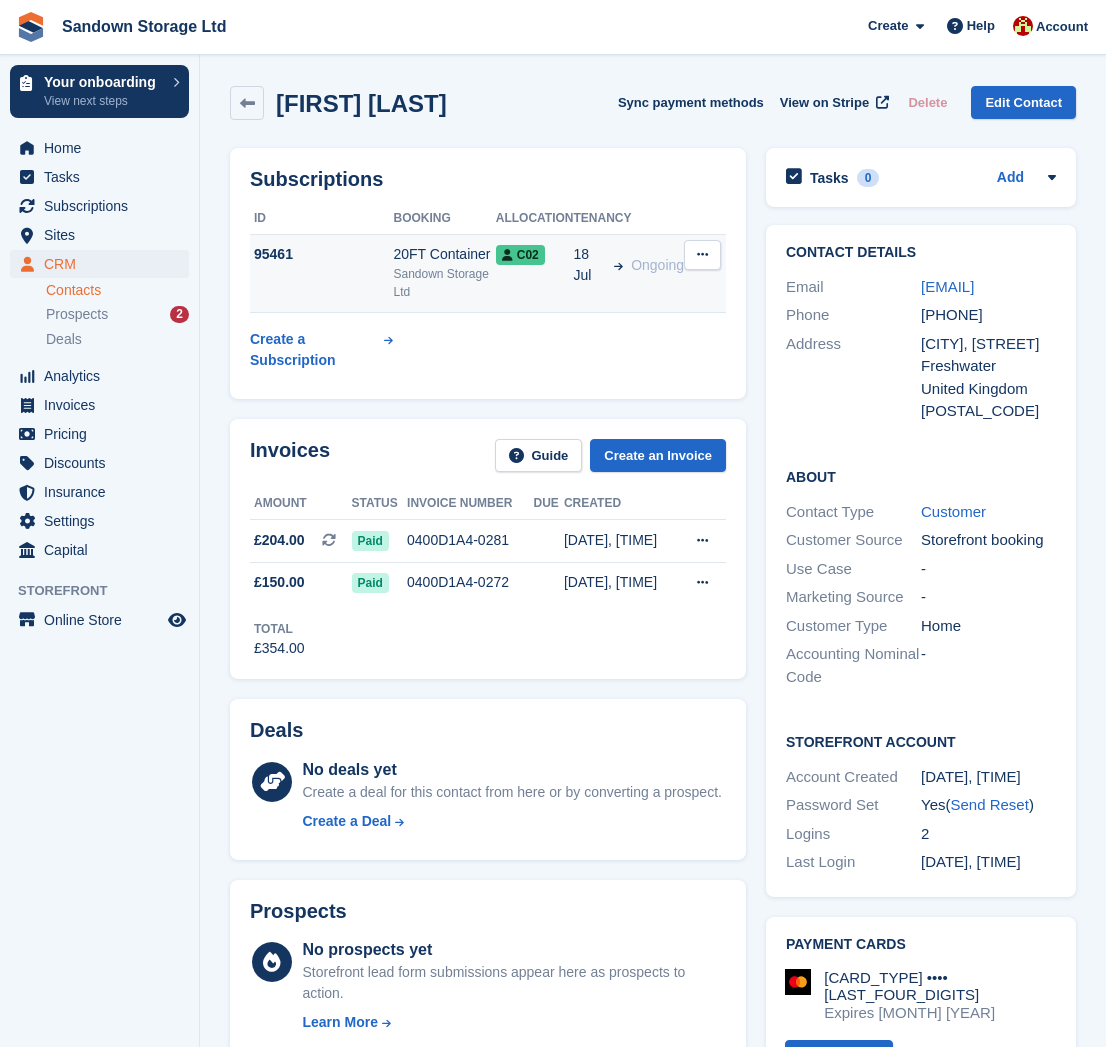 click at bounding box center (702, 255) 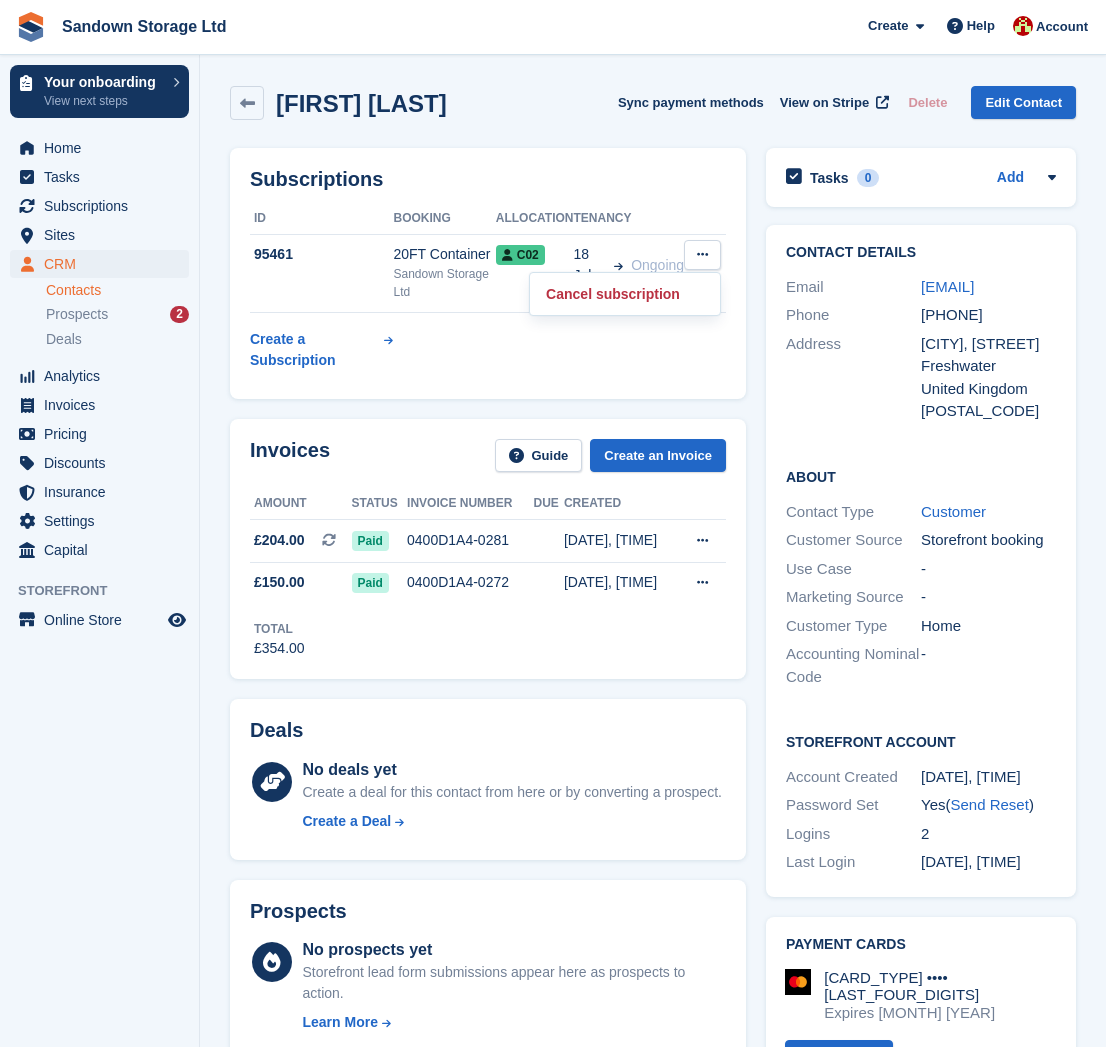 click on "Tenancy" at bounding box center (628, 219) 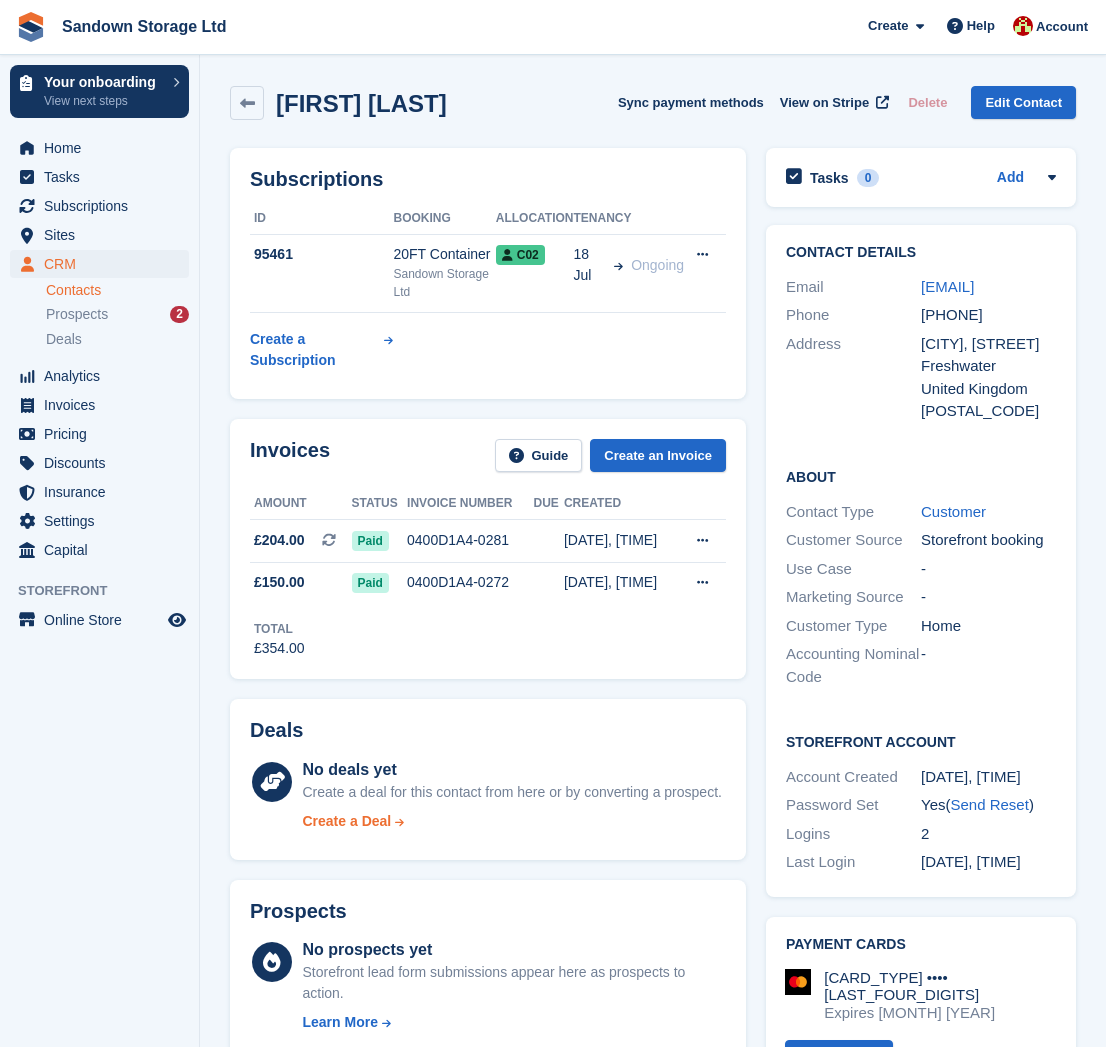 scroll, scrollTop: 0, scrollLeft: 0, axis: both 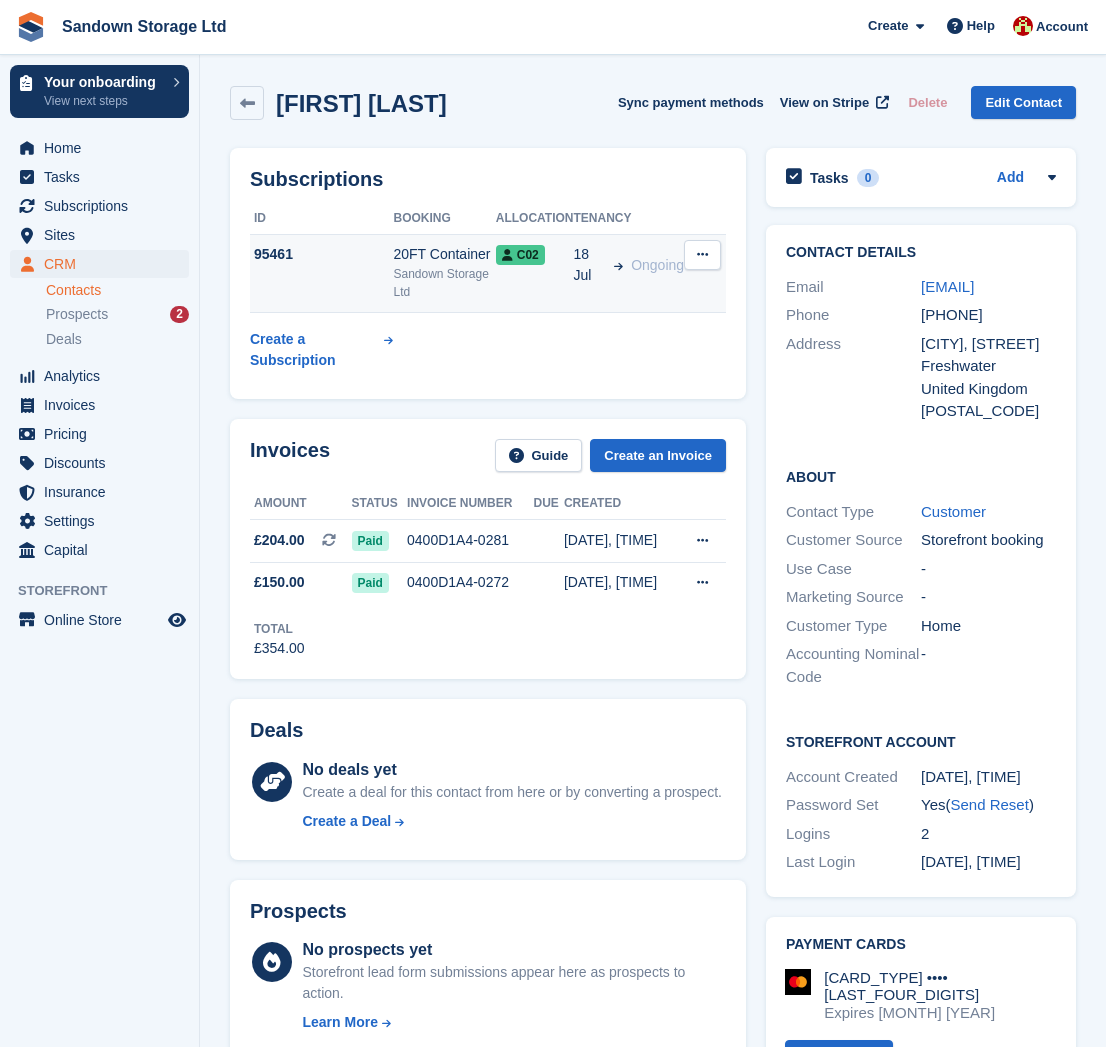 click on "C02" at bounding box center [535, 273] 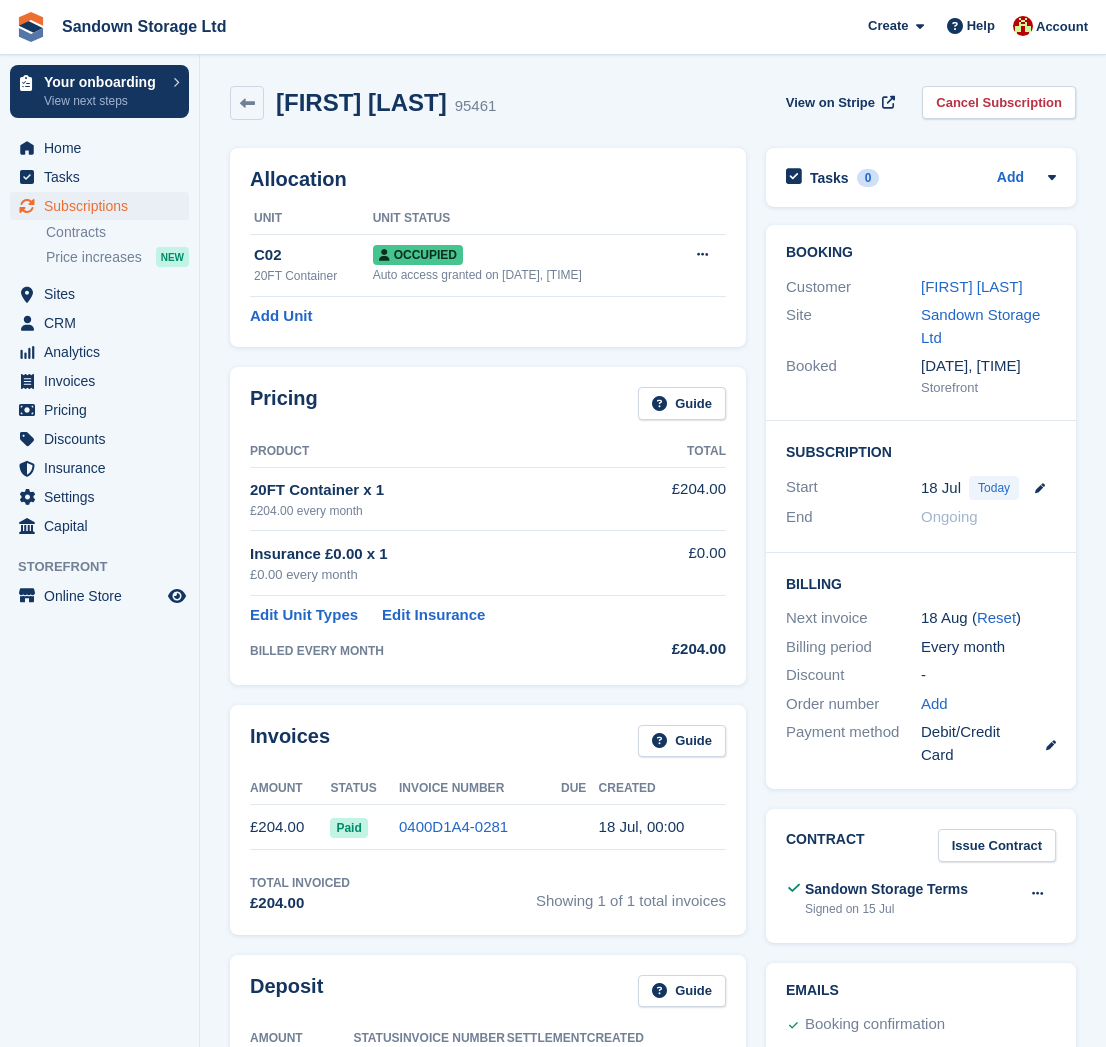 scroll, scrollTop: 0, scrollLeft: 0, axis: both 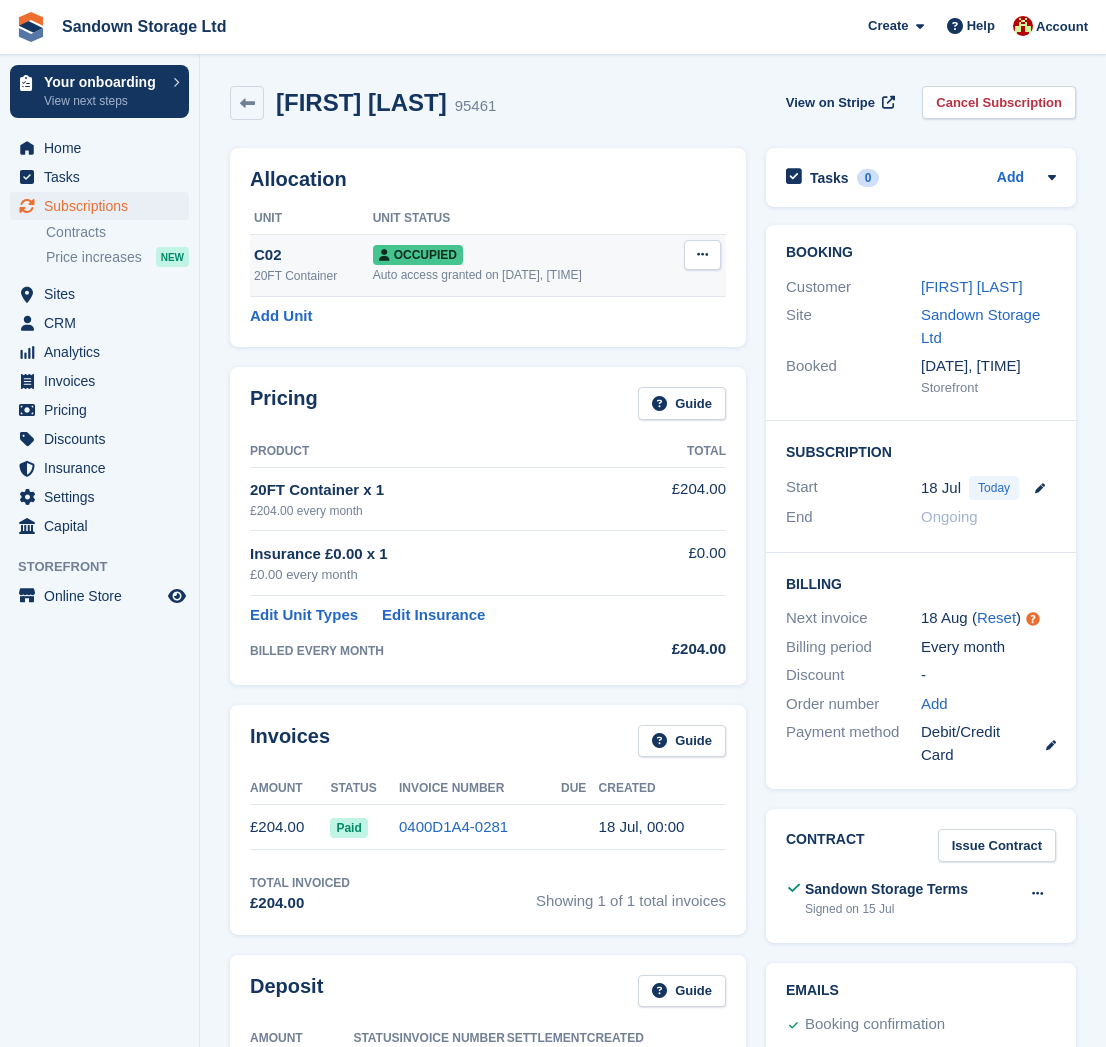 click at bounding box center [702, 255] 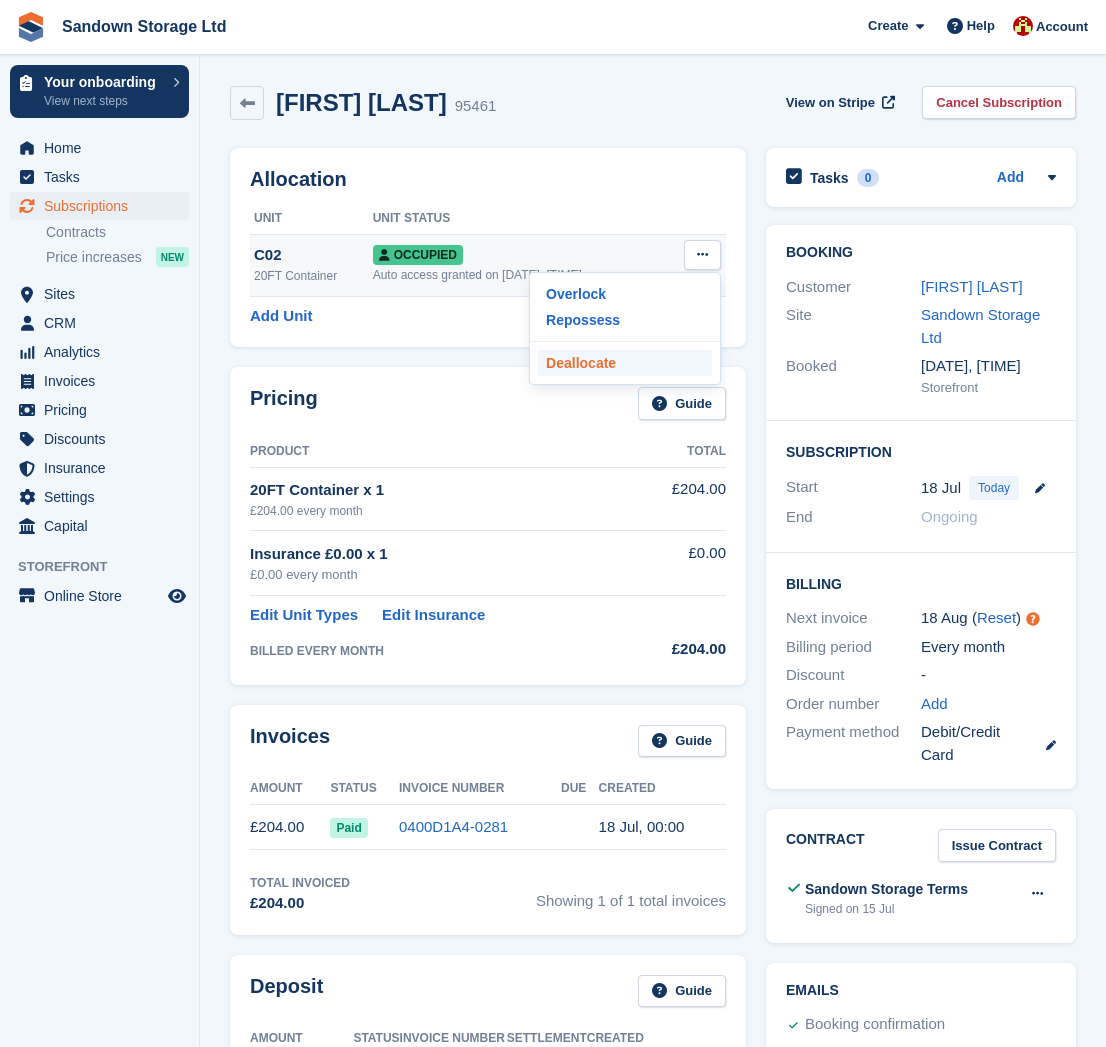 click on "Deallocate" at bounding box center [625, 363] 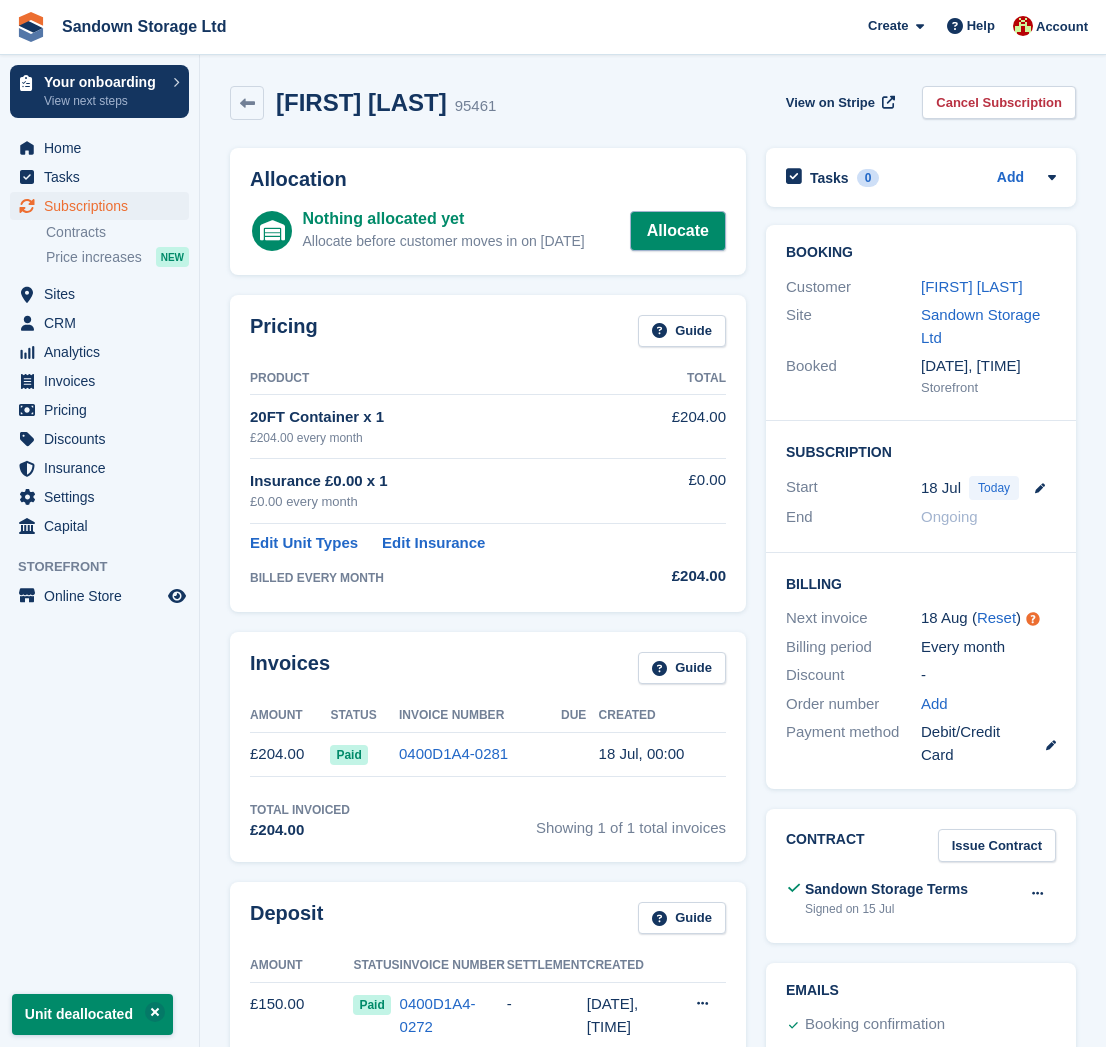 click on "Allocate" at bounding box center (678, 231) 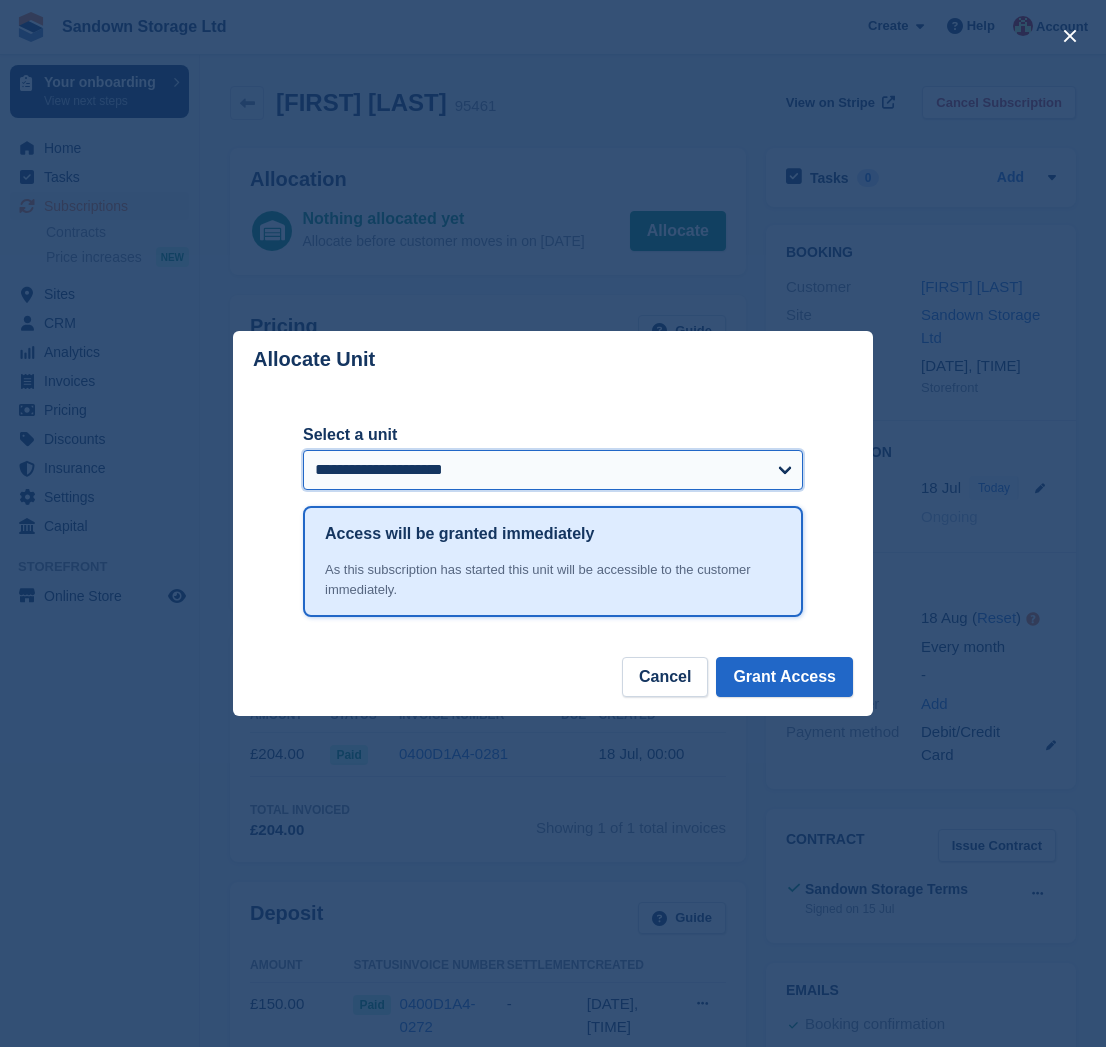 select on "******" 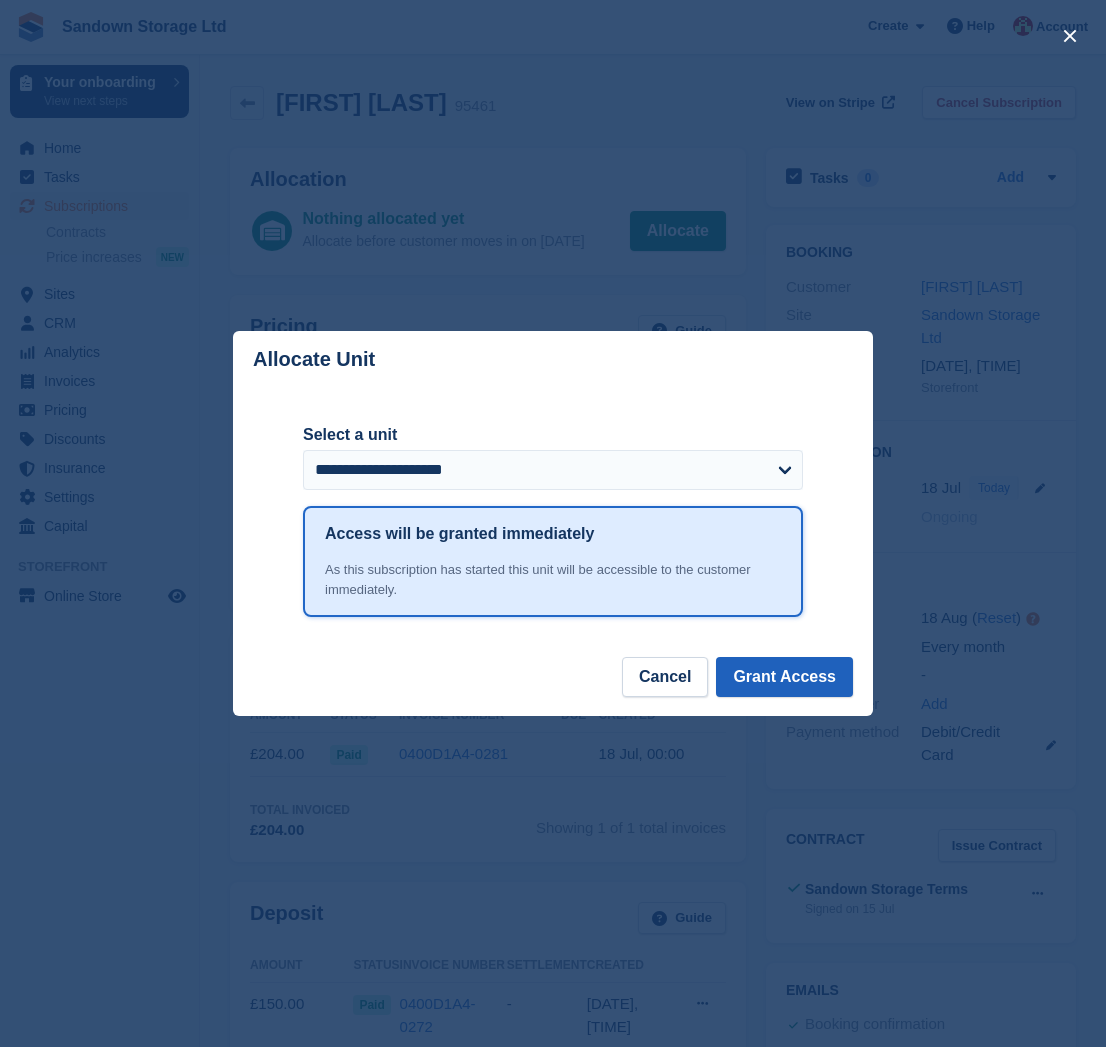 click on "Grant Access" at bounding box center (784, 677) 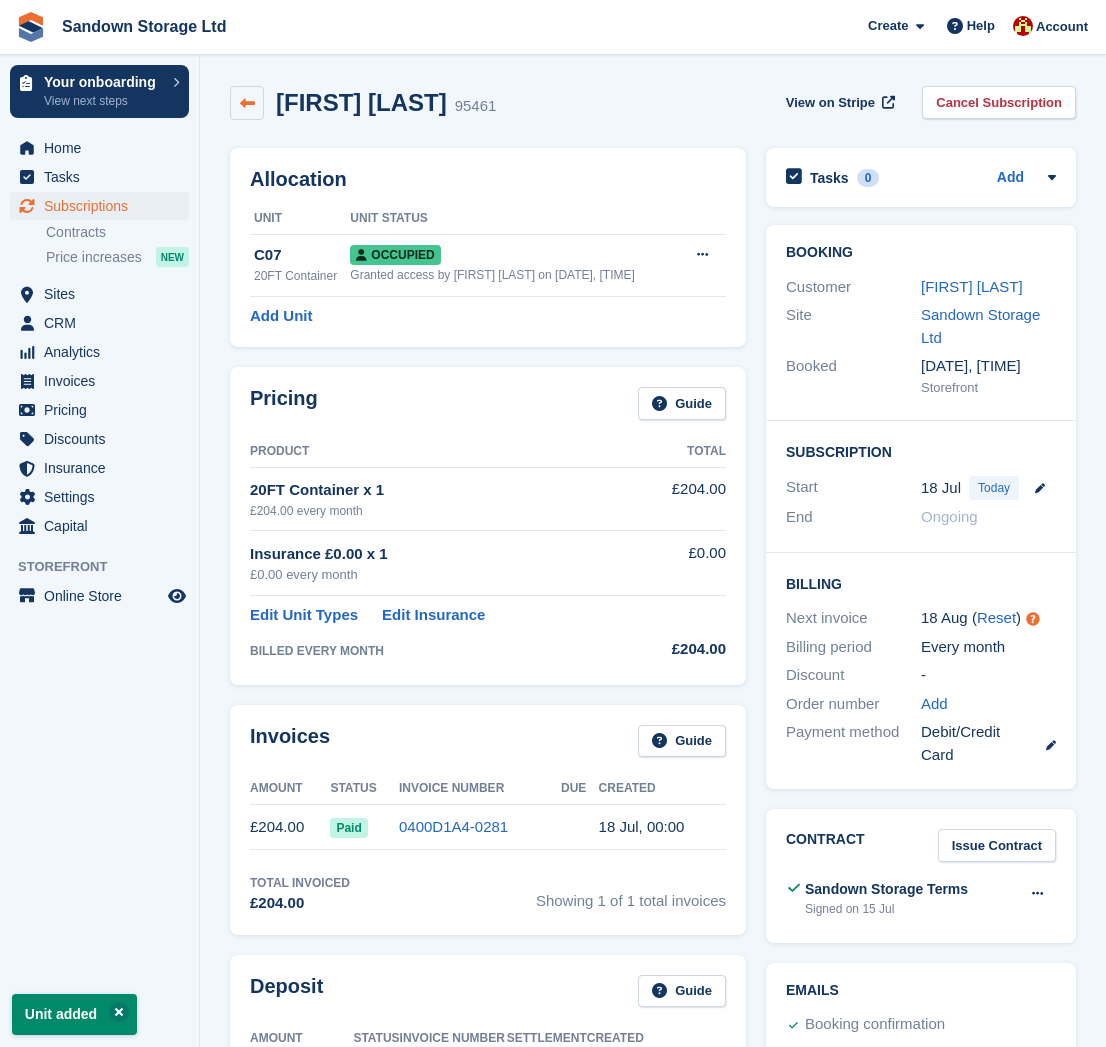 click at bounding box center (247, 103) 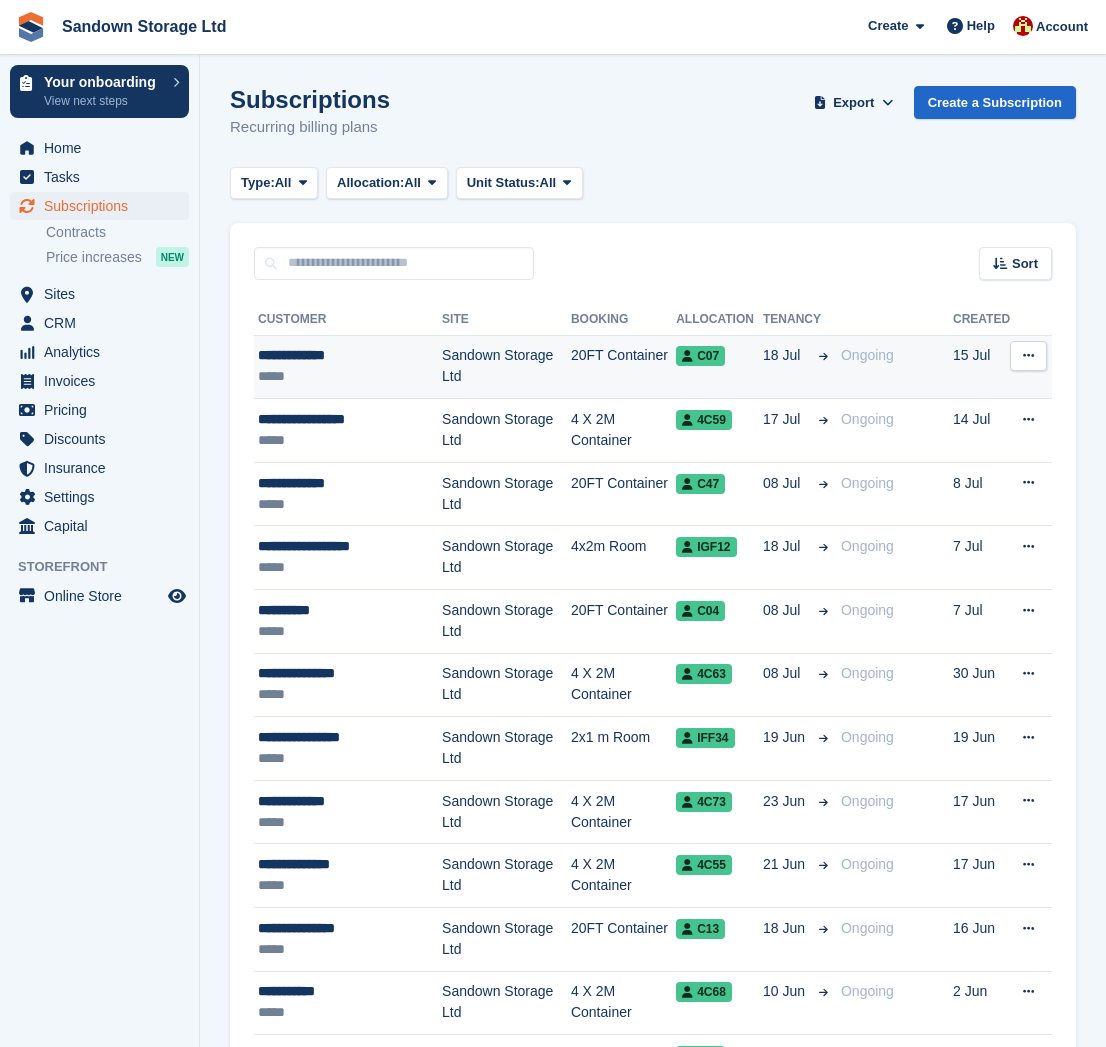 click on "**********" at bounding box center (350, 355) 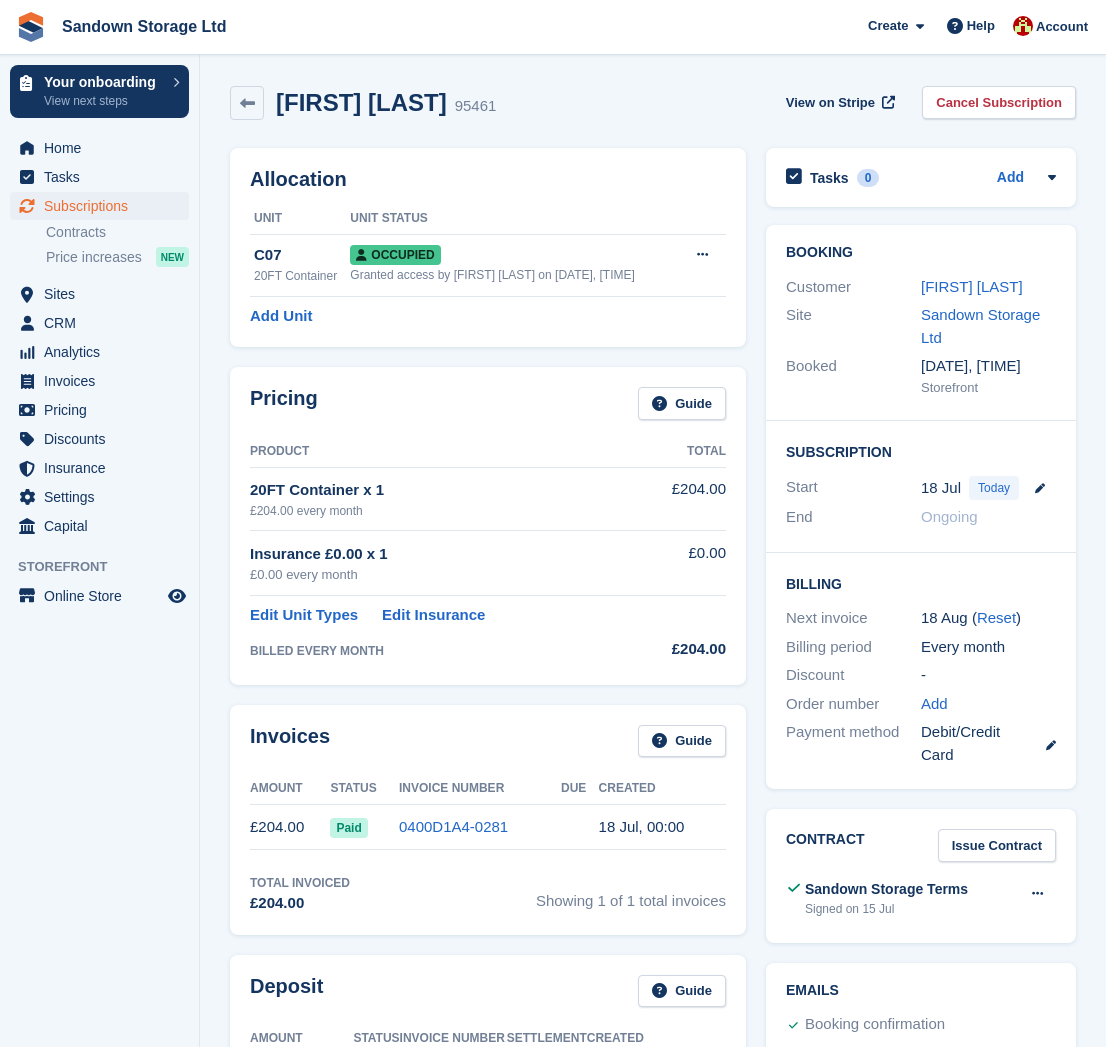 scroll, scrollTop: 0, scrollLeft: 0, axis: both 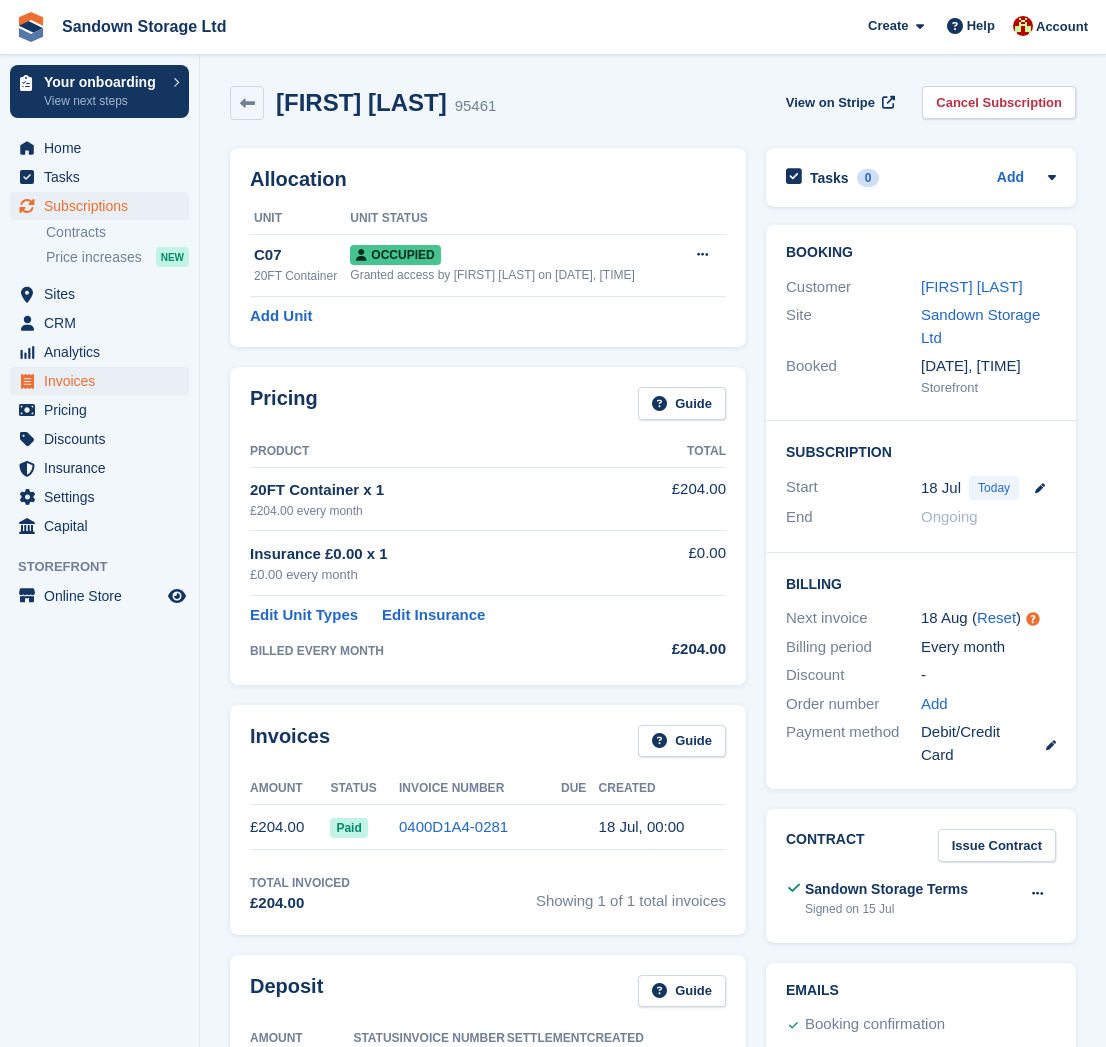click on "Invoices" at bounding box center [104, 381] 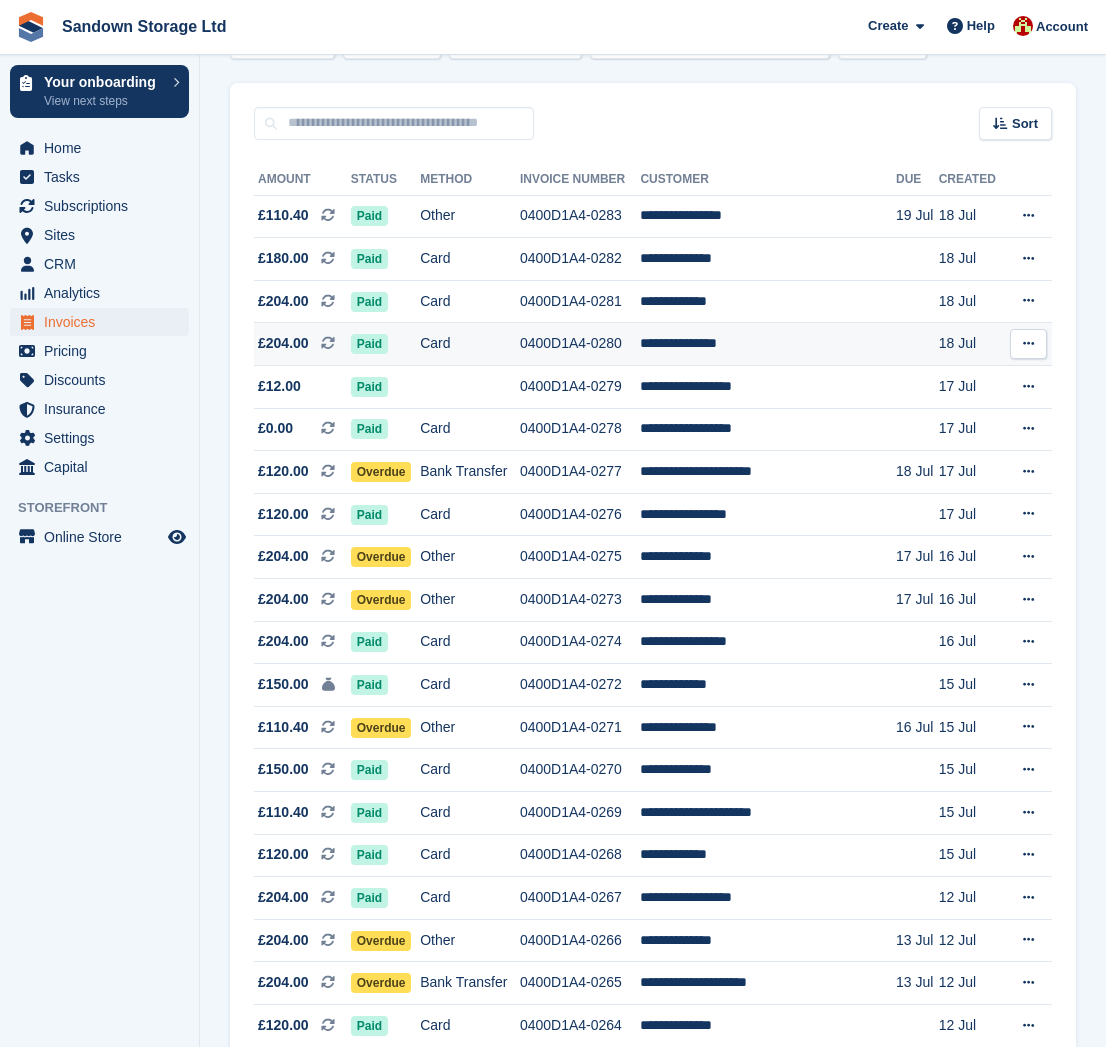 scroll, scrollTop: 147, scrollLeft: 0, axis: vertical 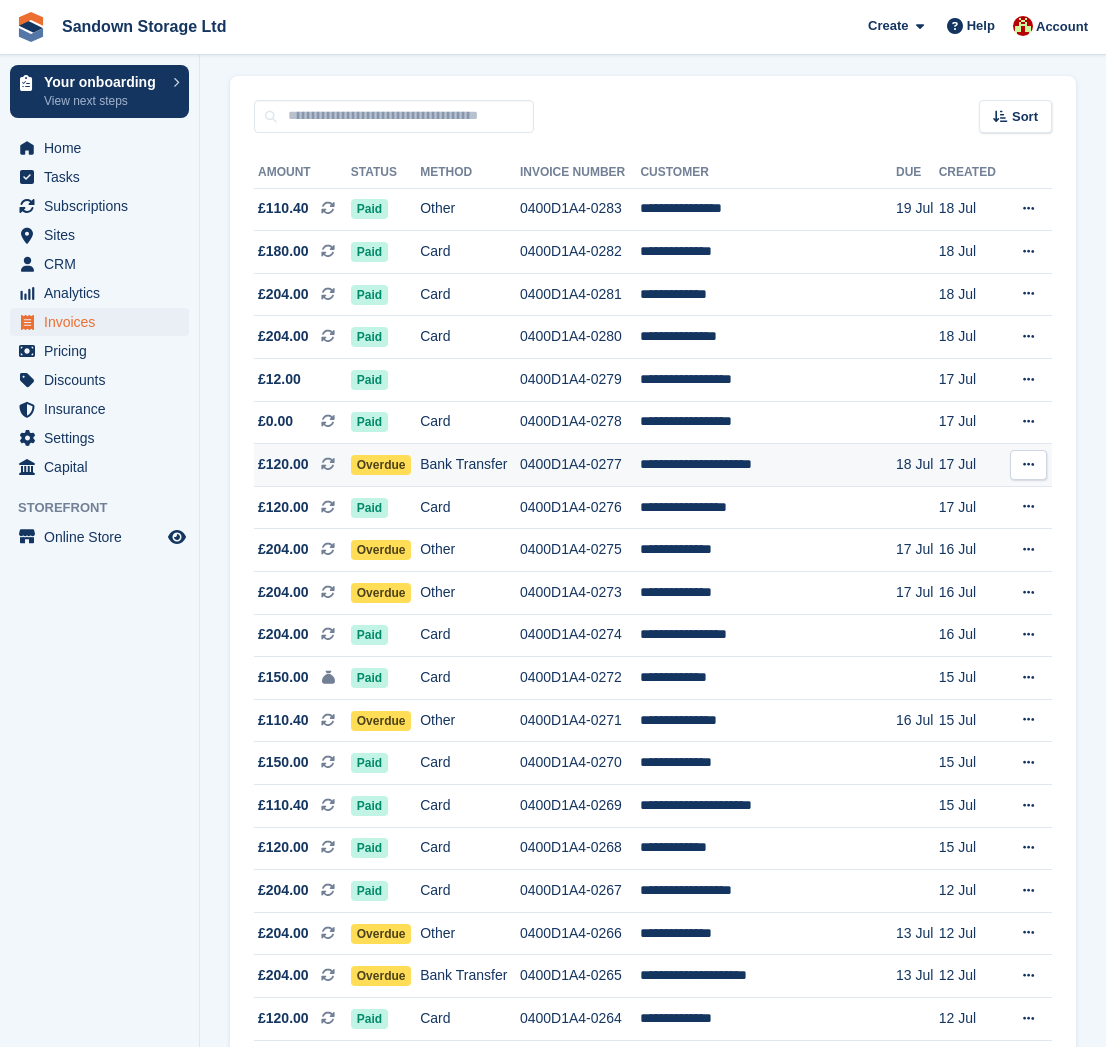 click on "**********" at bounding box center (768, 465) 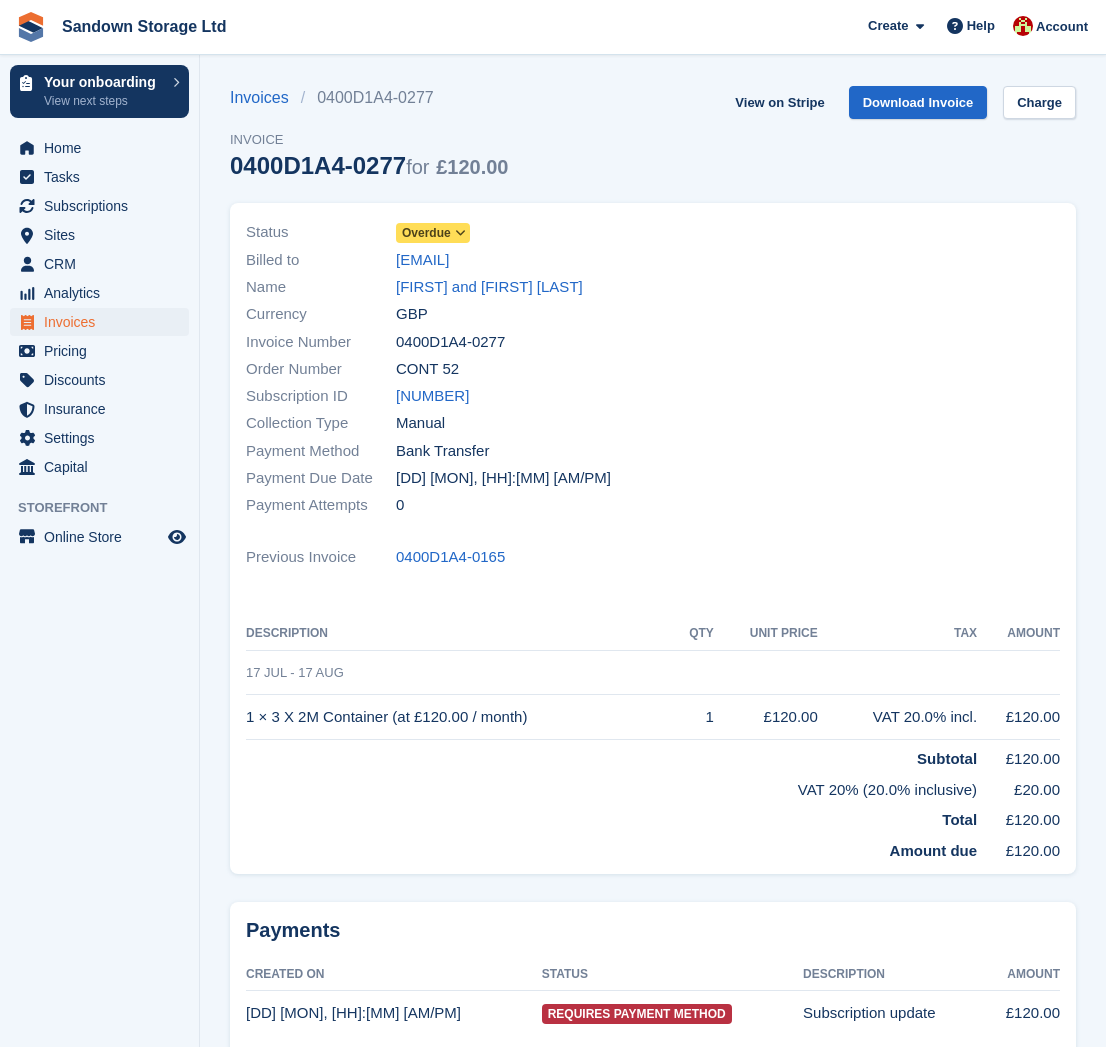 scroll, scrollTop: 0, scrollLeft: 0, axis: both 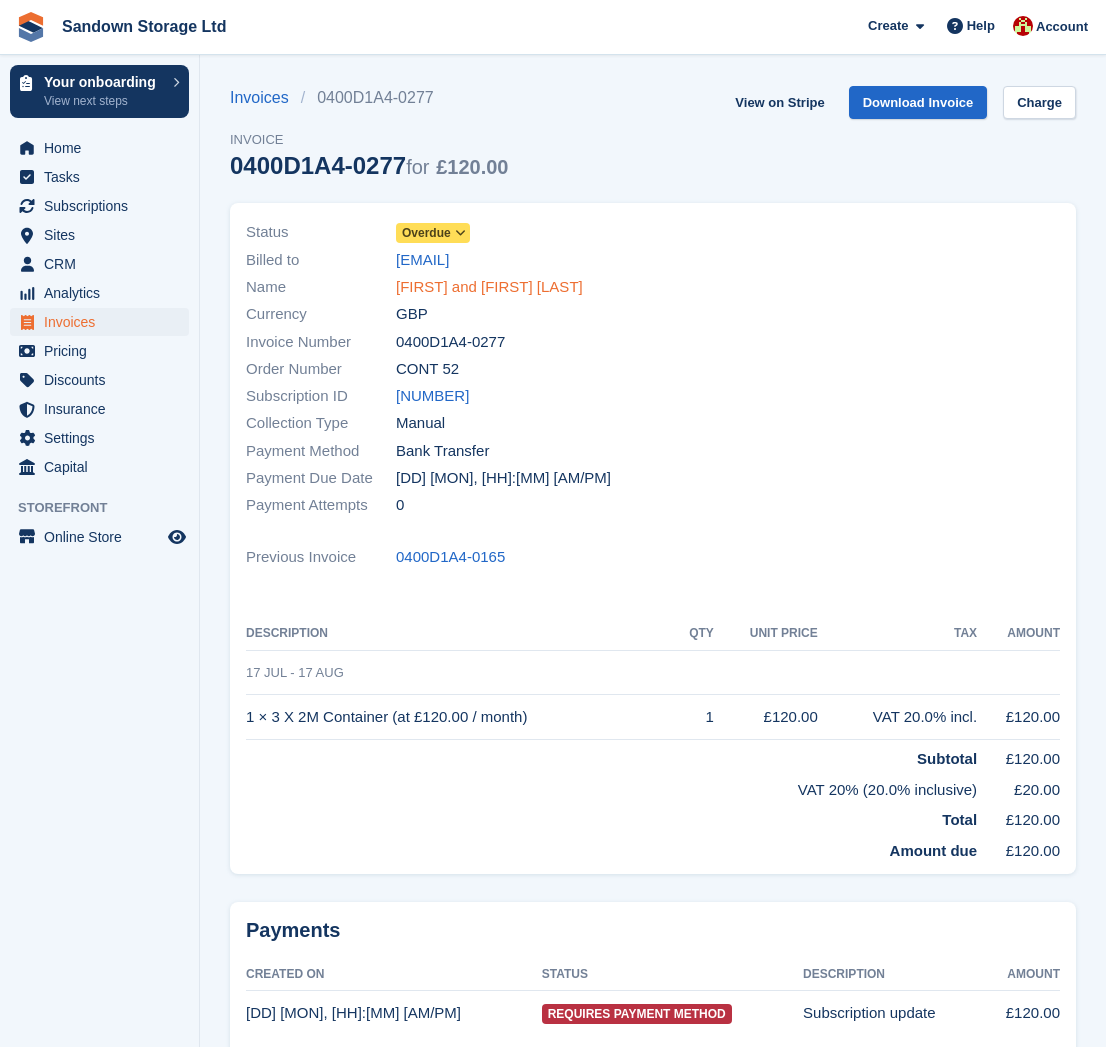 click on "Linda and David Cotton" at bounding box center (489, 287) 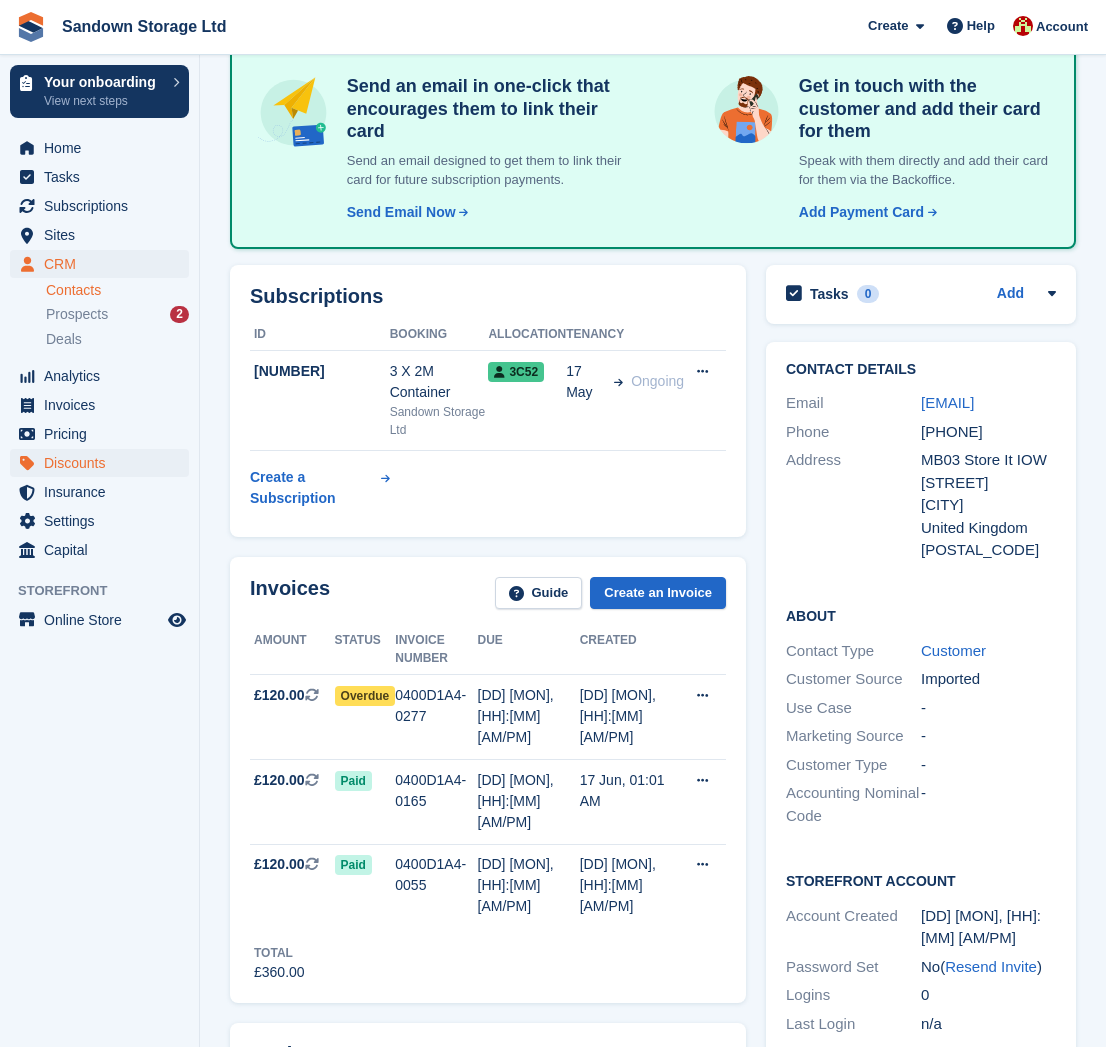 scroll, scrollTop: 136, scrollLeft: 0, axis: vertical 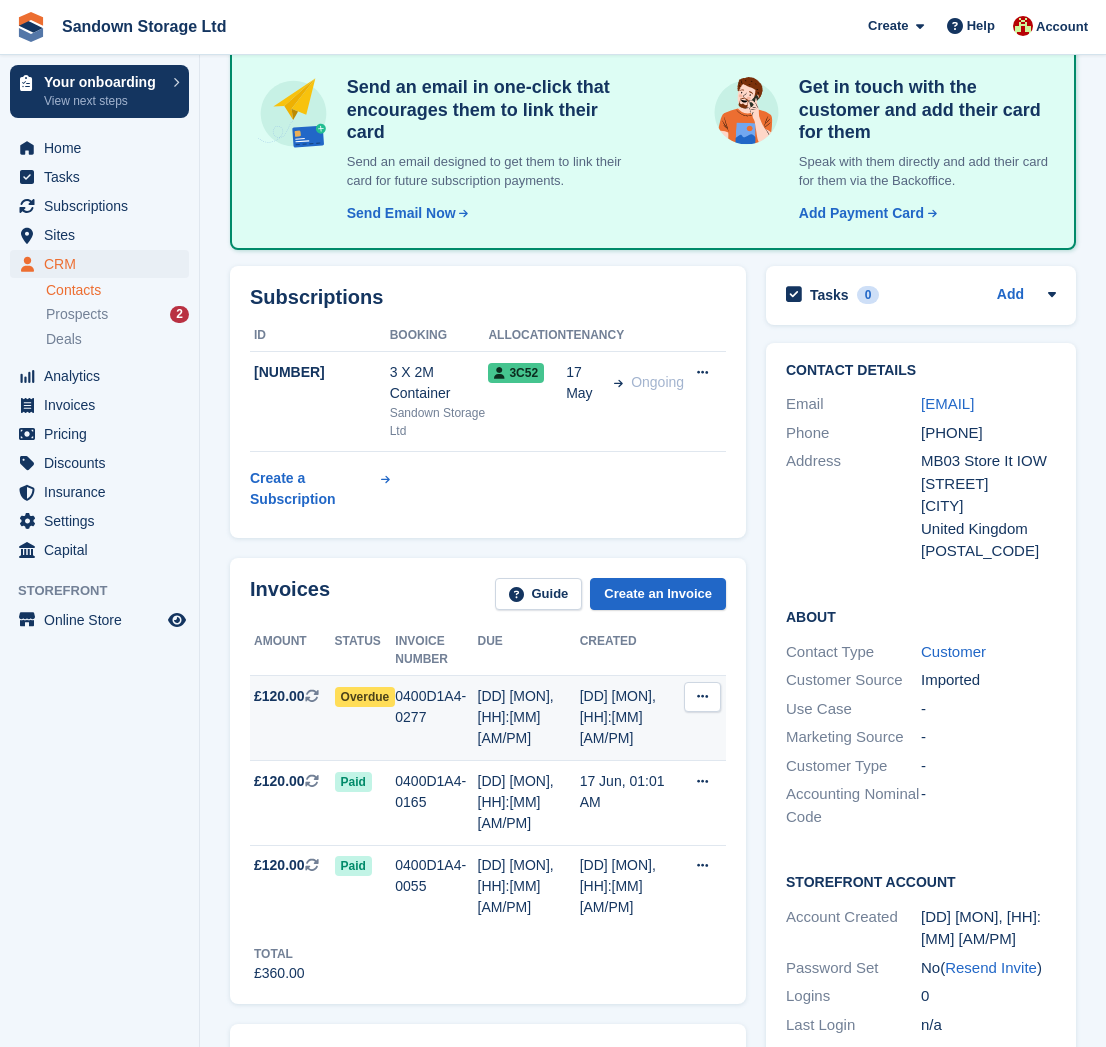 click on "£120.00" at bounding box center (279, 696) 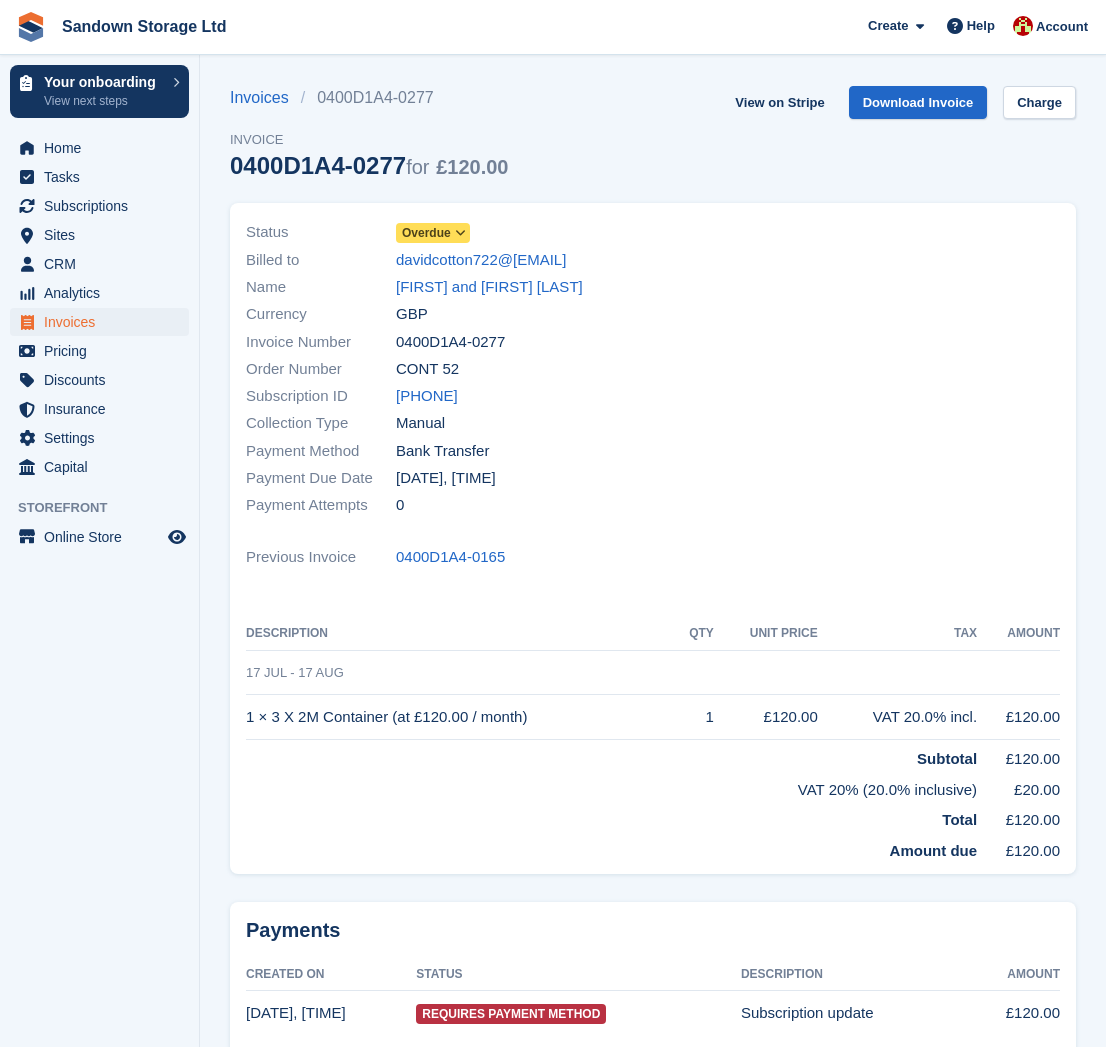 scroll, scrollTop: 0, scrollLeft: 0, axis: both 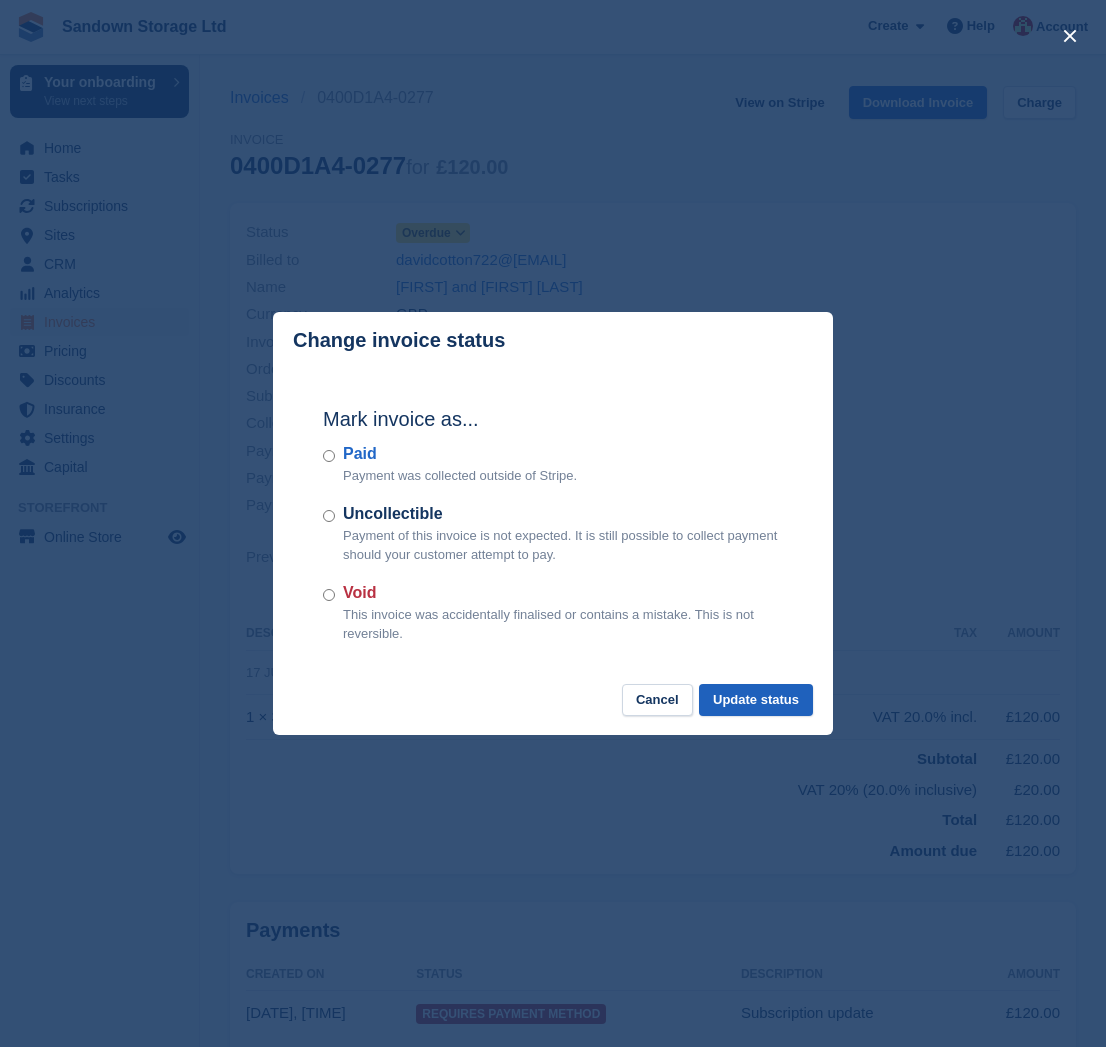 click on "Update status" at bounding box center (756, 700) 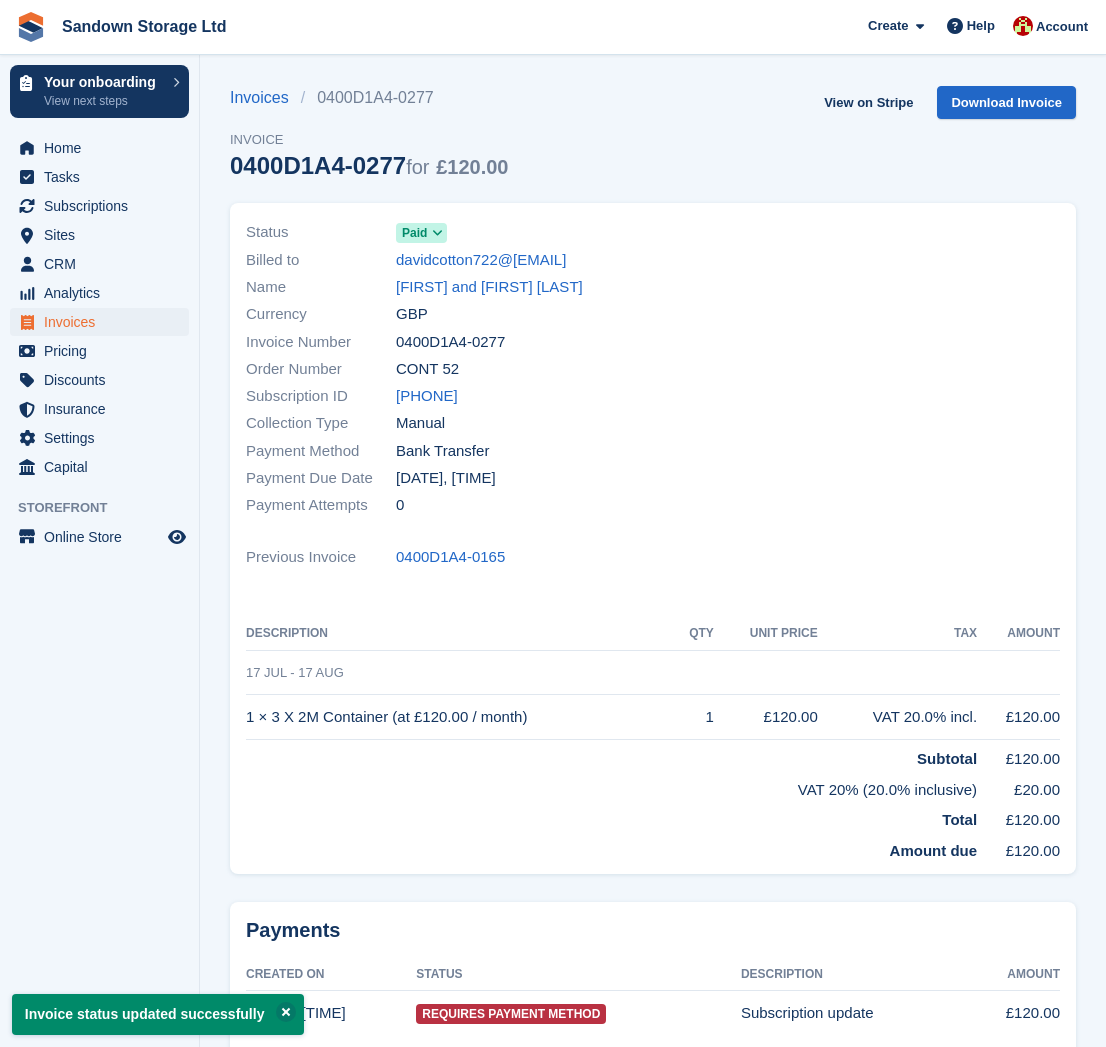 click on "Invoices" at bounding box center (104, 322) 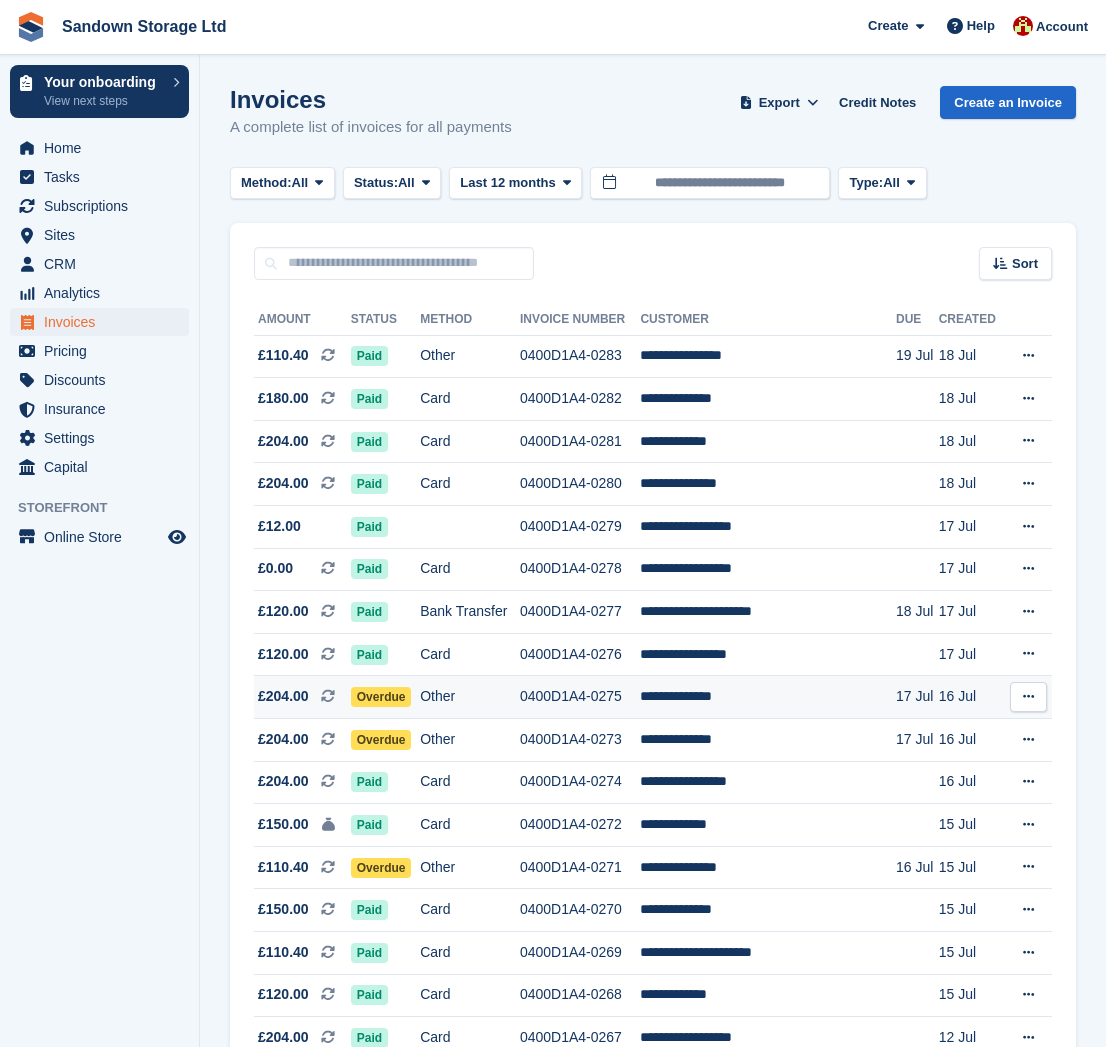 click on "**********" at bounding box center [768, 697] 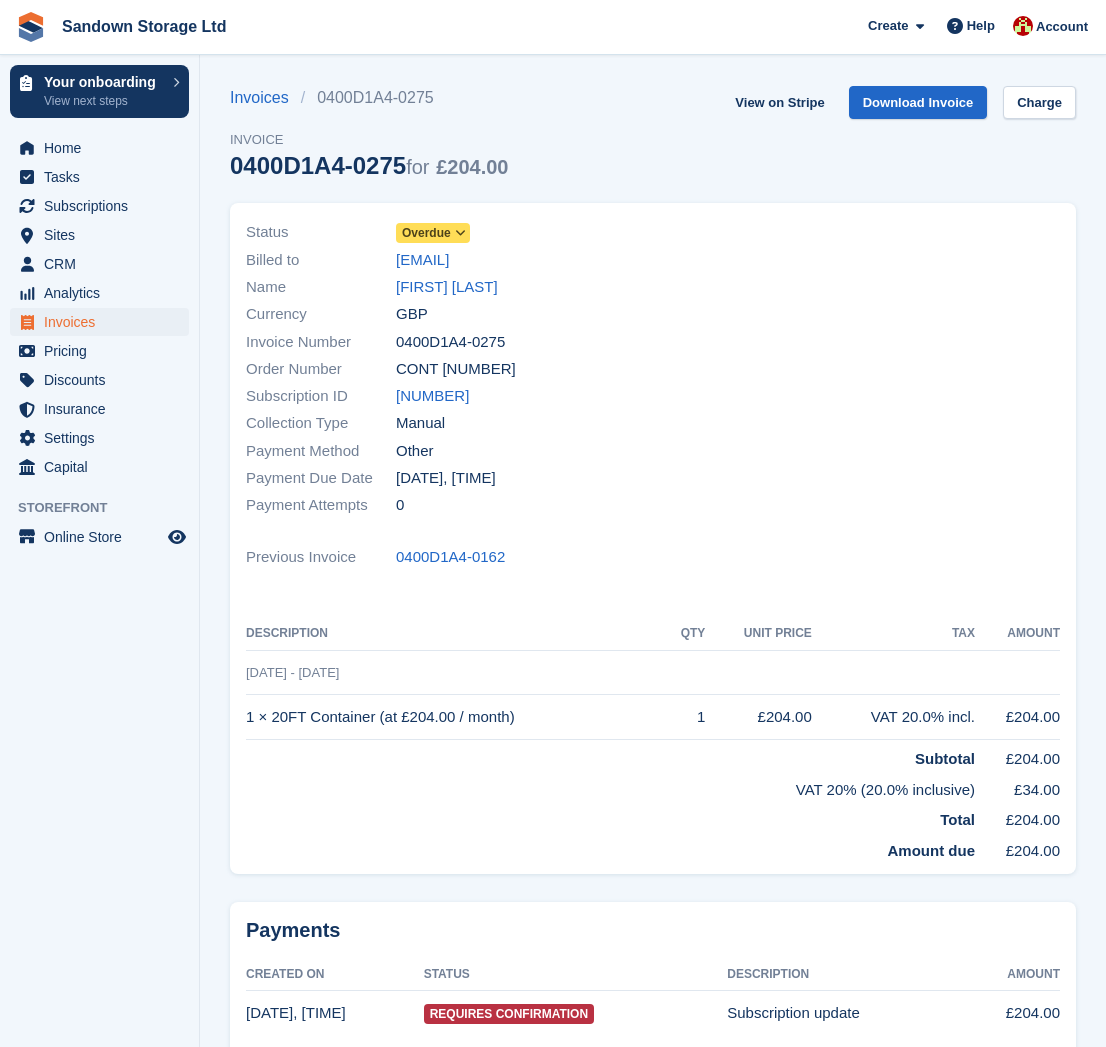 scroll, scrollTop: 0, scrollLeft: 0, axis: both 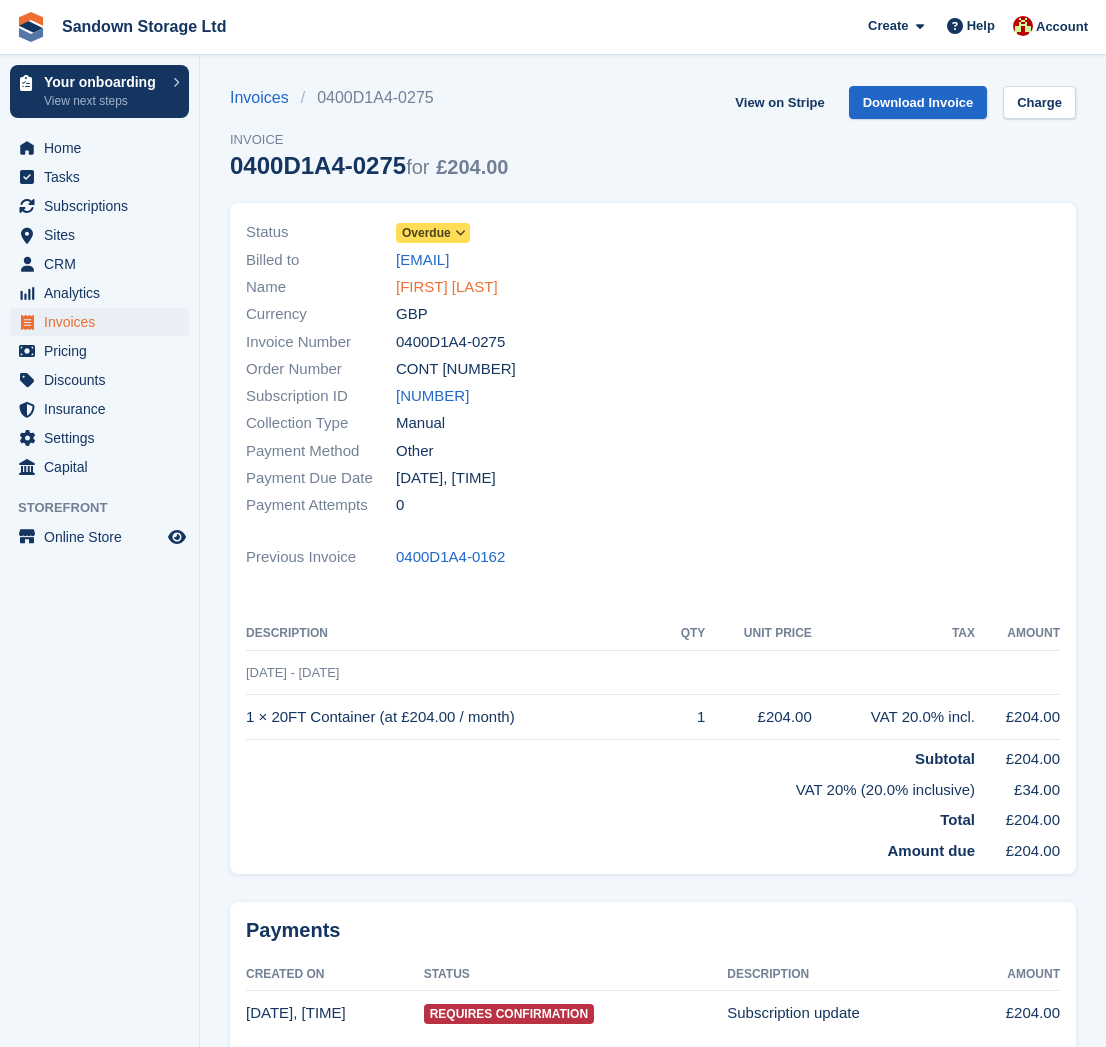 click on "[FIRST] [LAST]" at bounding box center (447, 287) 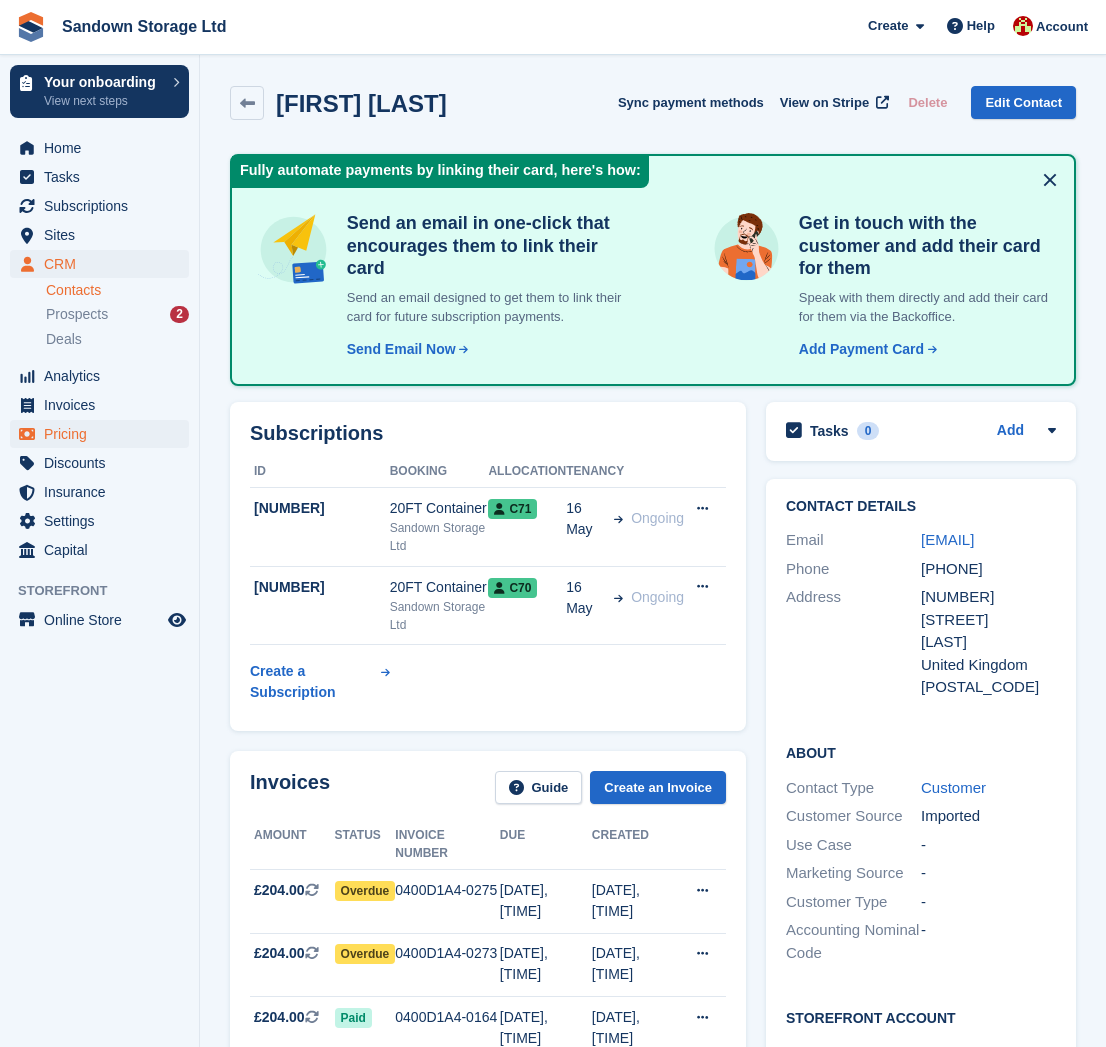 scroll, scrollTop: 0, scrollLeft: 0, axis: both 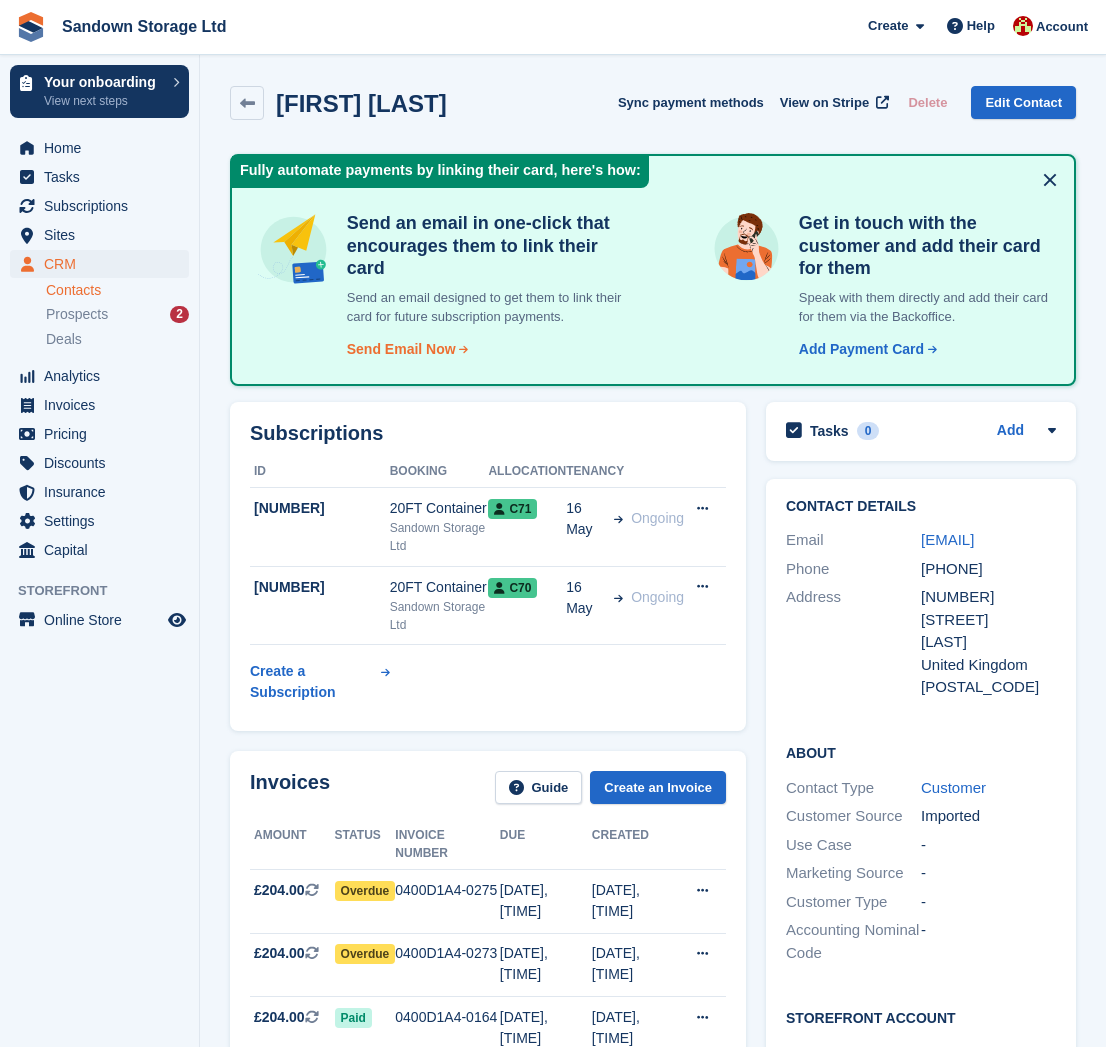 click on "Send Email Now" at bounding box center (401, 349) 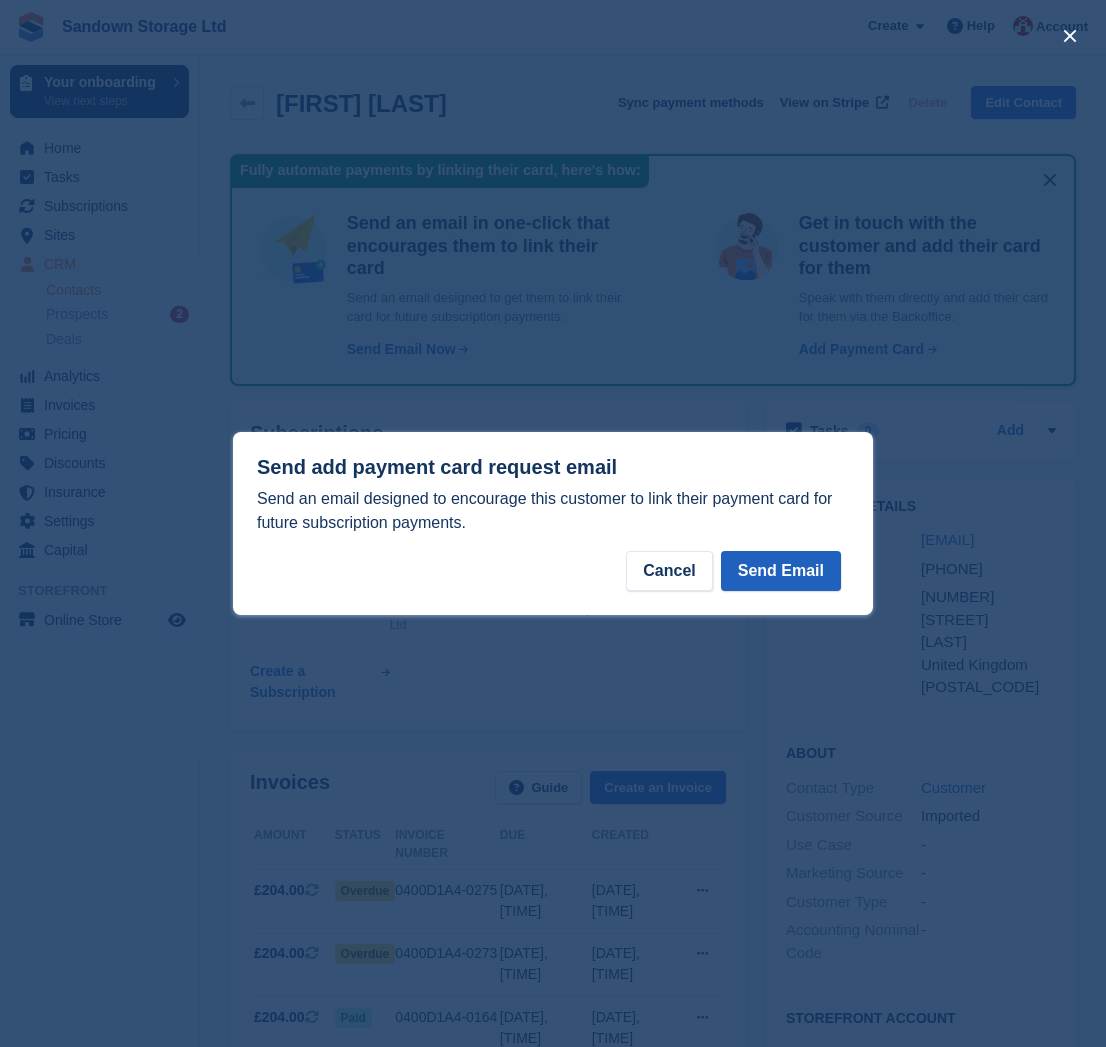 click on "Send Email" at bounding box center (781, 571) 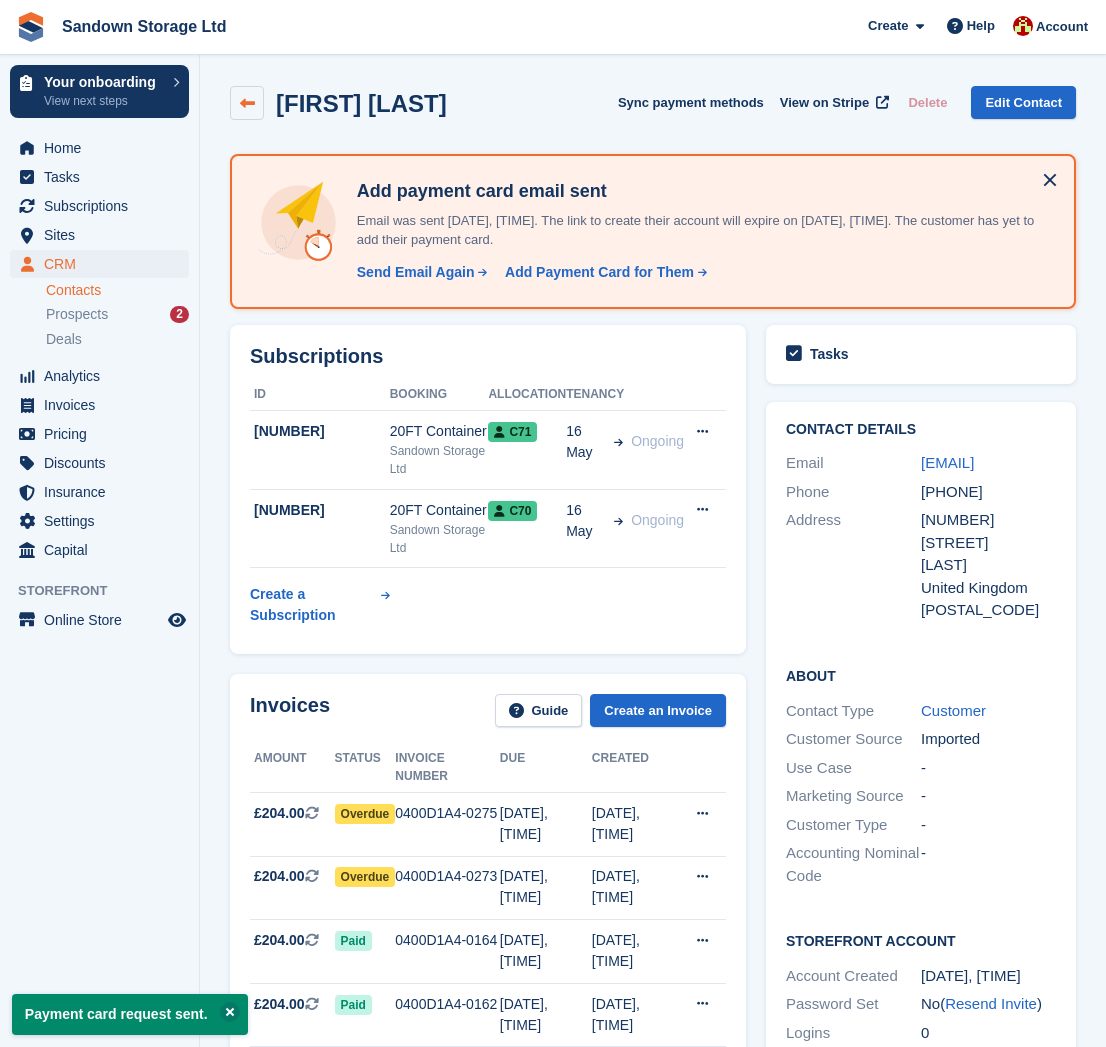 click at bounding box center [247, 103] 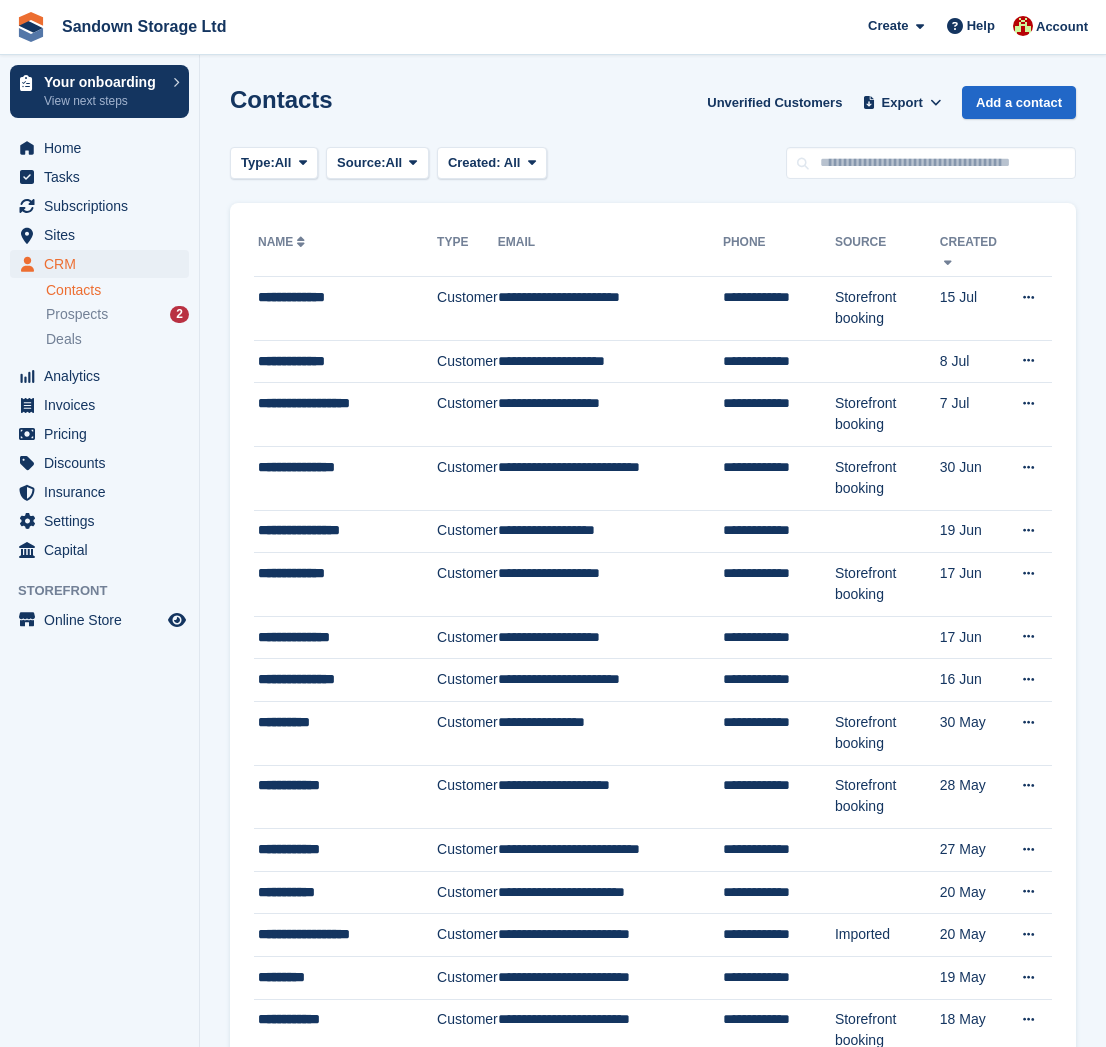 scroll, scrollTop: 8, scrollLeft: 0, axis: vertical 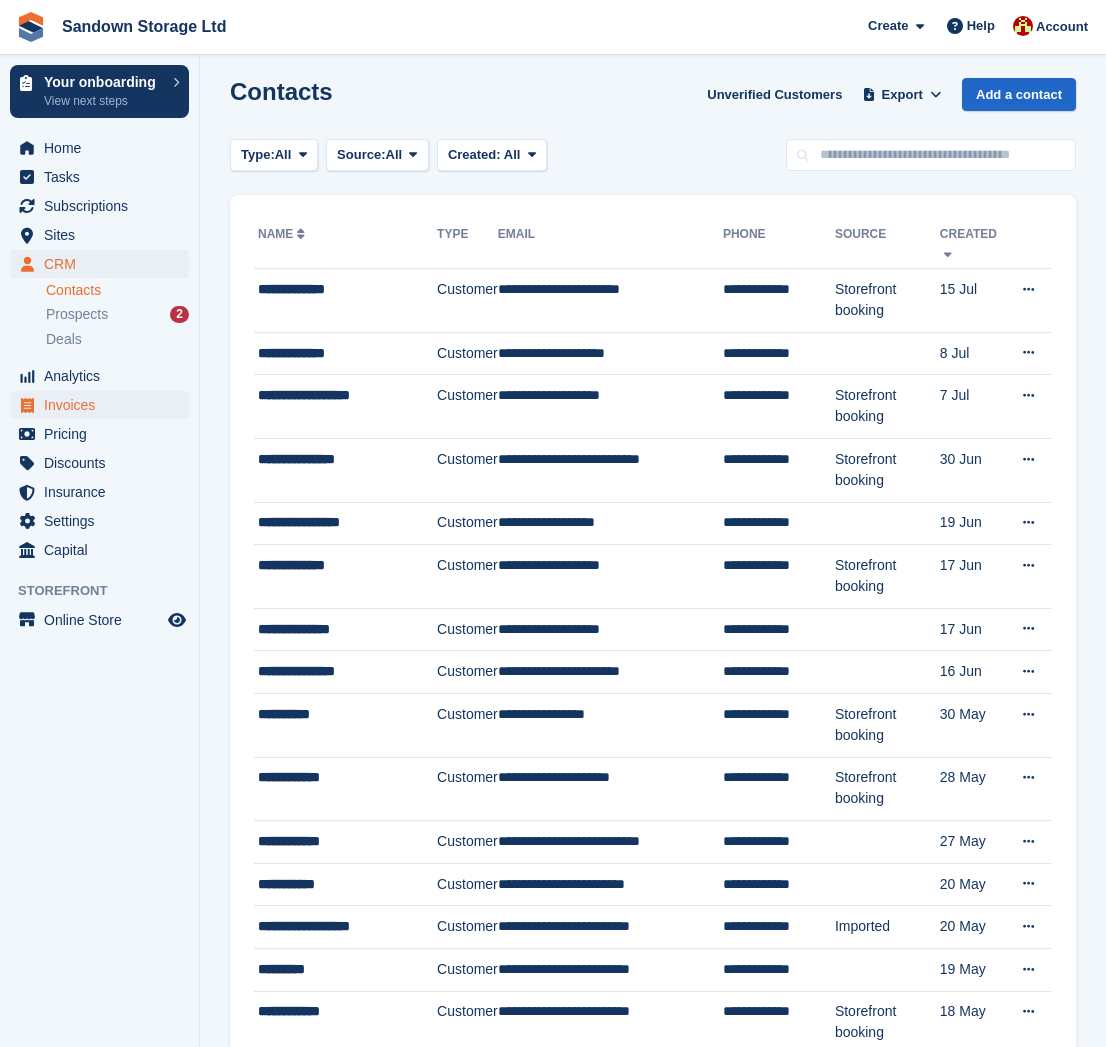 click on "Invoices" at bounding box center [104, 405] 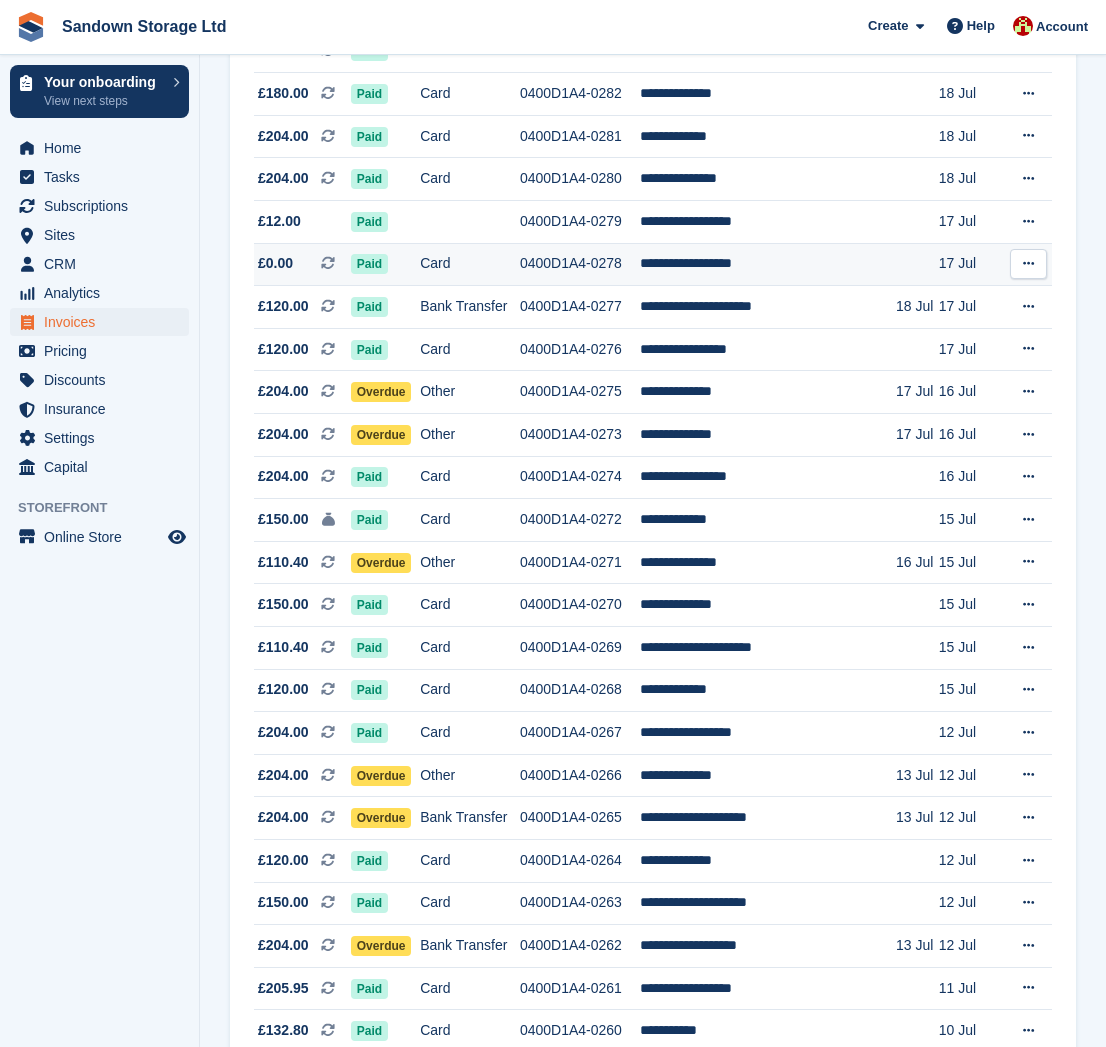 scroll, scrollTop: 355, scrollLeft: 0, axis: vertical 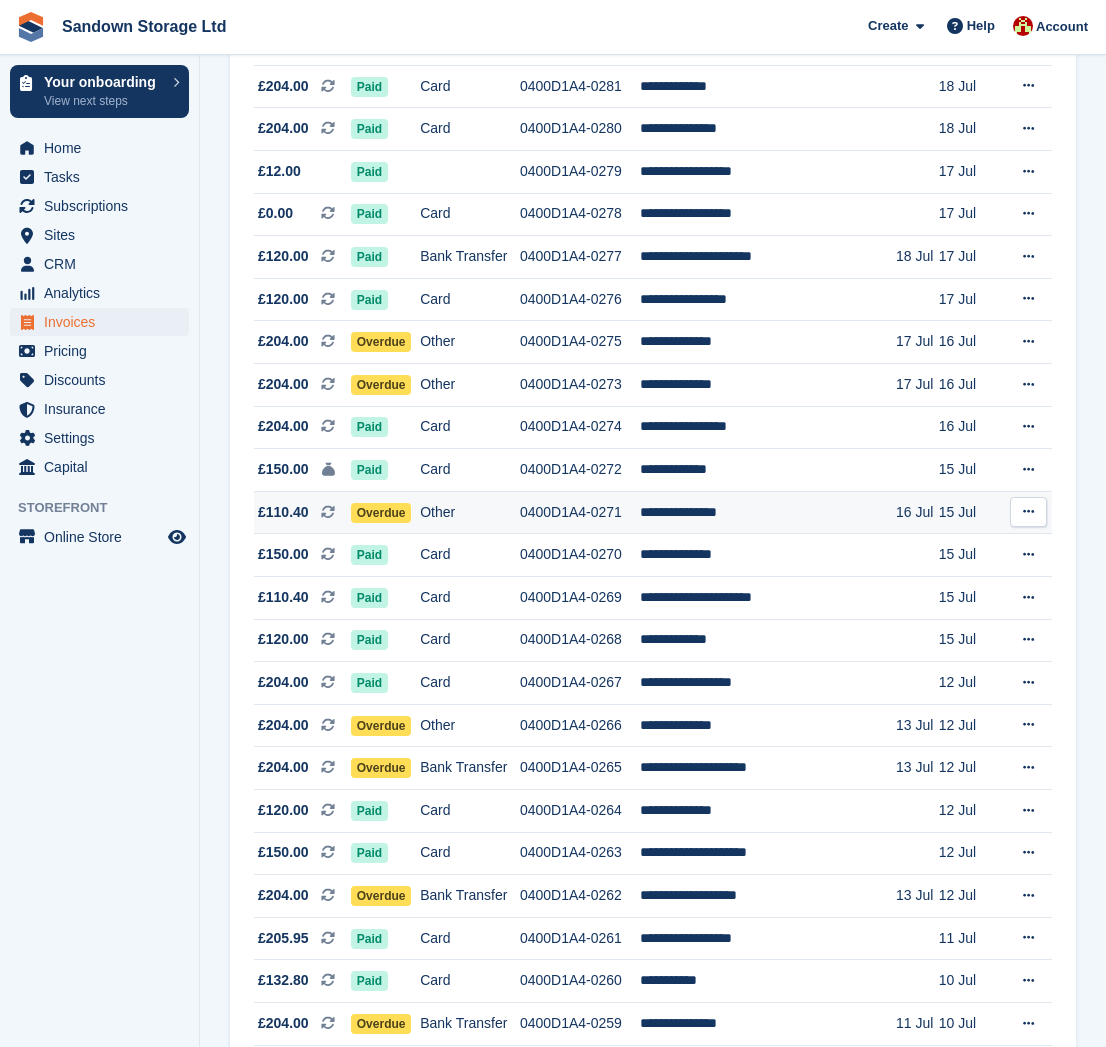 click on "Other" at bounding box center (470, 512) 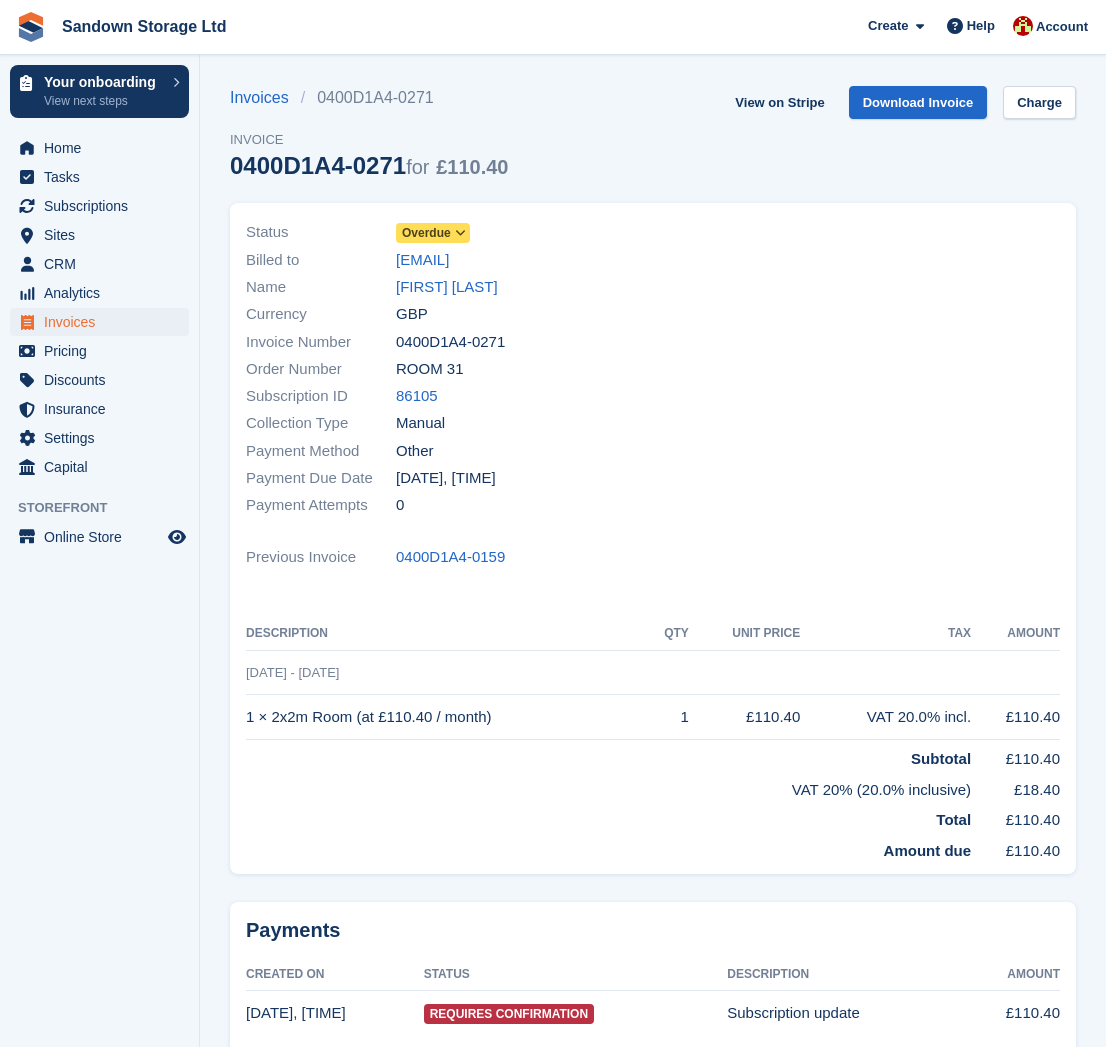 scroll, scrollTop: 0, scrollLeft: 0, axis: both 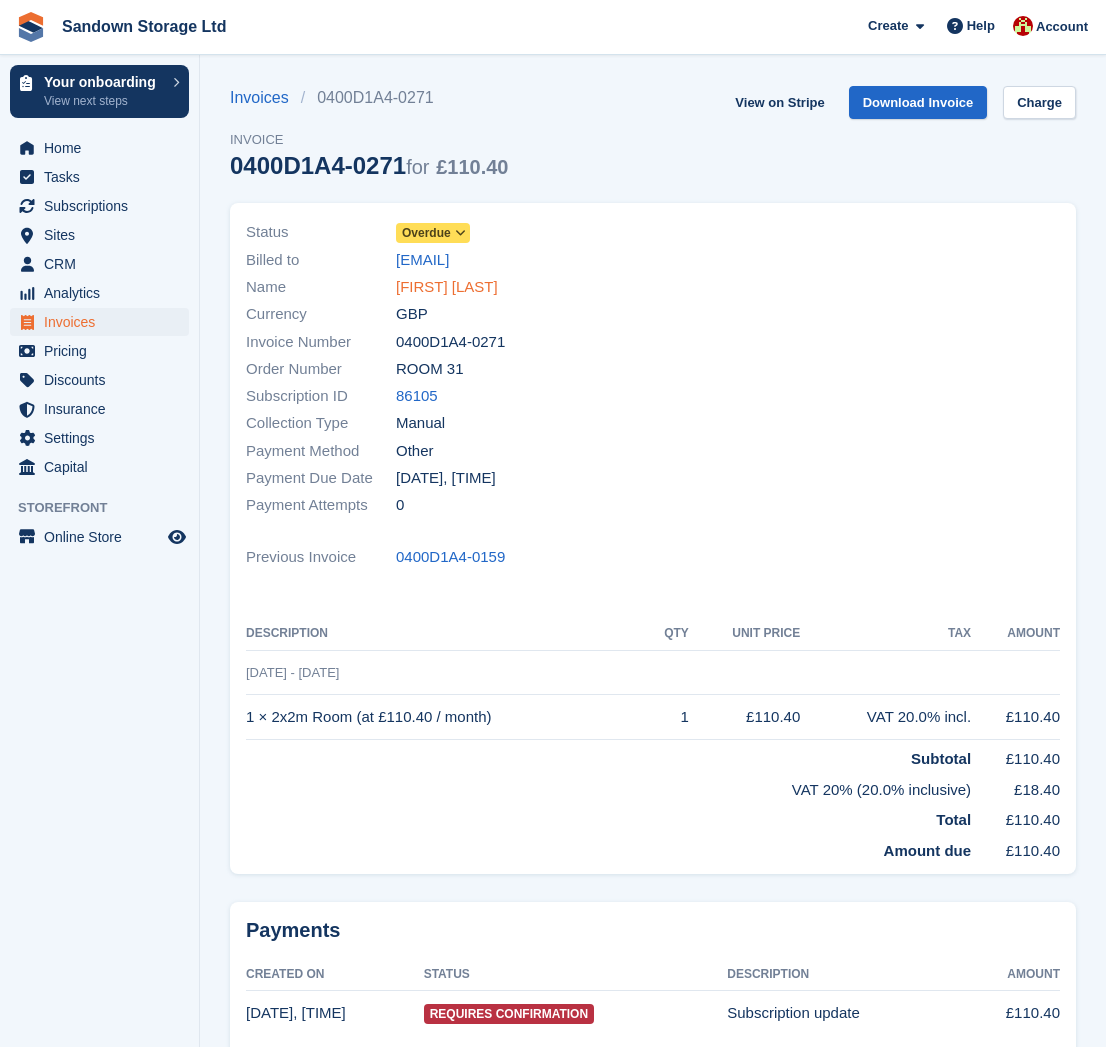 click on "[FIRST] [LAST]" at bounding box center [447, 287] 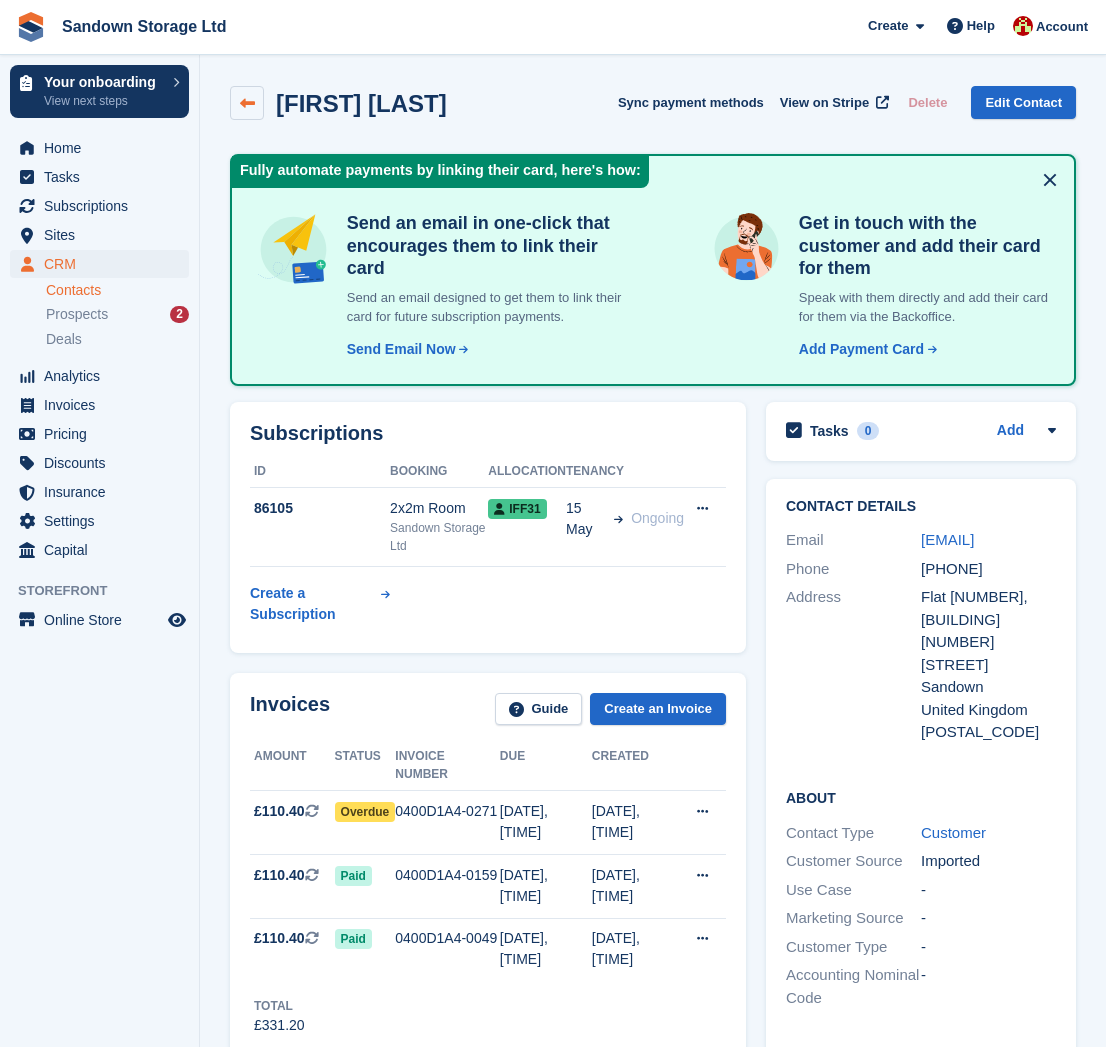 click at bounding box center (247, 103) 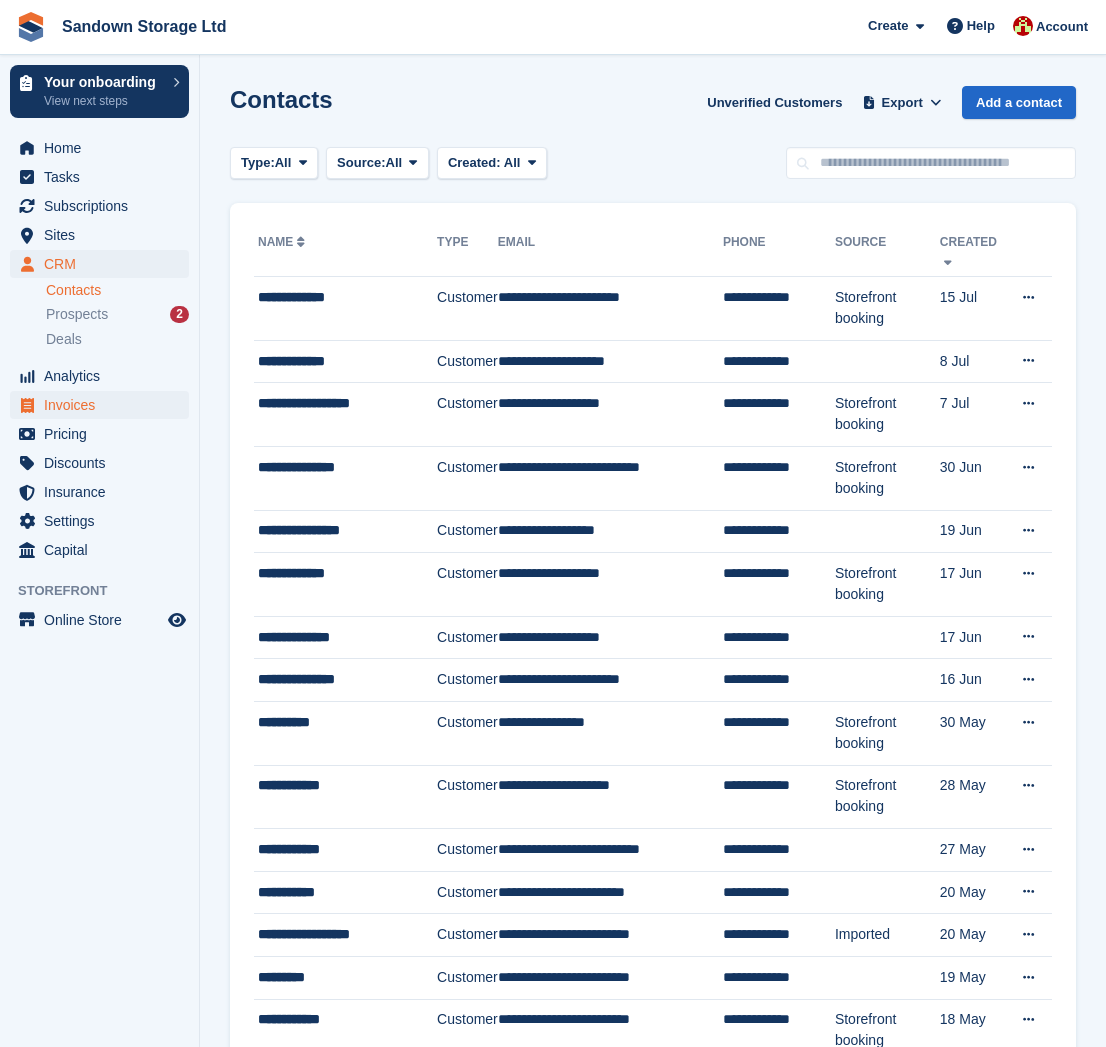 click on "Invoices" at bounding box center [104, 405] 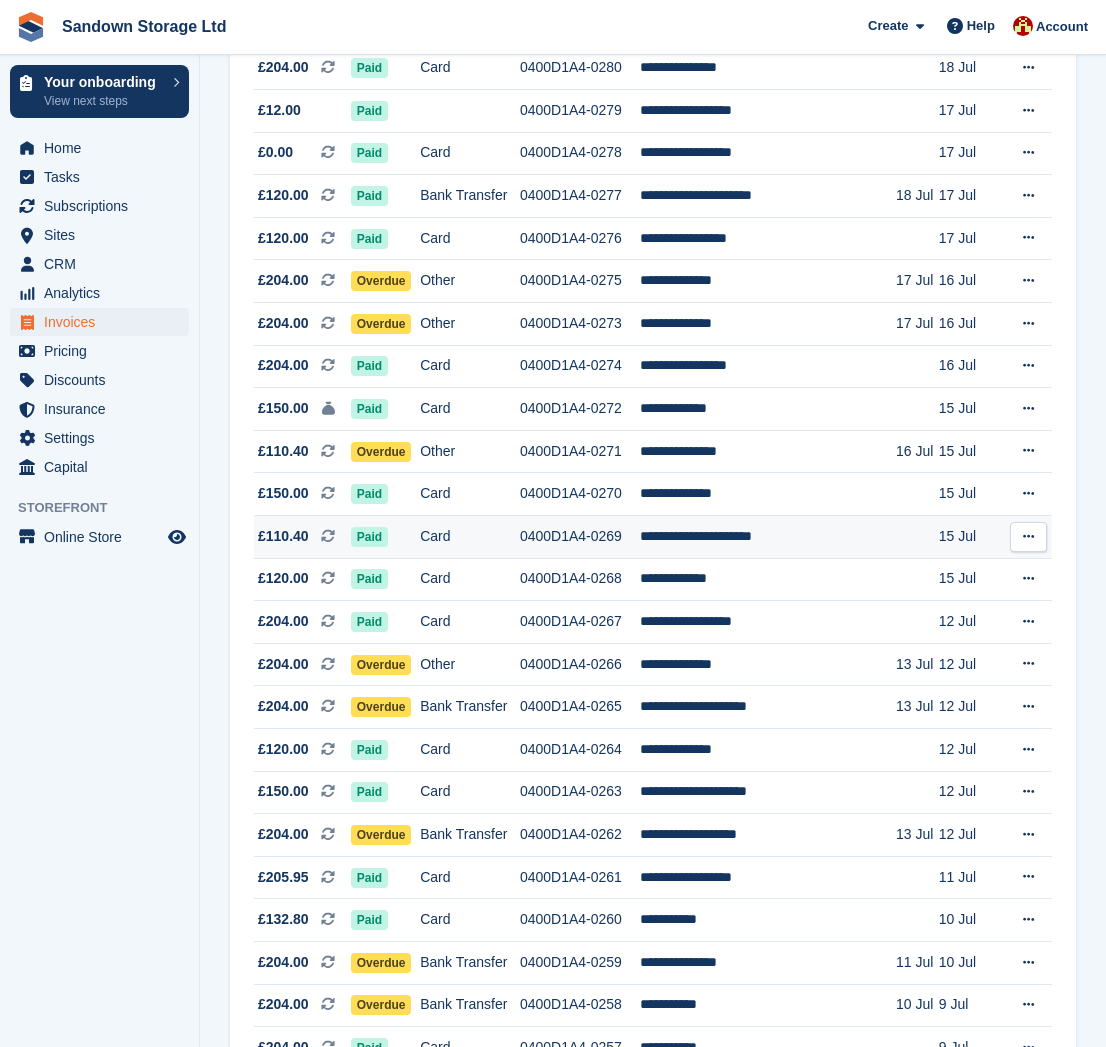 scroll, scrollTop: 450, scrollLeft: 0, axis: vertical 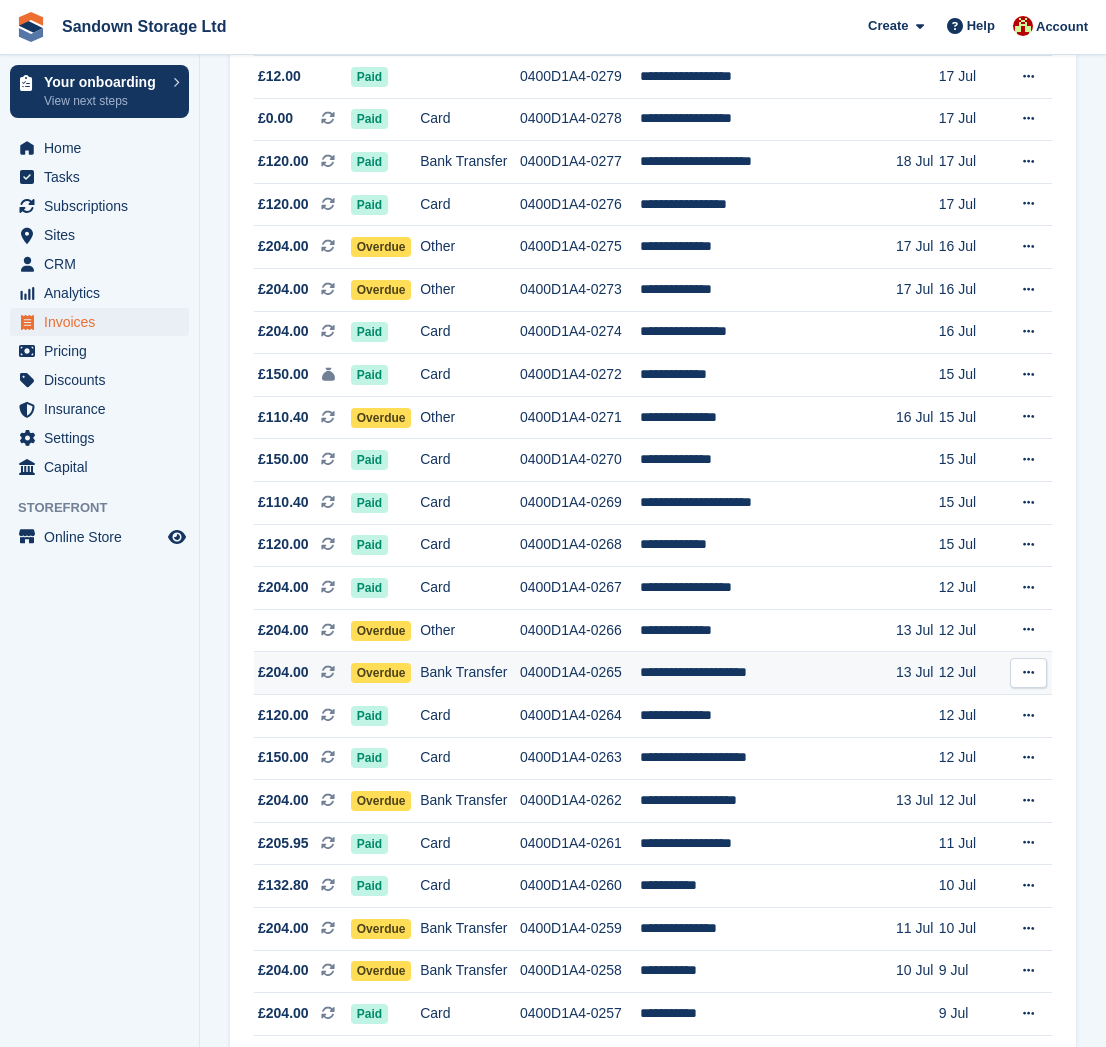 click on "**********" at bounding box center (768, 673) 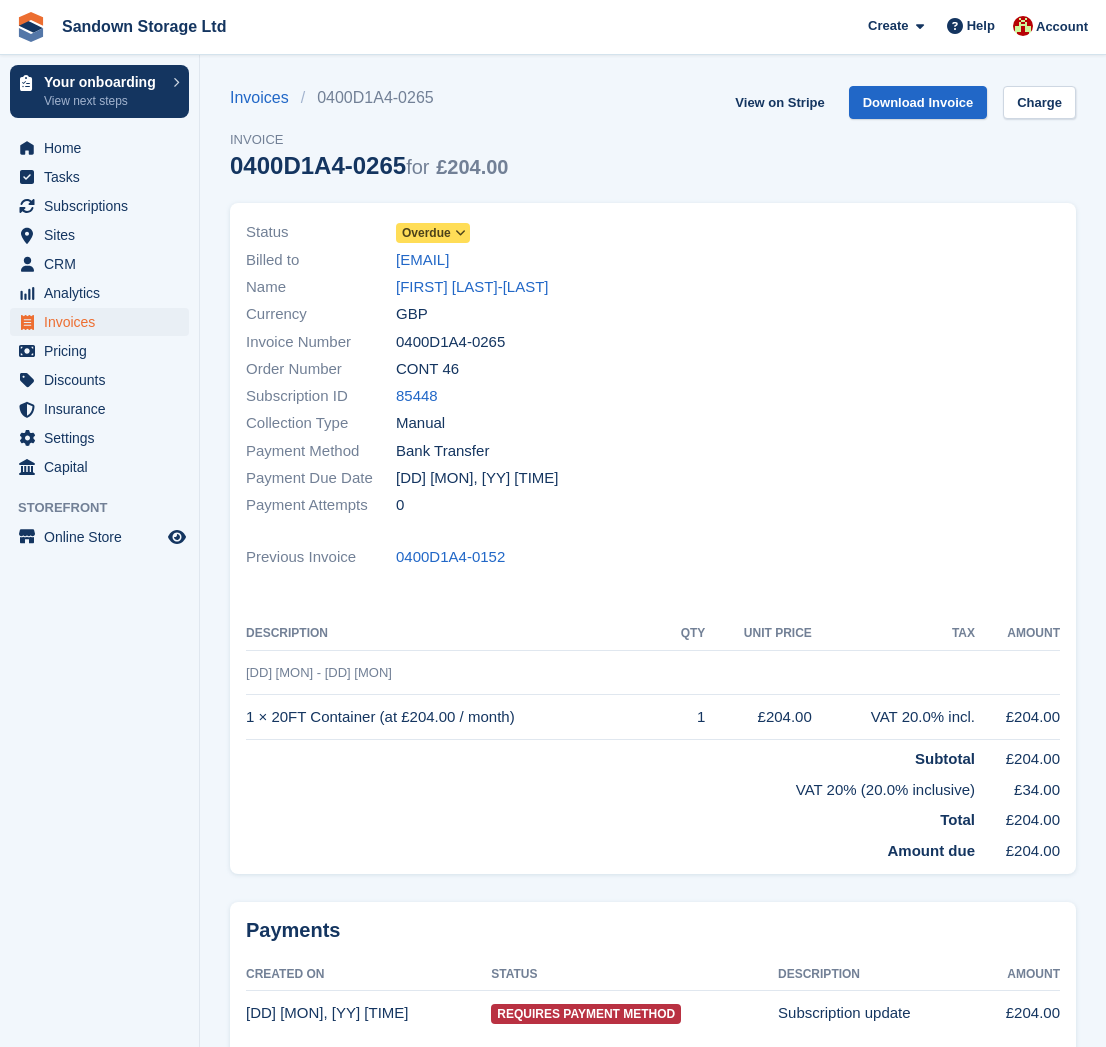 scroll, scrollTop: 0, scrollLeft: 0, axis: both 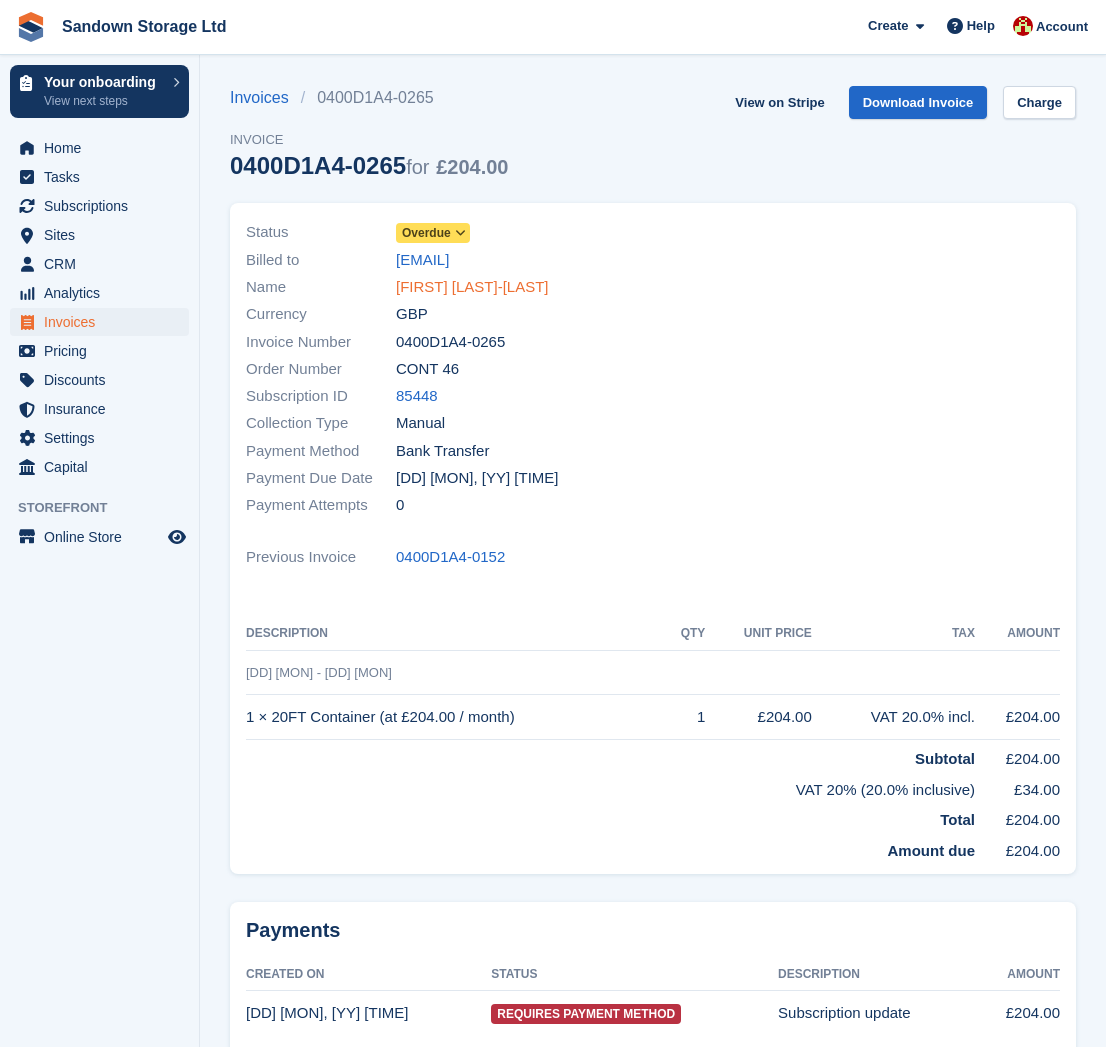 click on "[FIRST] [LAST]-[LAST]" at bounding box center (472, 287) 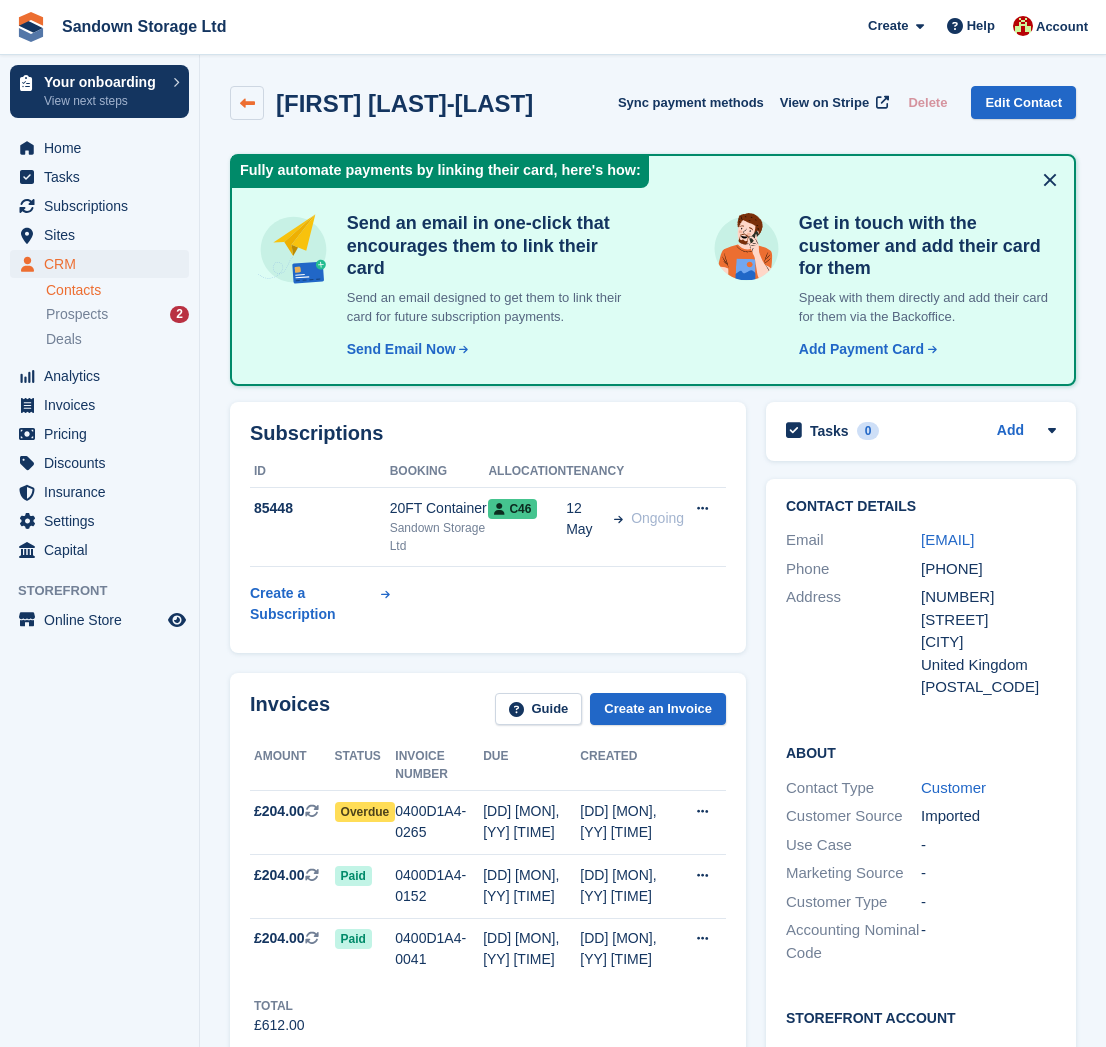 click at bounding box center (247, 103) 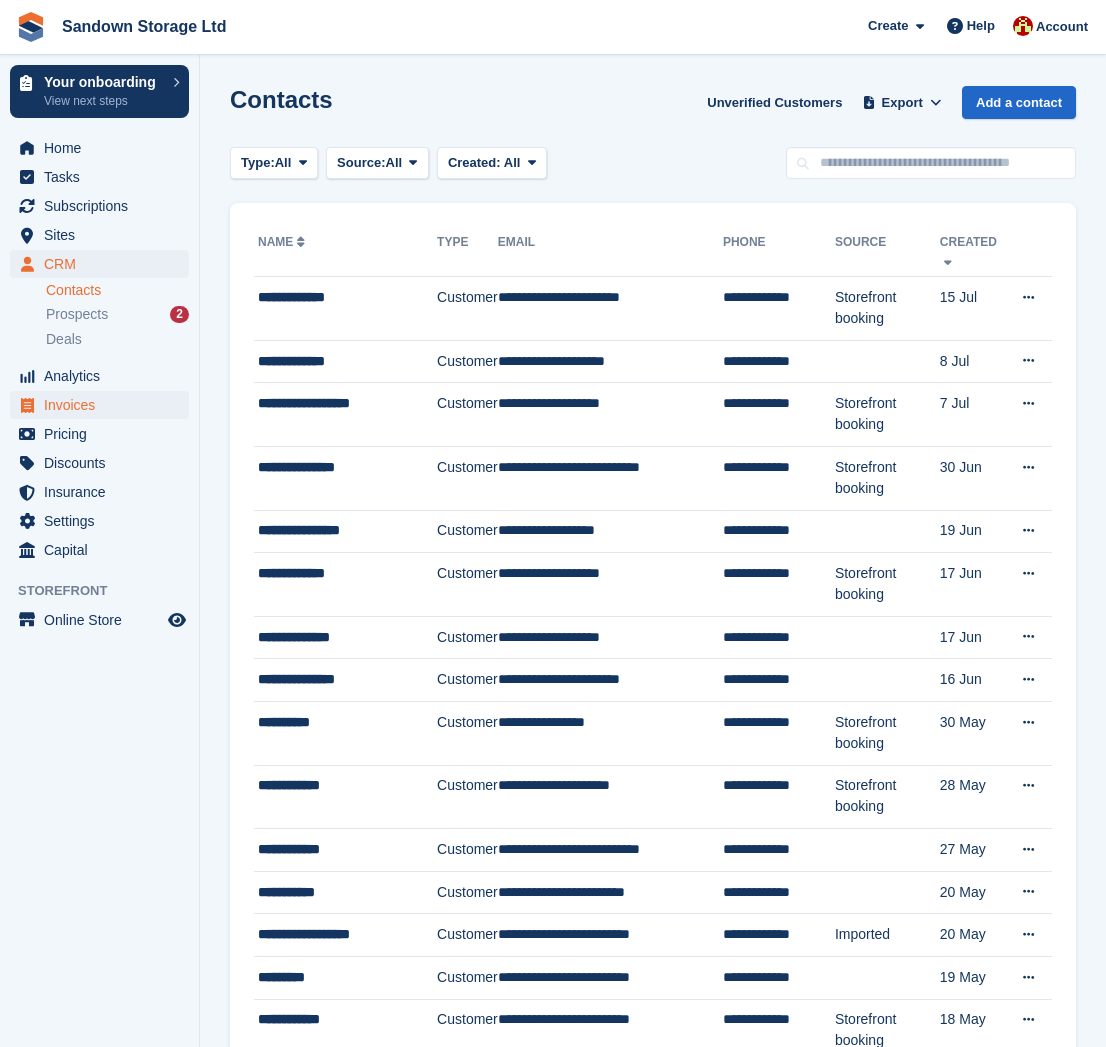scroll, scrollTop: 1, scrollLeft: 0, axis: vertical 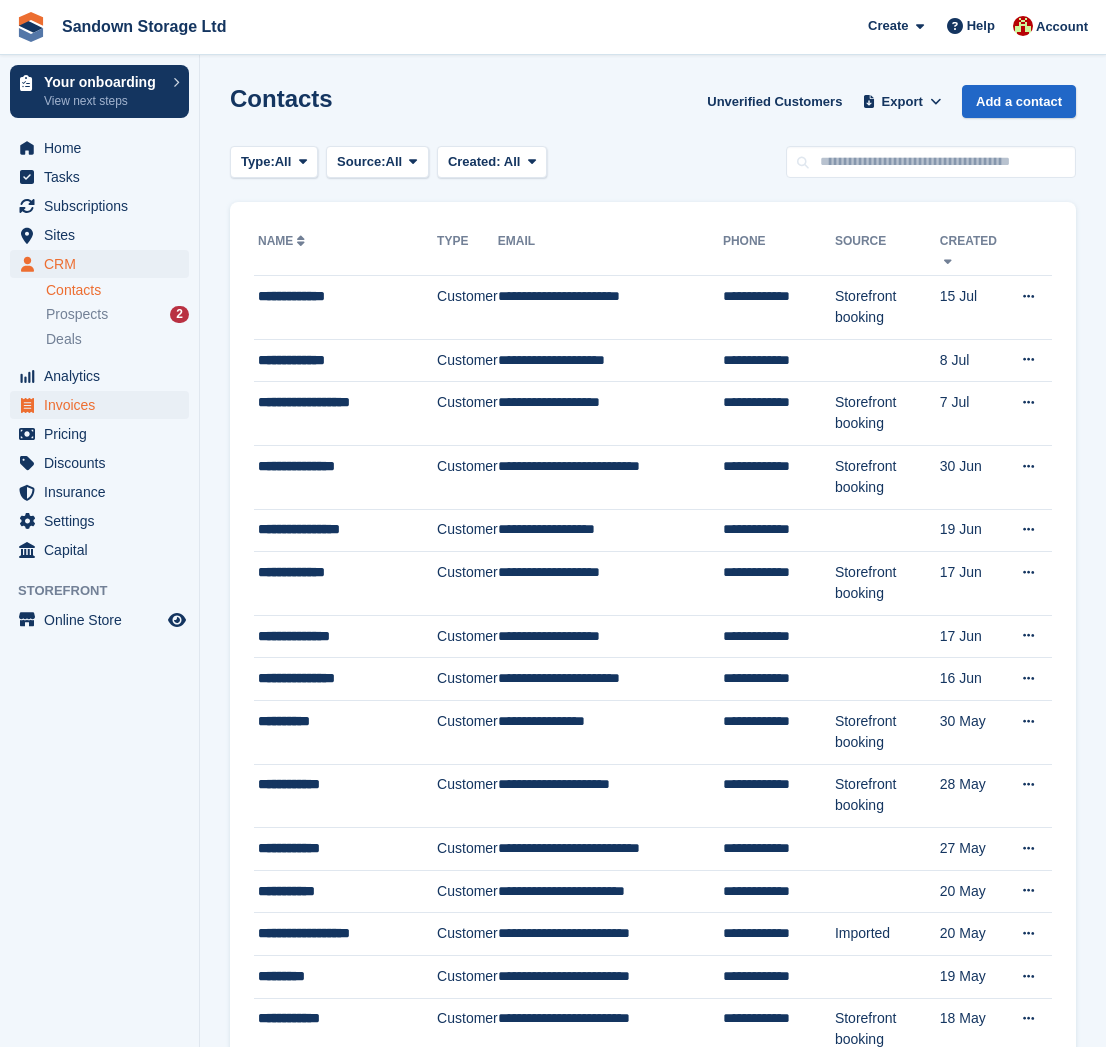 click on "Invoices" at bounding box center (104, 405) 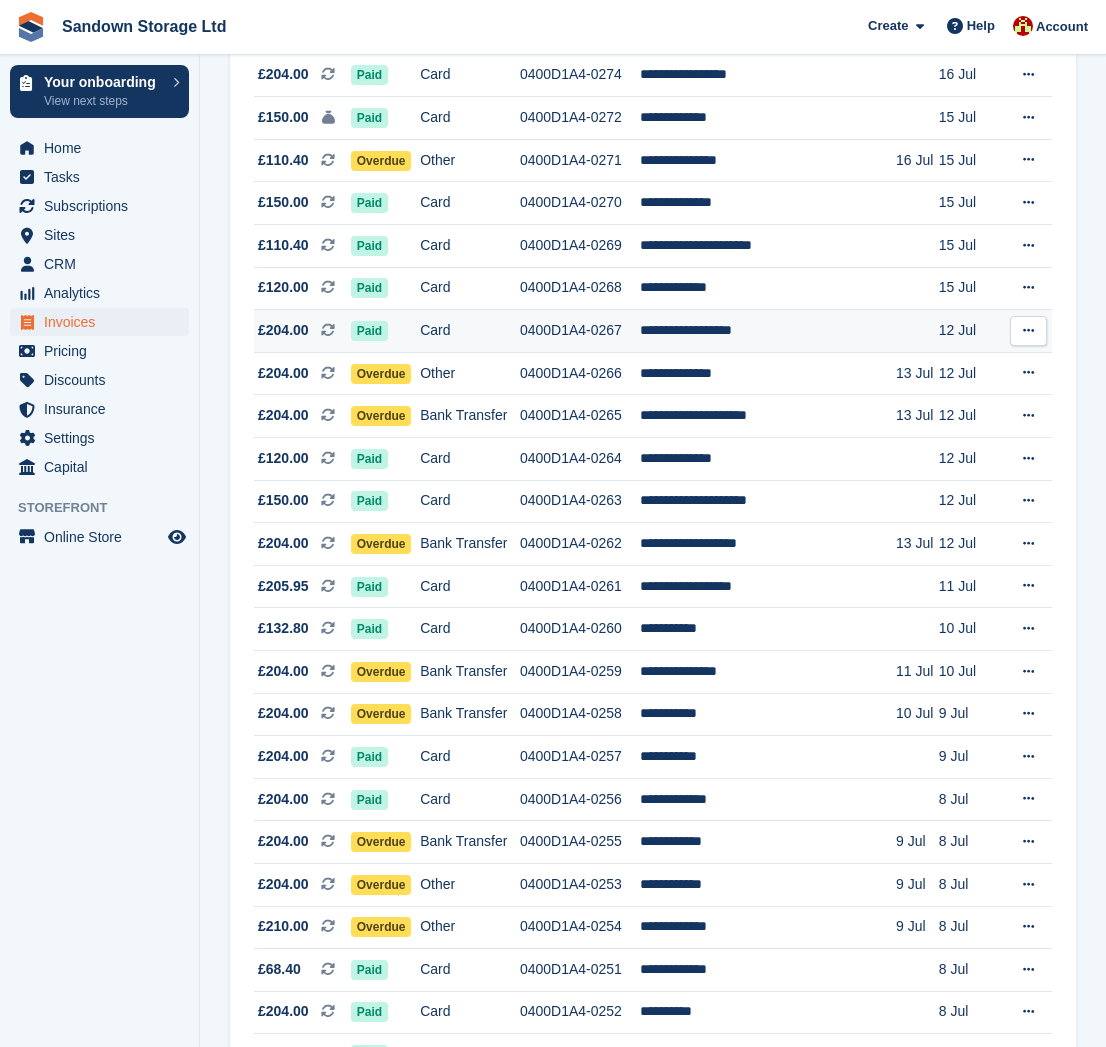 scroll, scrollTop: 709, scrollLeft: 0, axis: vertical 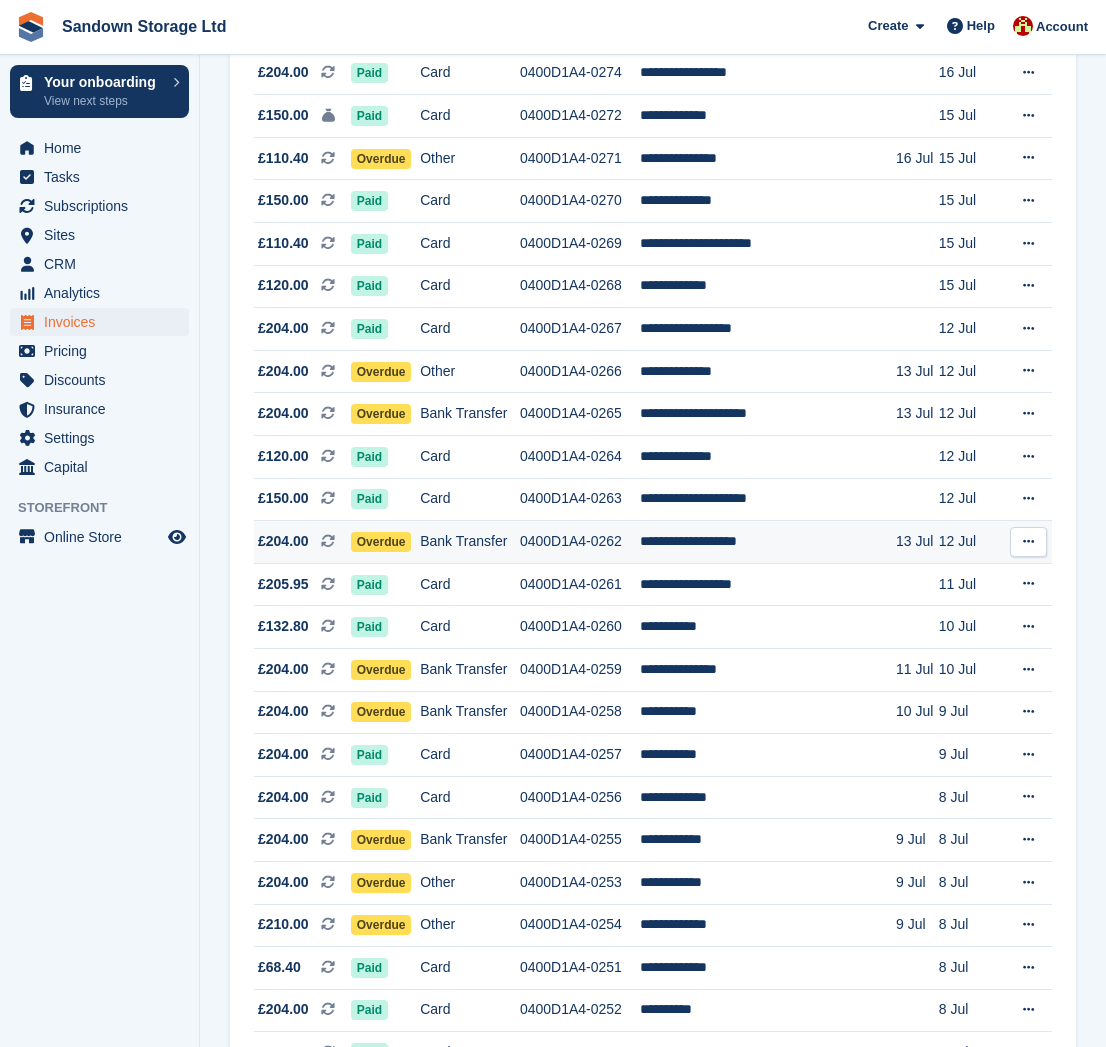 click on "0400D1A4-0262" at bounding box center [580, 542] 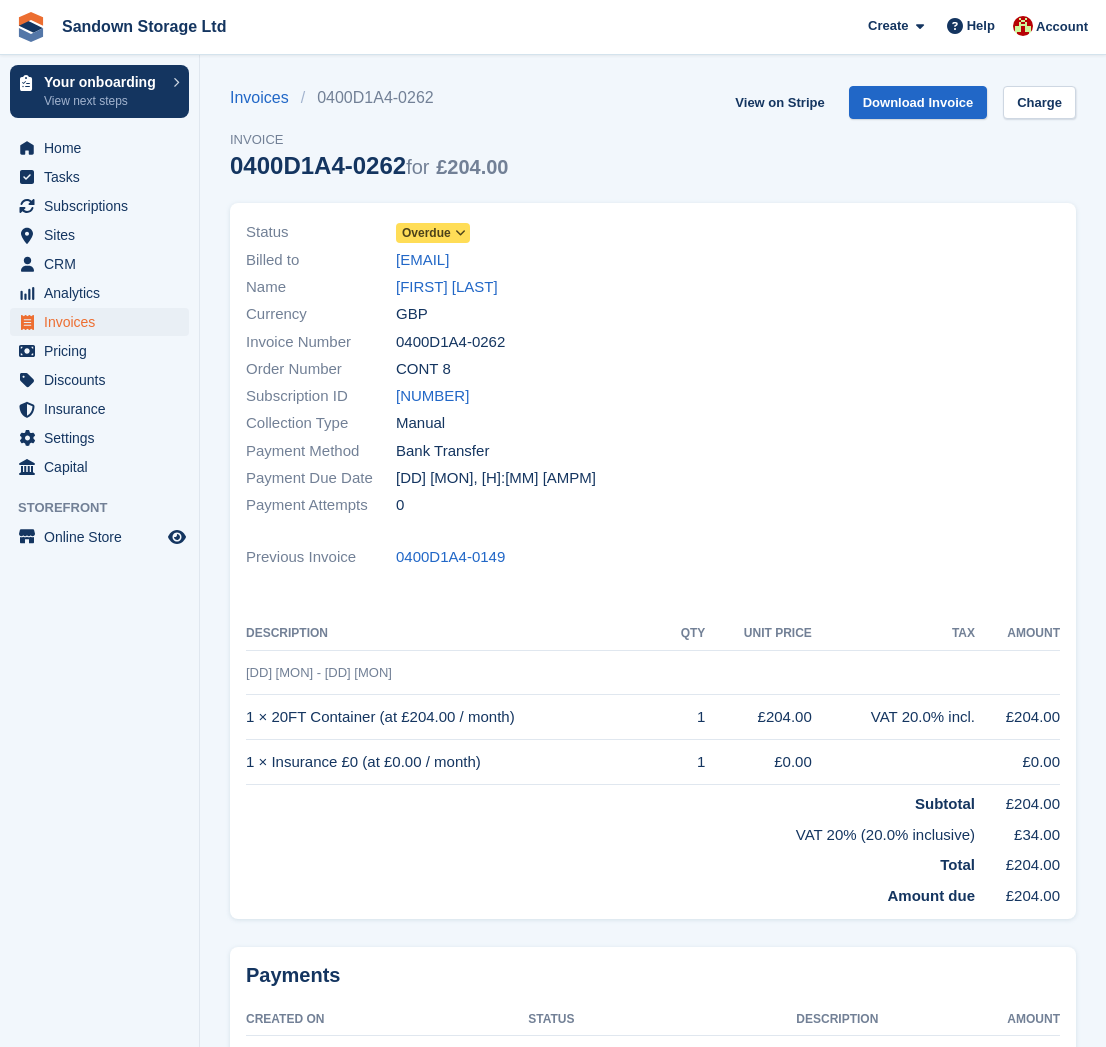 scroll, scrollTop: 0, scrollLeft: 0, axis: both 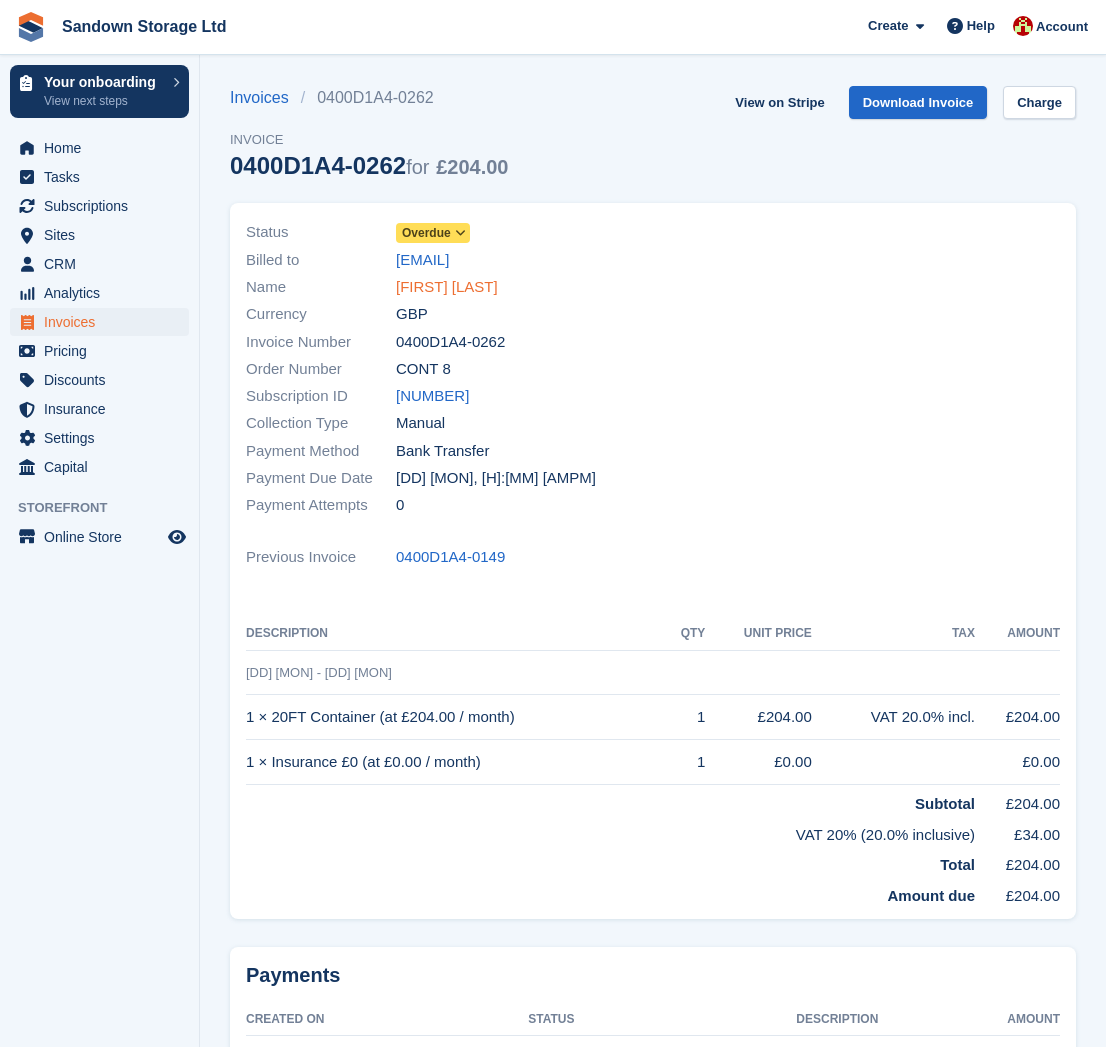 click on "[FIRST] [LAST]" at bounding box center [447, 287] 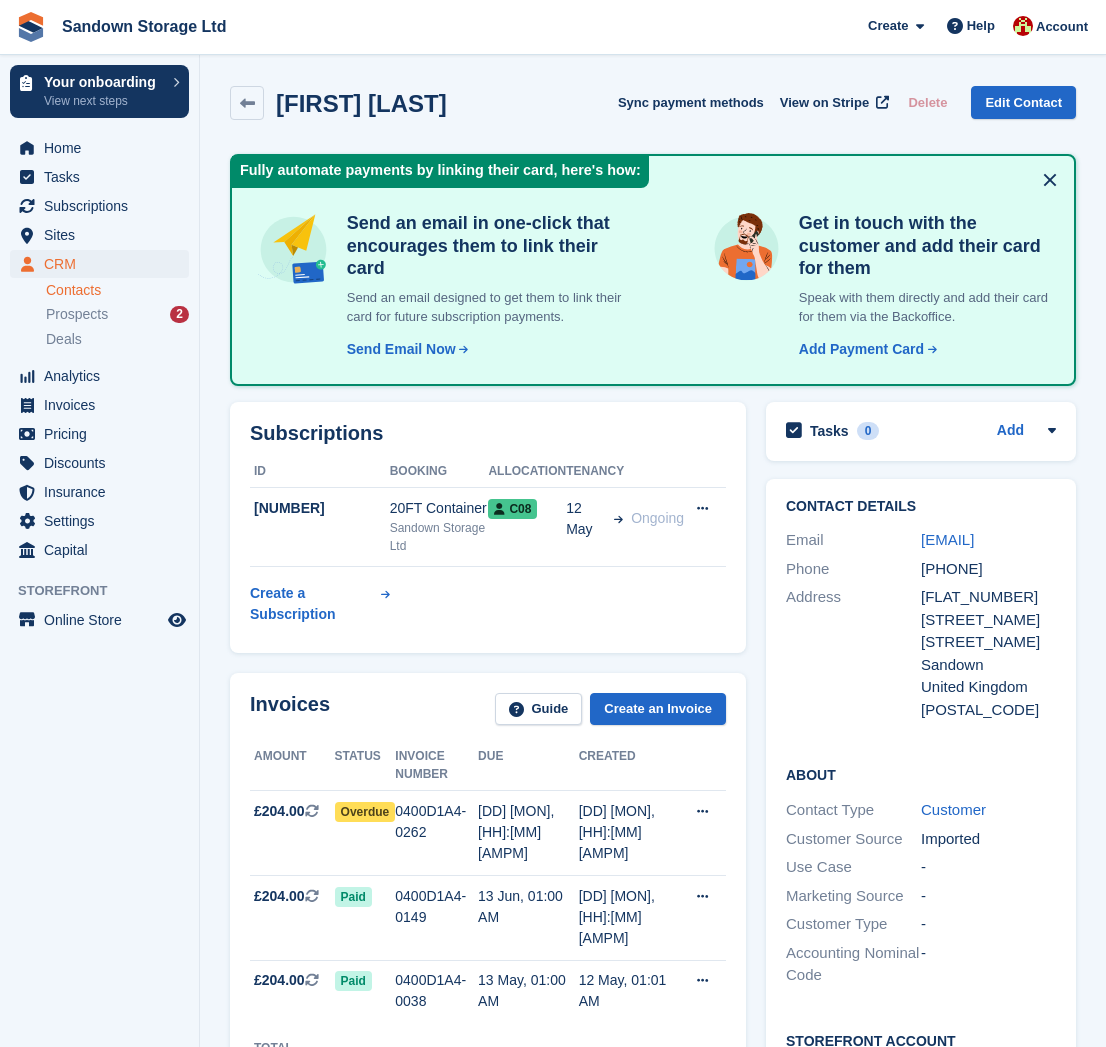 click on "CRM" at bounding box center (104, 264) 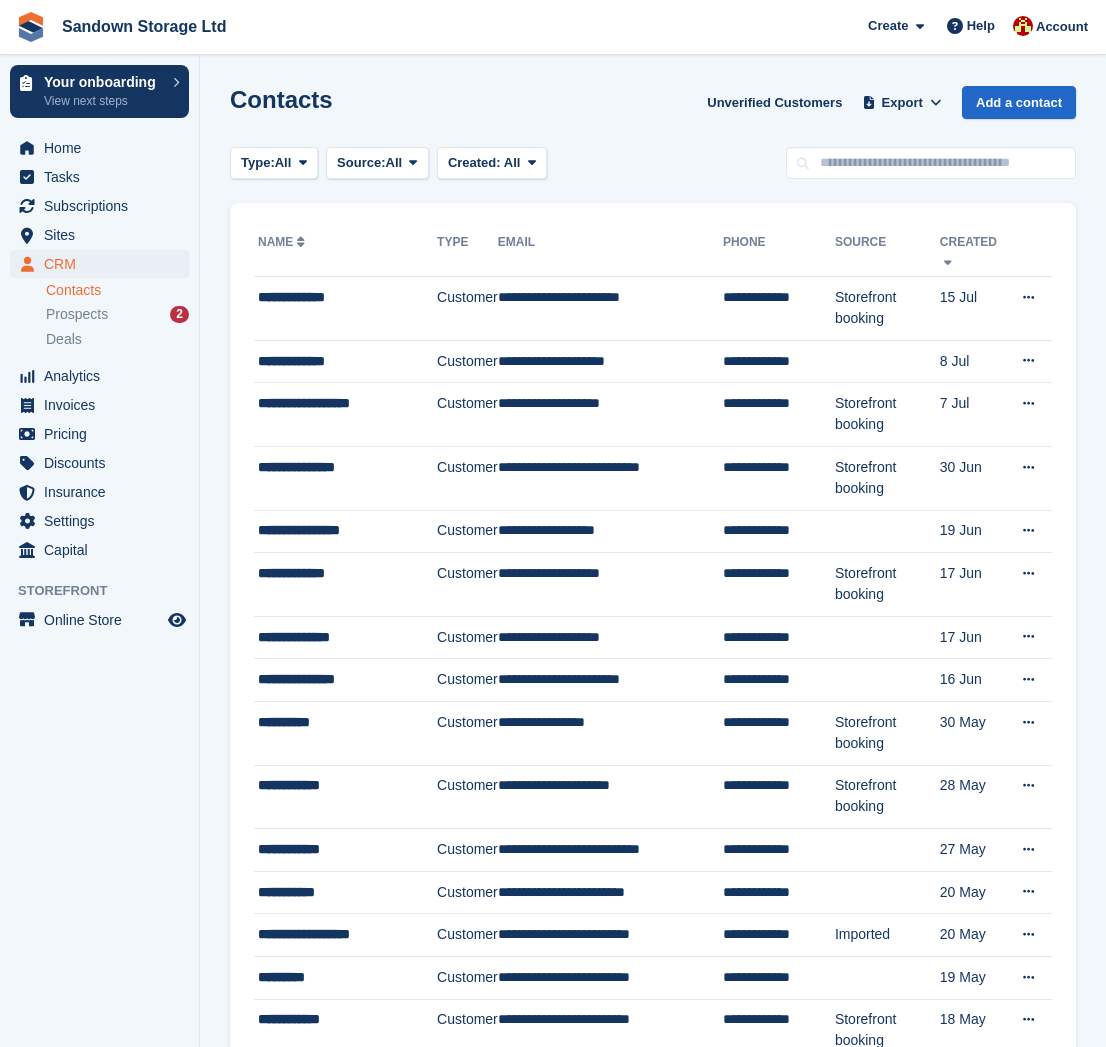 click on "Contacts
Unverified Customers
Export
Export Contacts
Export a CSV of all Contacts which match the current filters.
Please allow time for large exports.
Start Export
Add a contact
Type:
All
All
Lead
Customer
Source:
All
All
Storefront
Backoffice
Pre-Opening interest
Incomplete booking
Unit type interest
Price reveal
Quote requested
Storefront booking
Storefront pop-up form
External enquiry form
Phone call
Walk-in" at bounding box center (653, 1379) 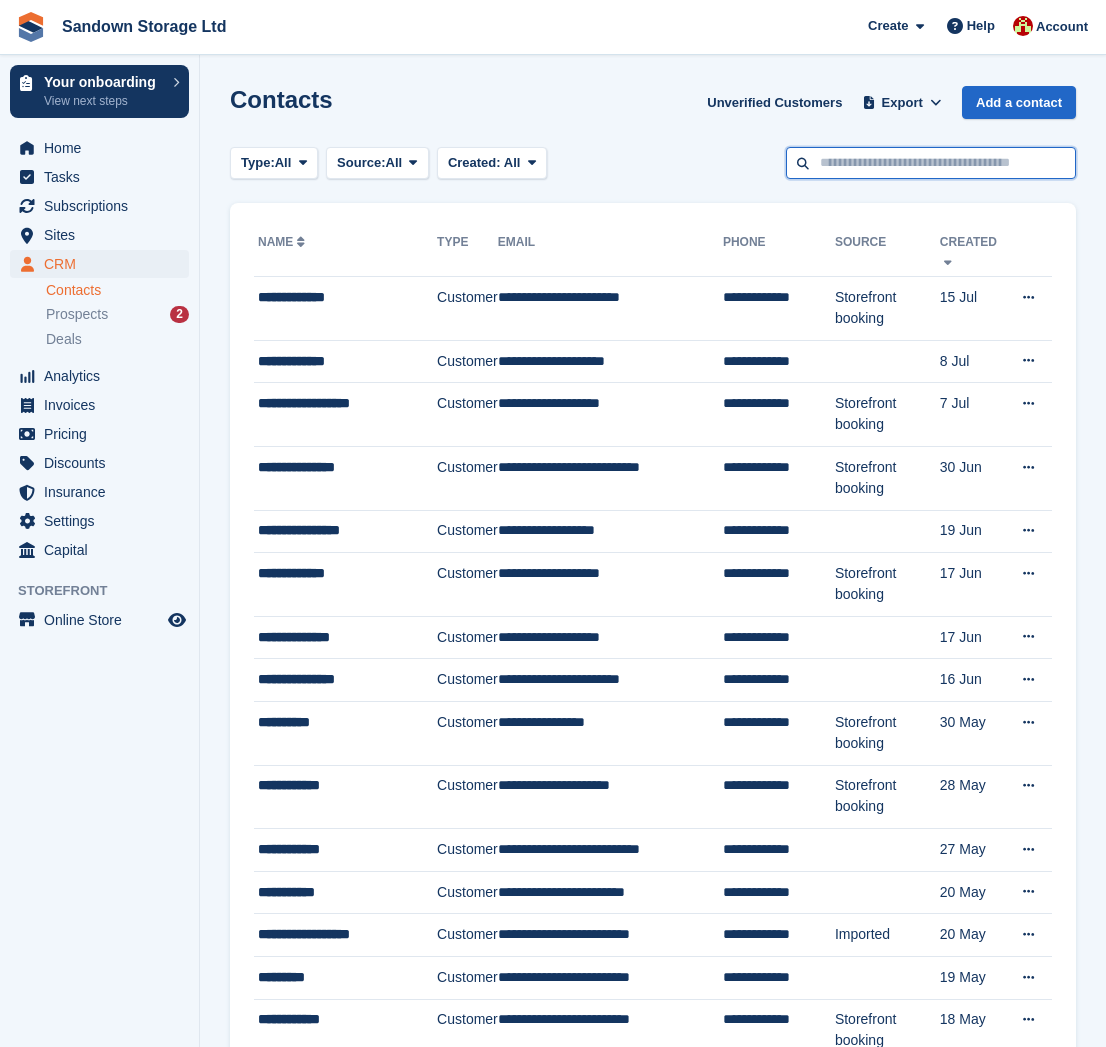click at bounding box center (931, 163) 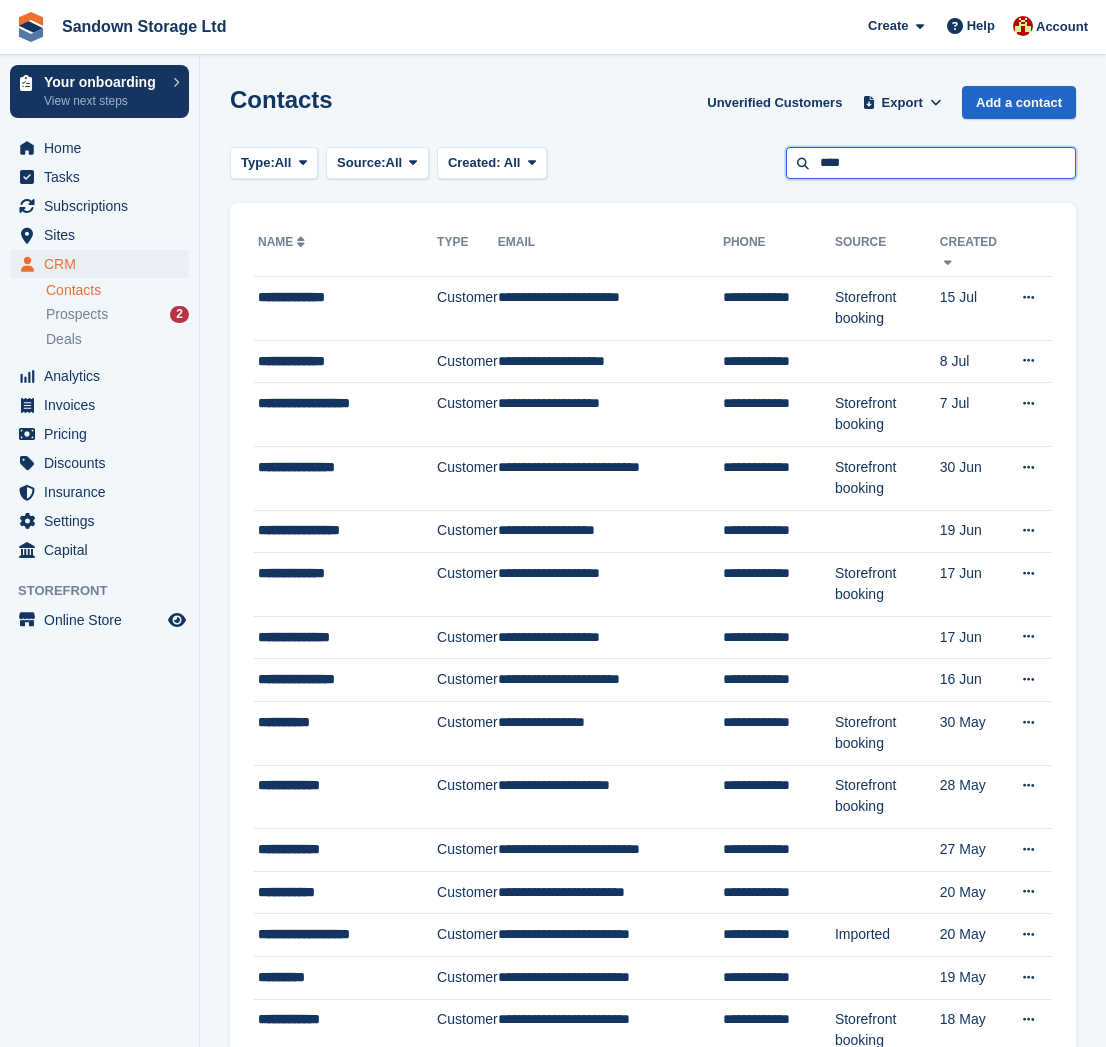 type on "****" 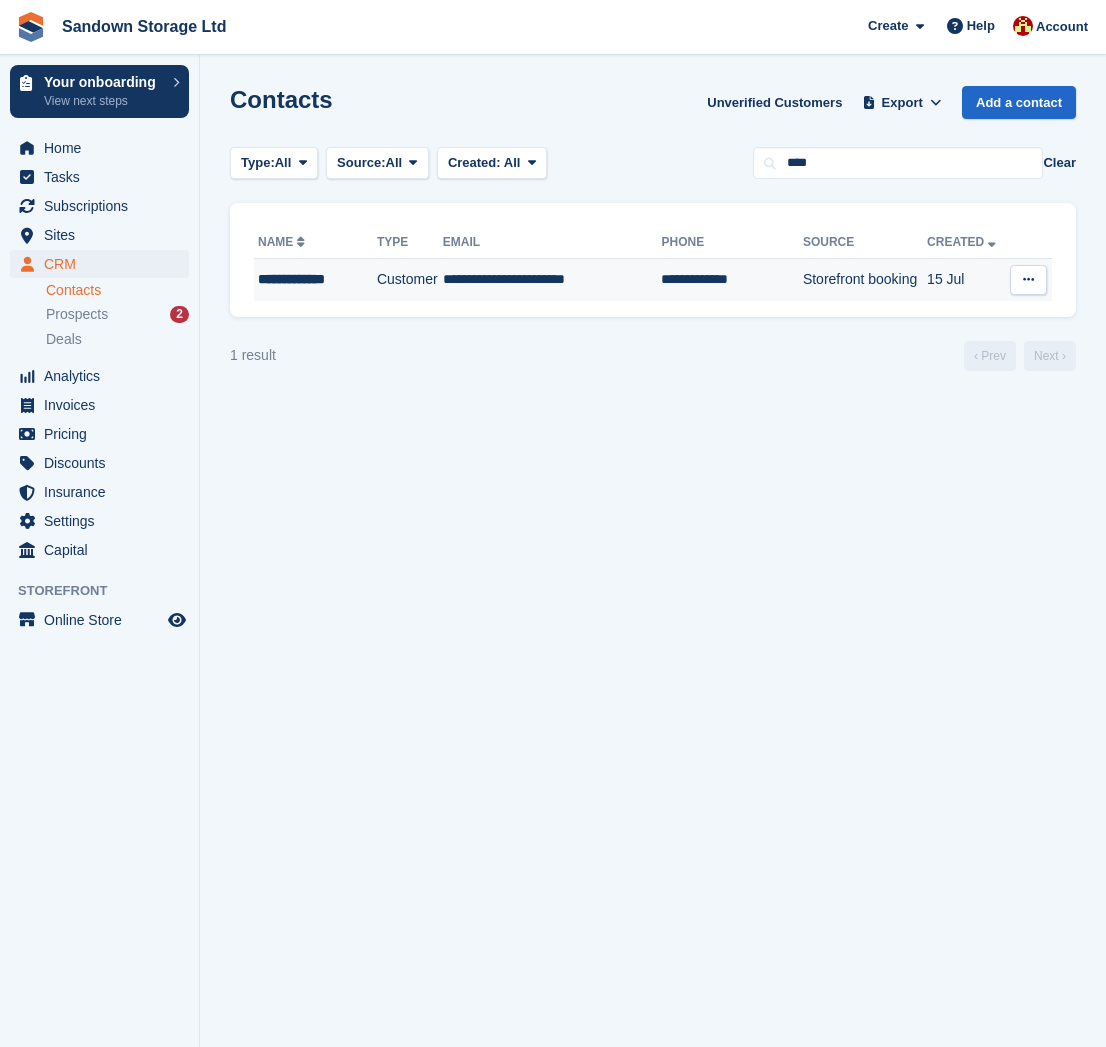 click on "**********" at bounding box center [552, 280] 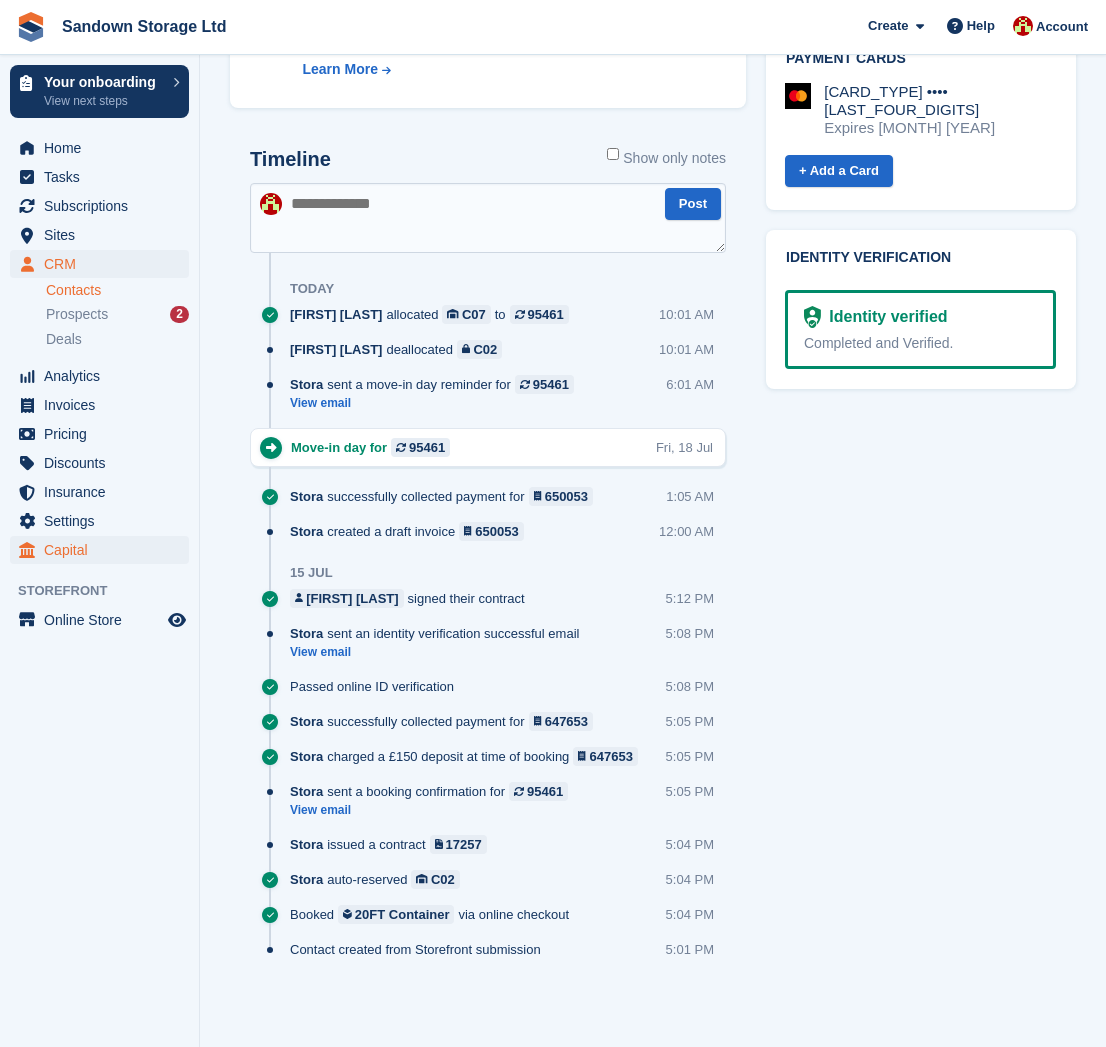 scroll, scrollTop: 997, scrollLeft: 0, axis: vertical 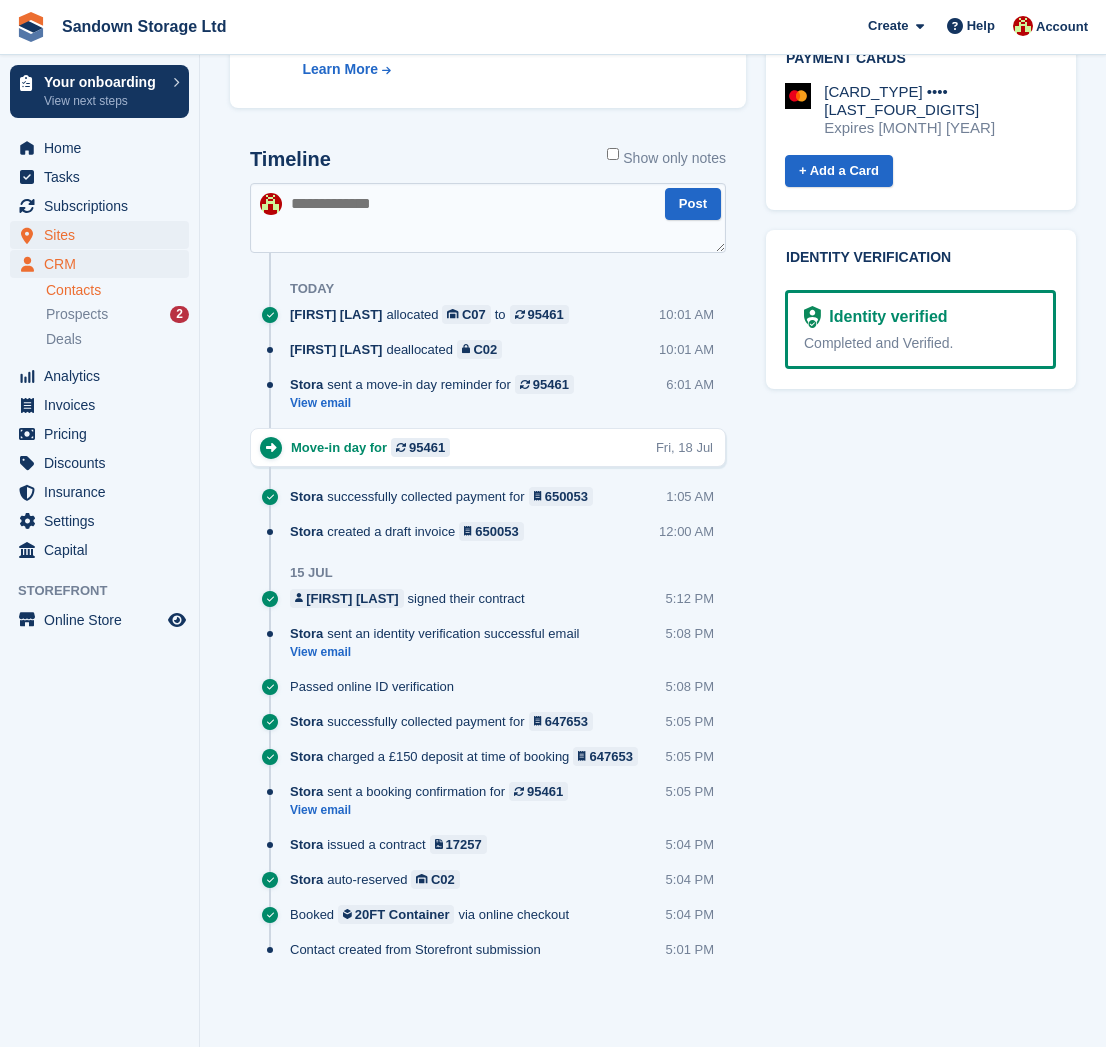 click on "Sites" at bounding box center (104, 235) 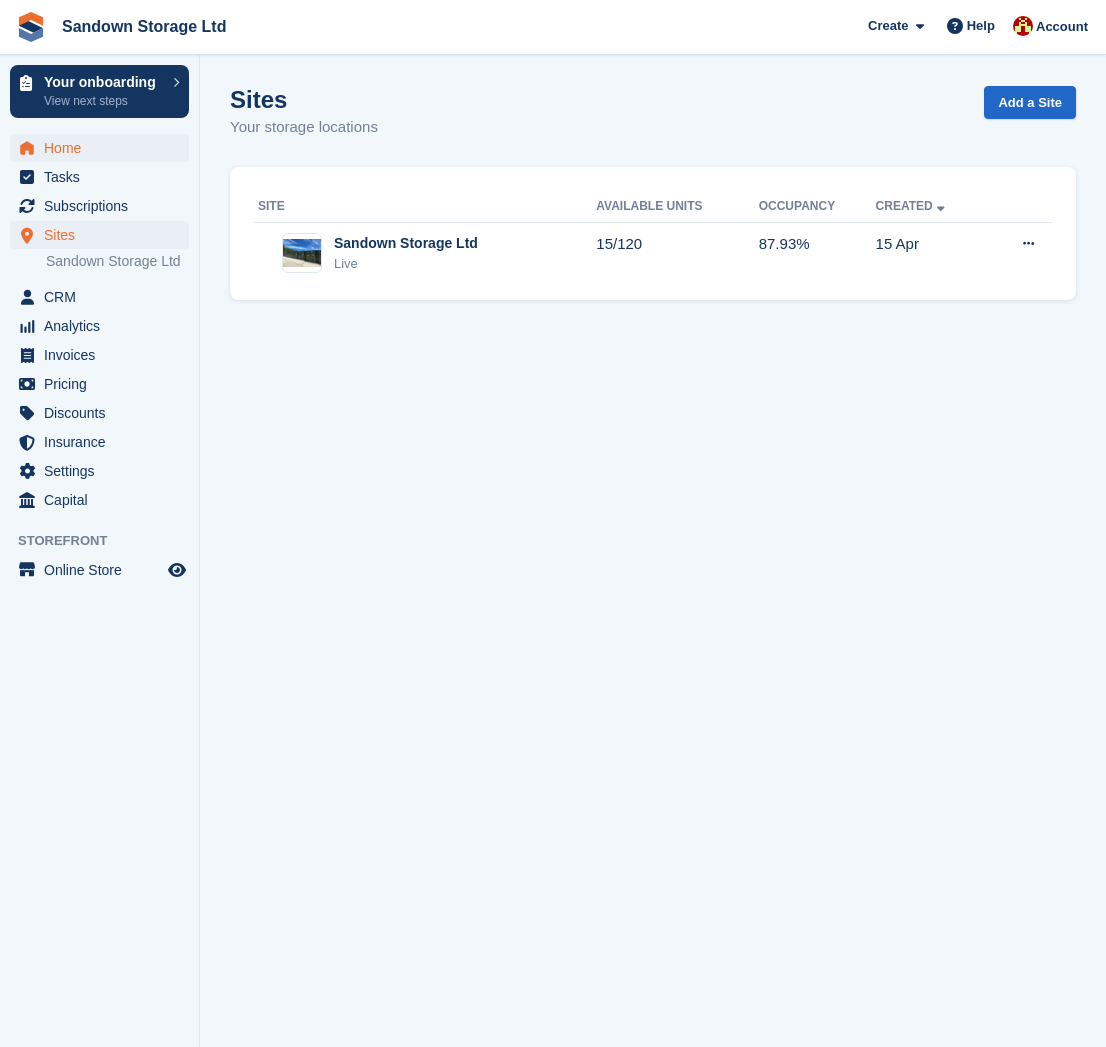 click on "Home" at bounding box center (104, 148) 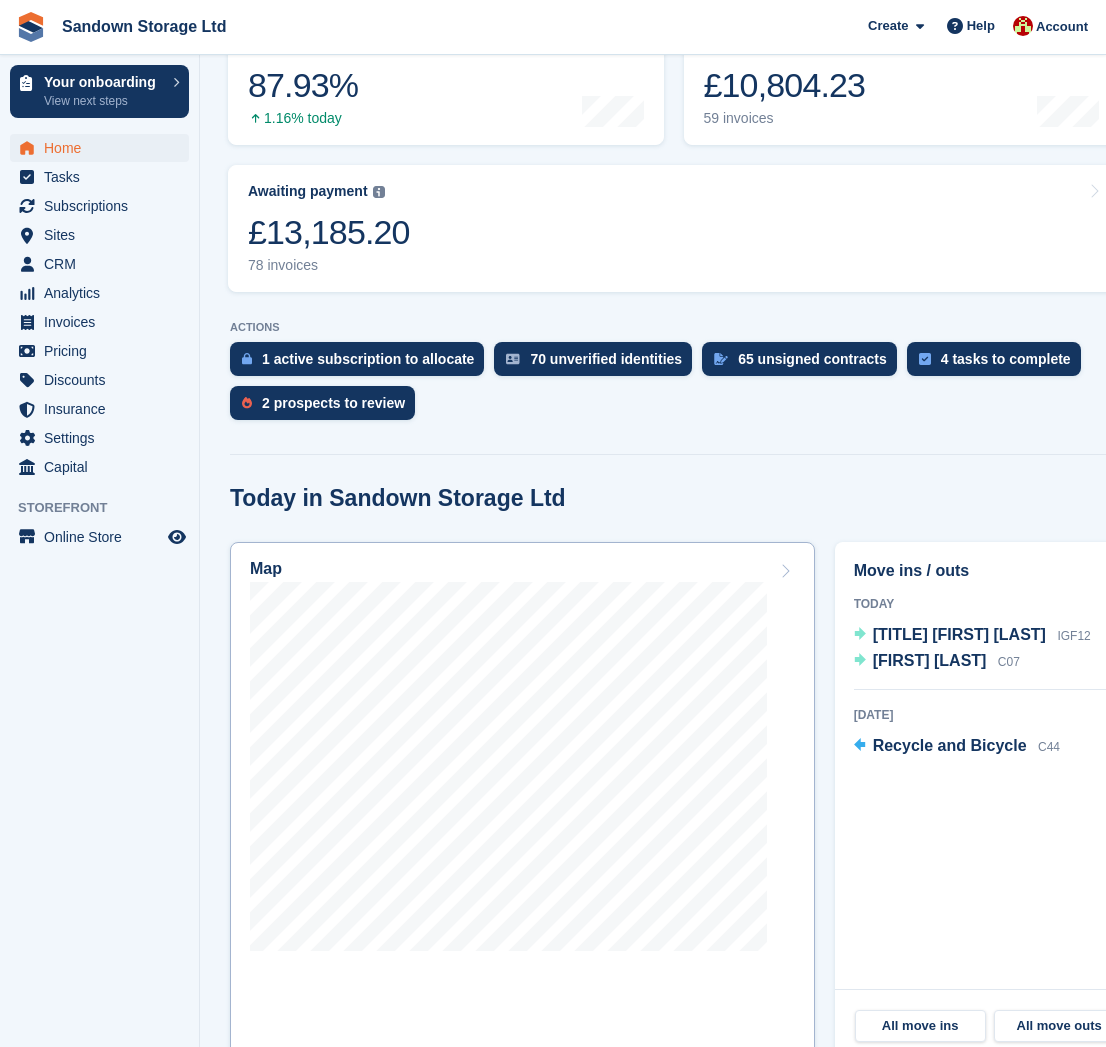 scroll, scrollTop: 392, scrollLeft: 0, axis: vertical 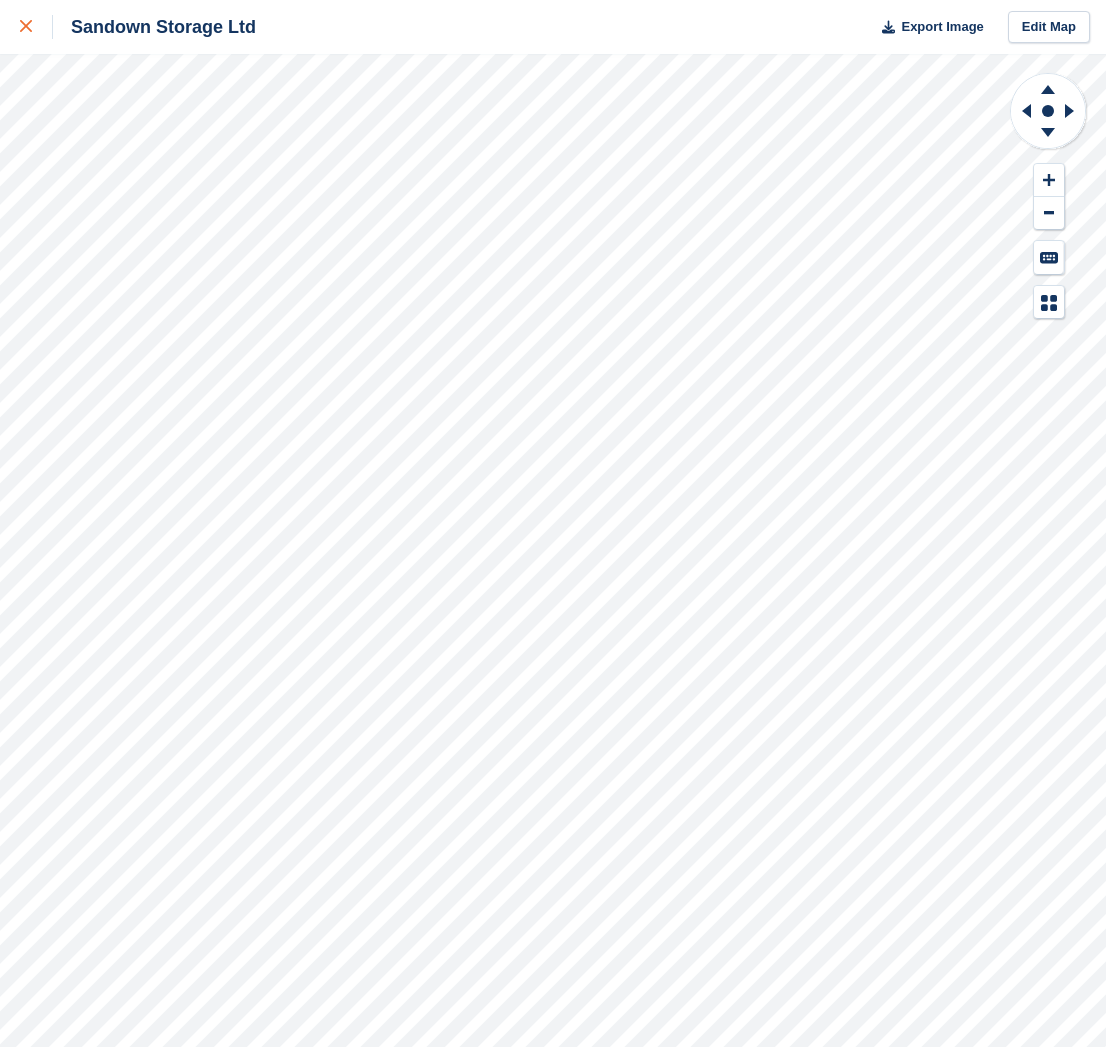 click 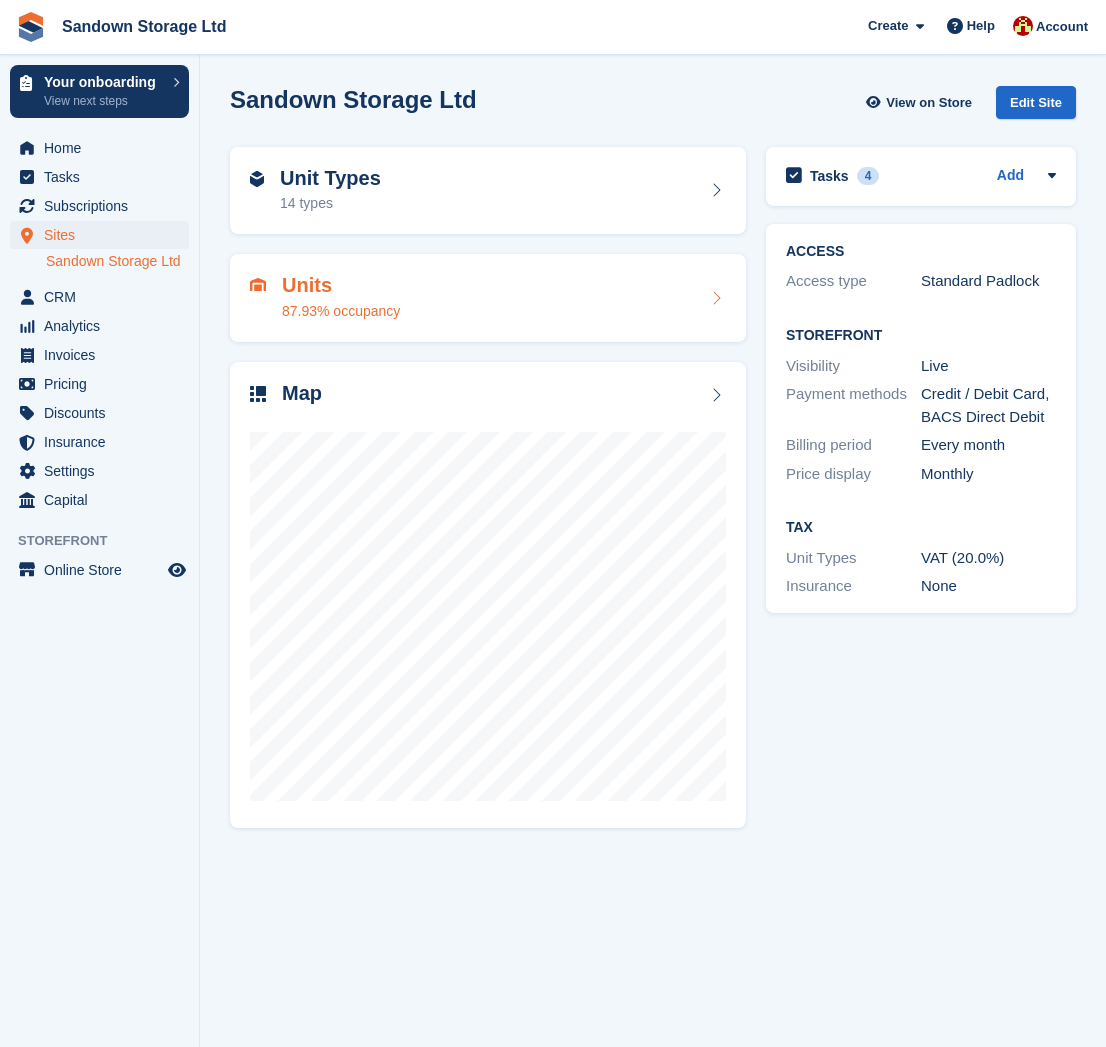 scroll, scrollTop: 0, scrollLeft: 0, axis: both 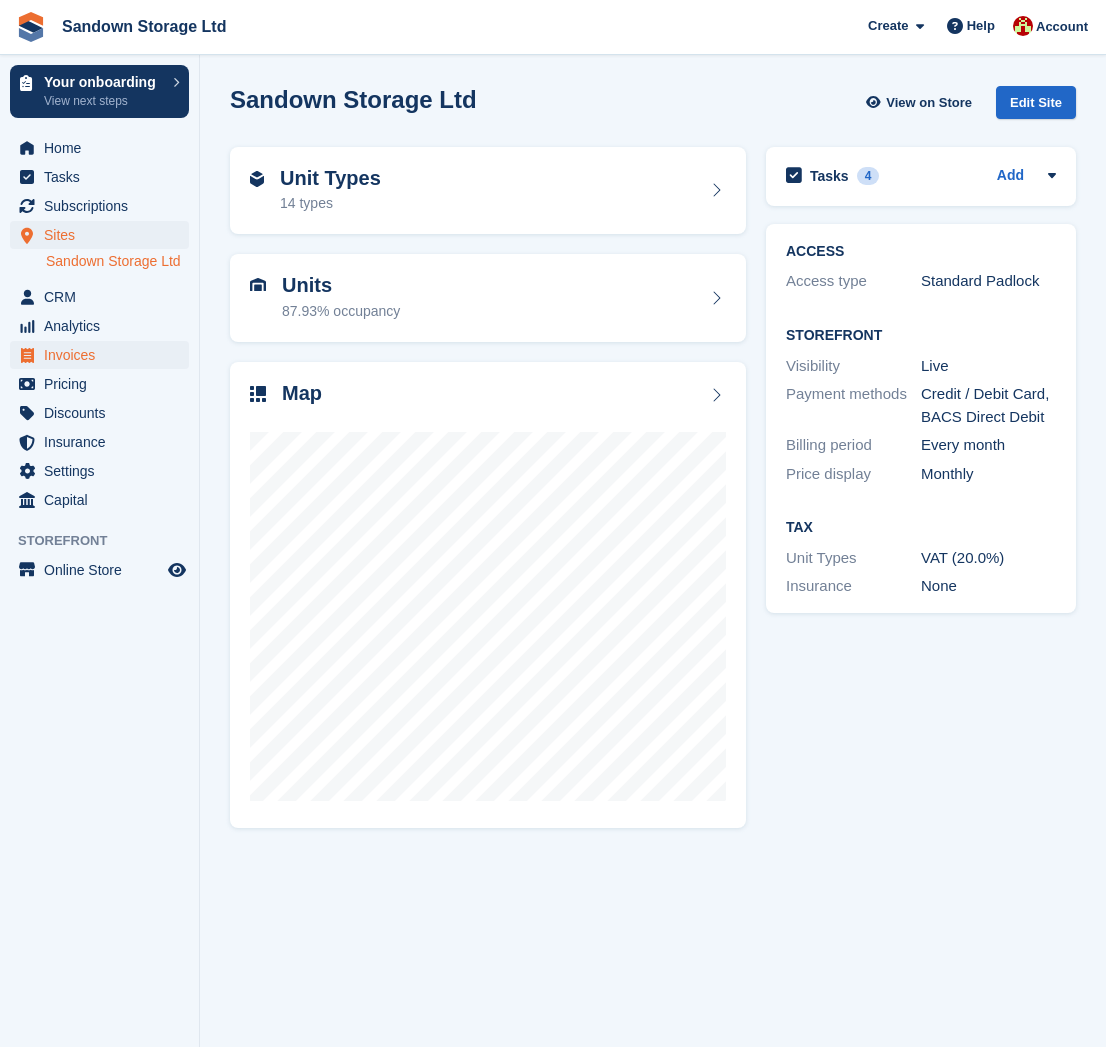 click on "Invoices" at bounding box center [104, 355] 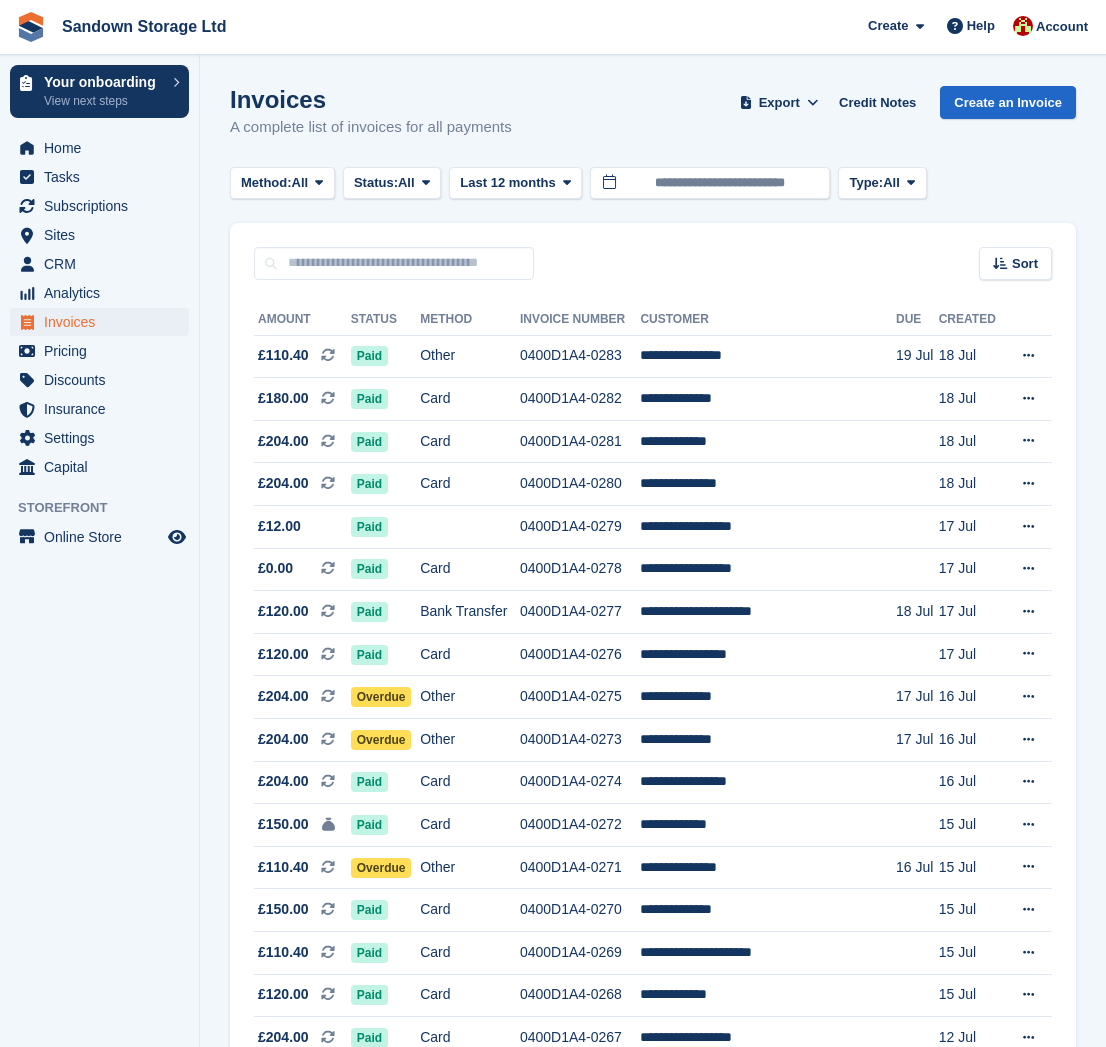 scroll, scrollTop: 0, scrollLeft: 0, axis: both 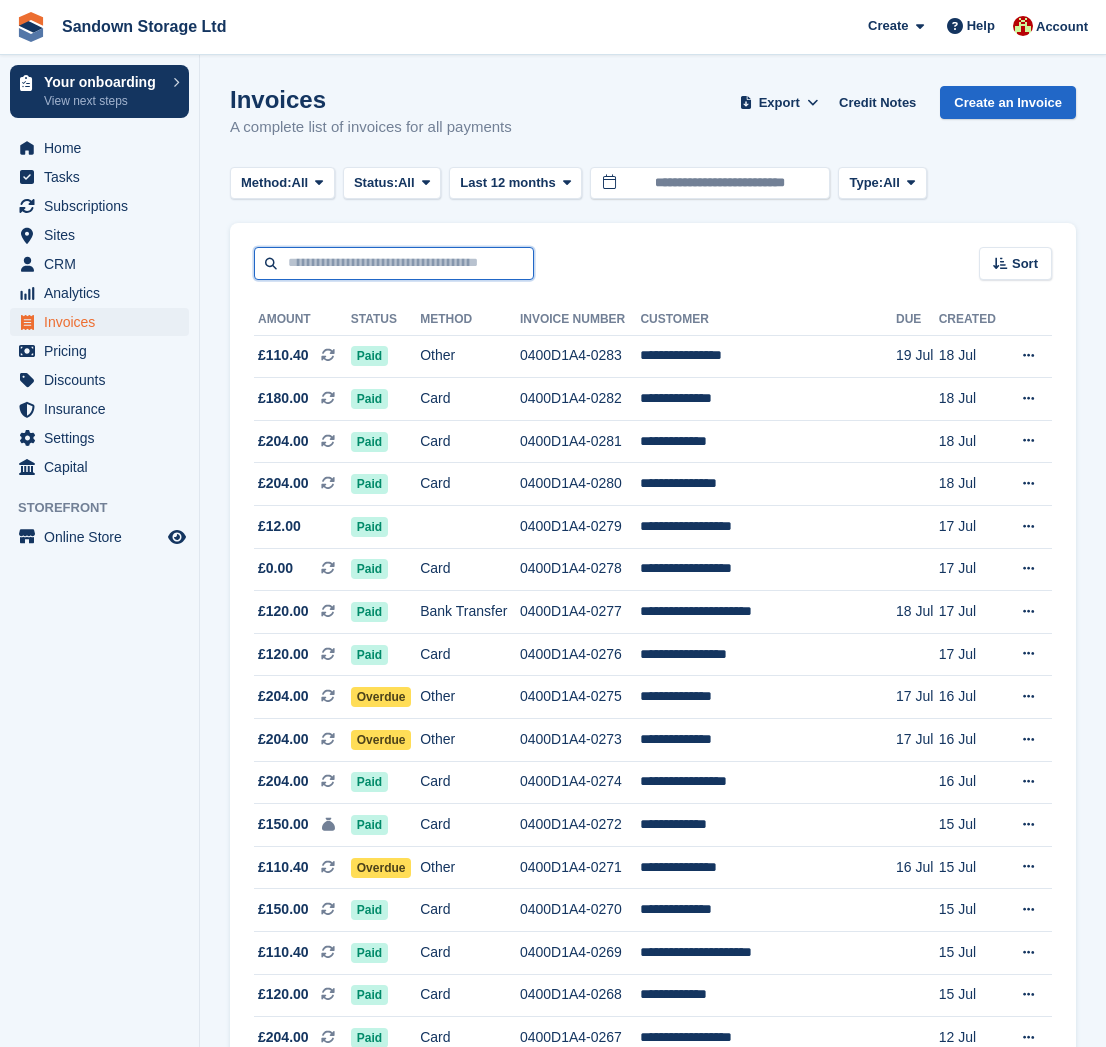 click at bounding box center [394, 263] 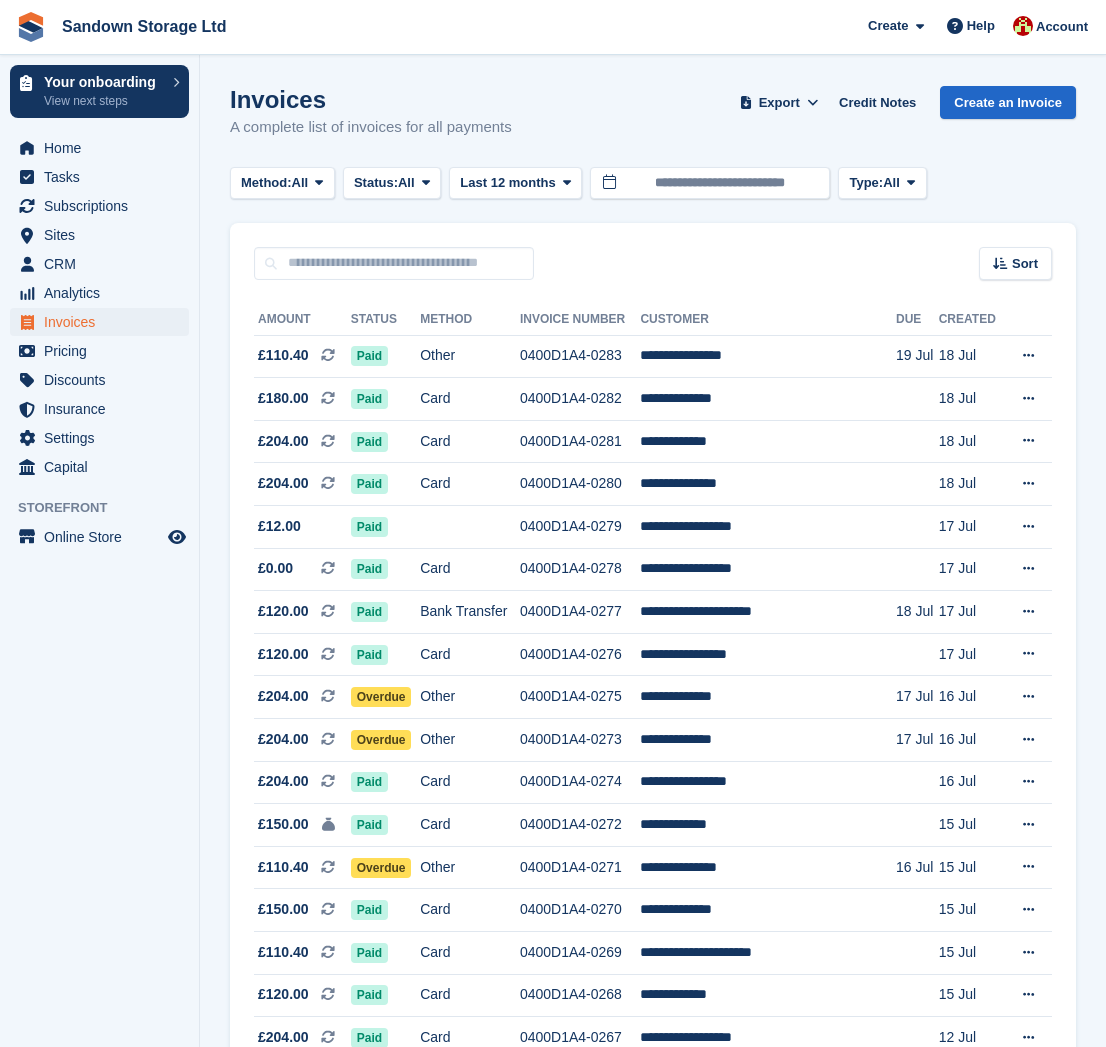 drag, startPoint x: 76, startPoint y: 257, endPoint x: 209, endPoint y: 288, distance: 136.565 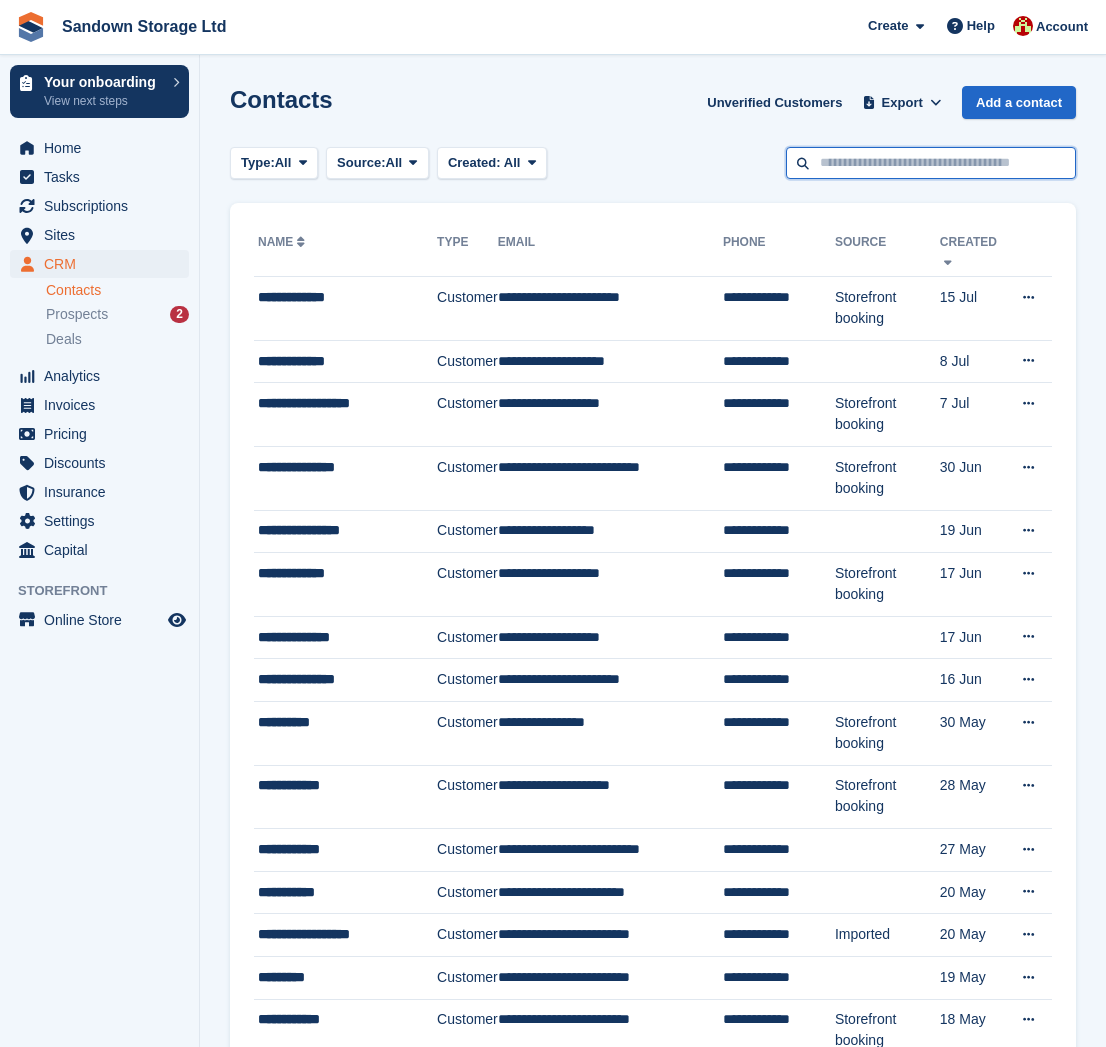 click at bounding box center (931, 163) 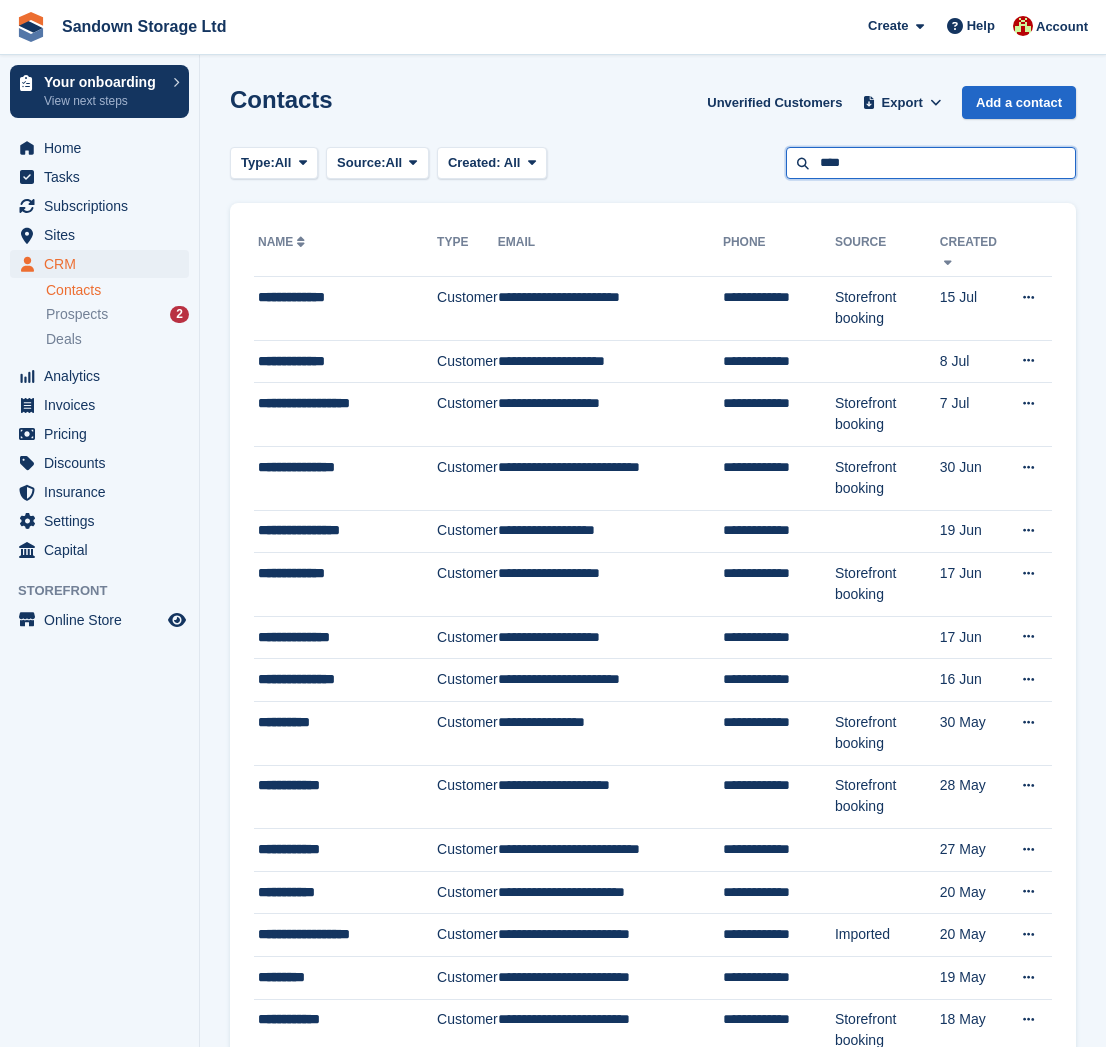 type on "****" 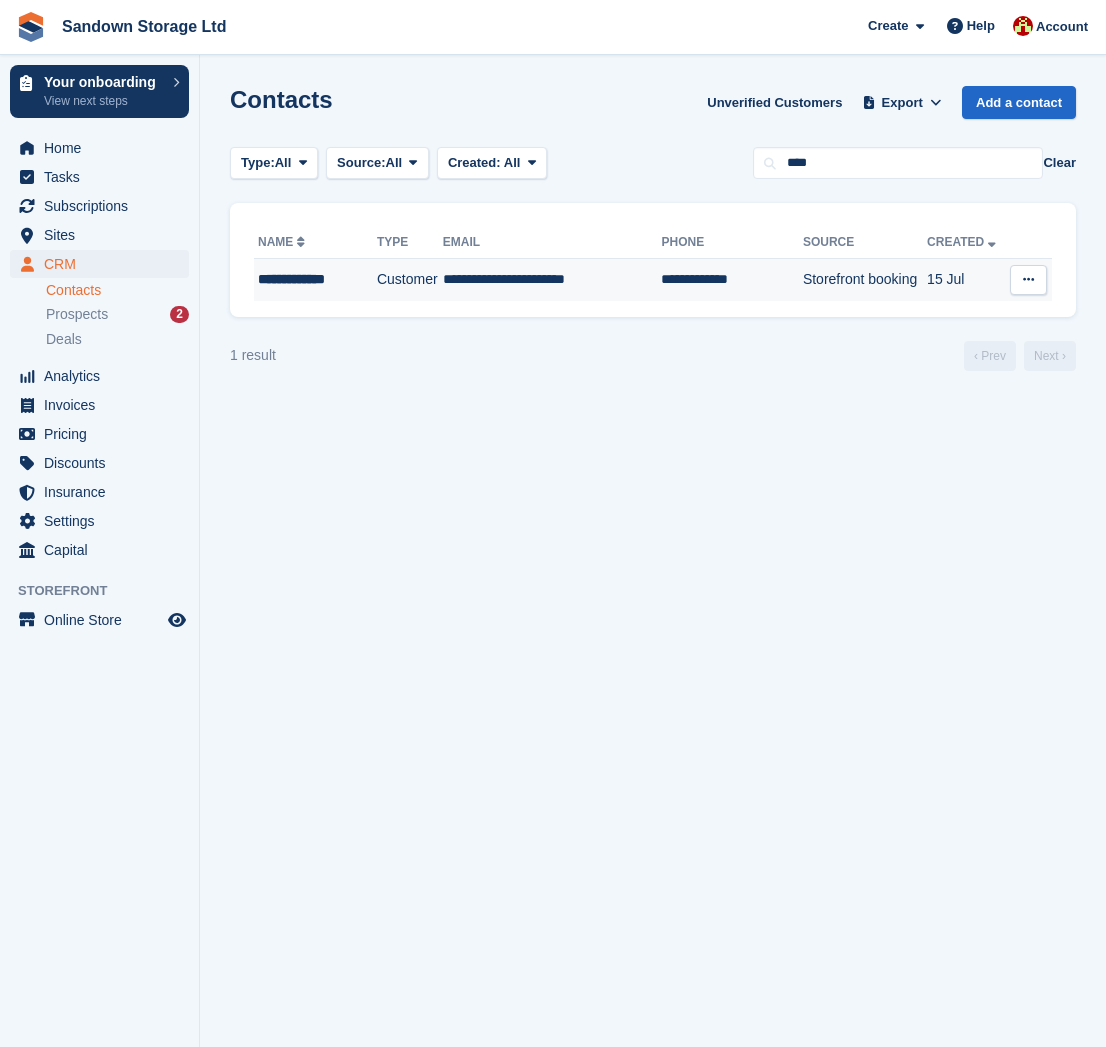 click on "**********" at bounding box center [312, 279] 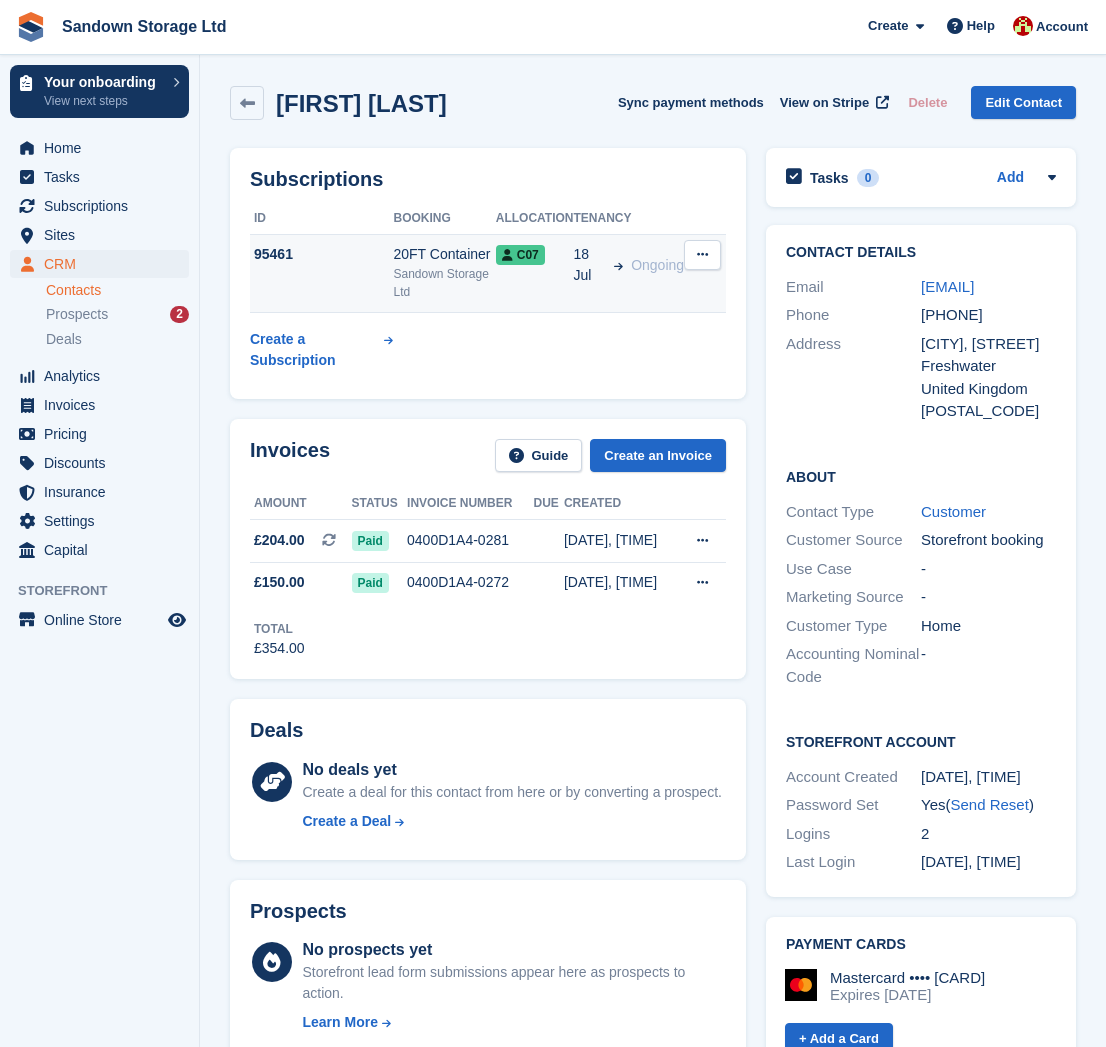 scroll, scrollTop: 0, scrollLeft: 0, axis: both 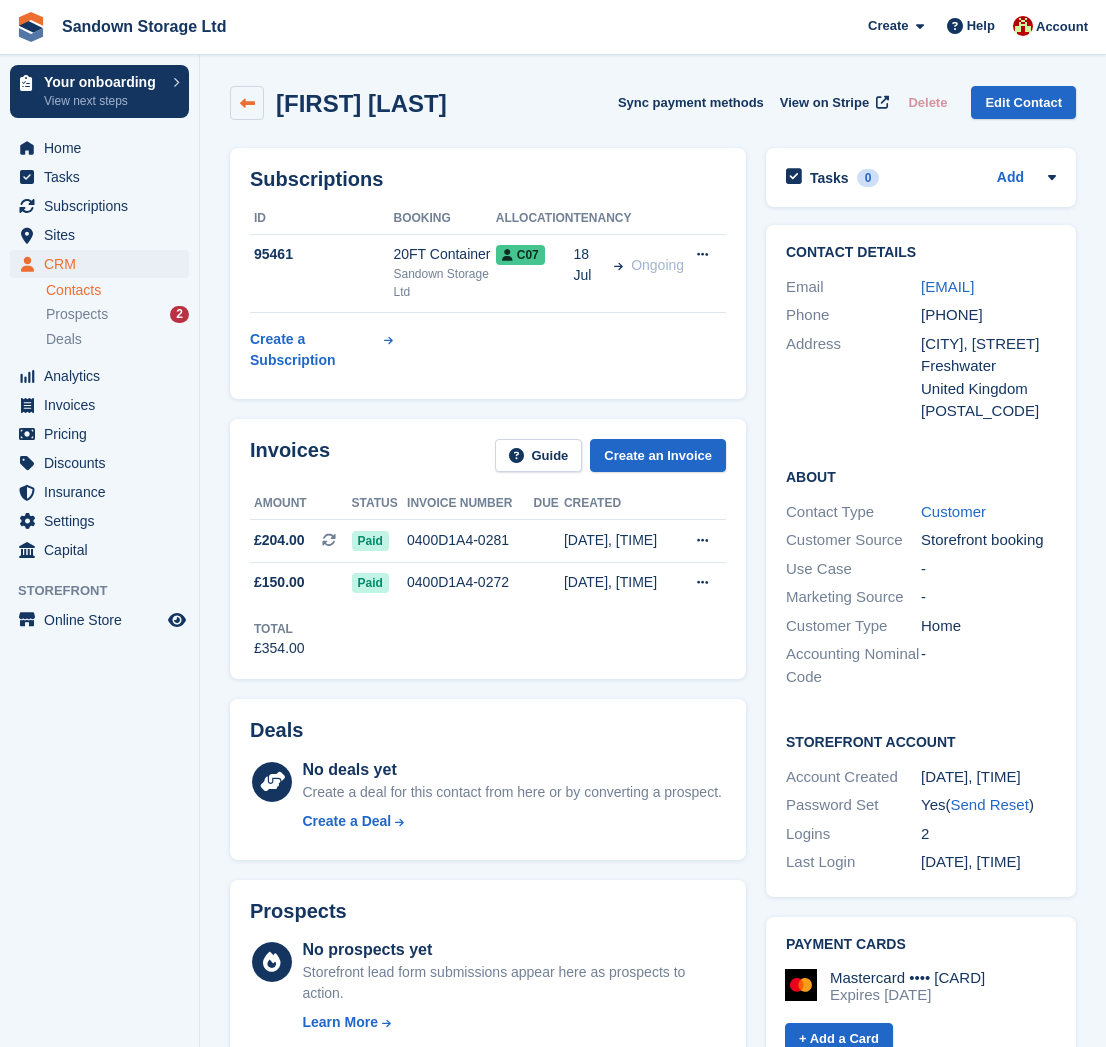 drag, startPoint x: 248, startPoint y: 95, endPoint x: 257, endPoint y: 90, distance: 10.29563 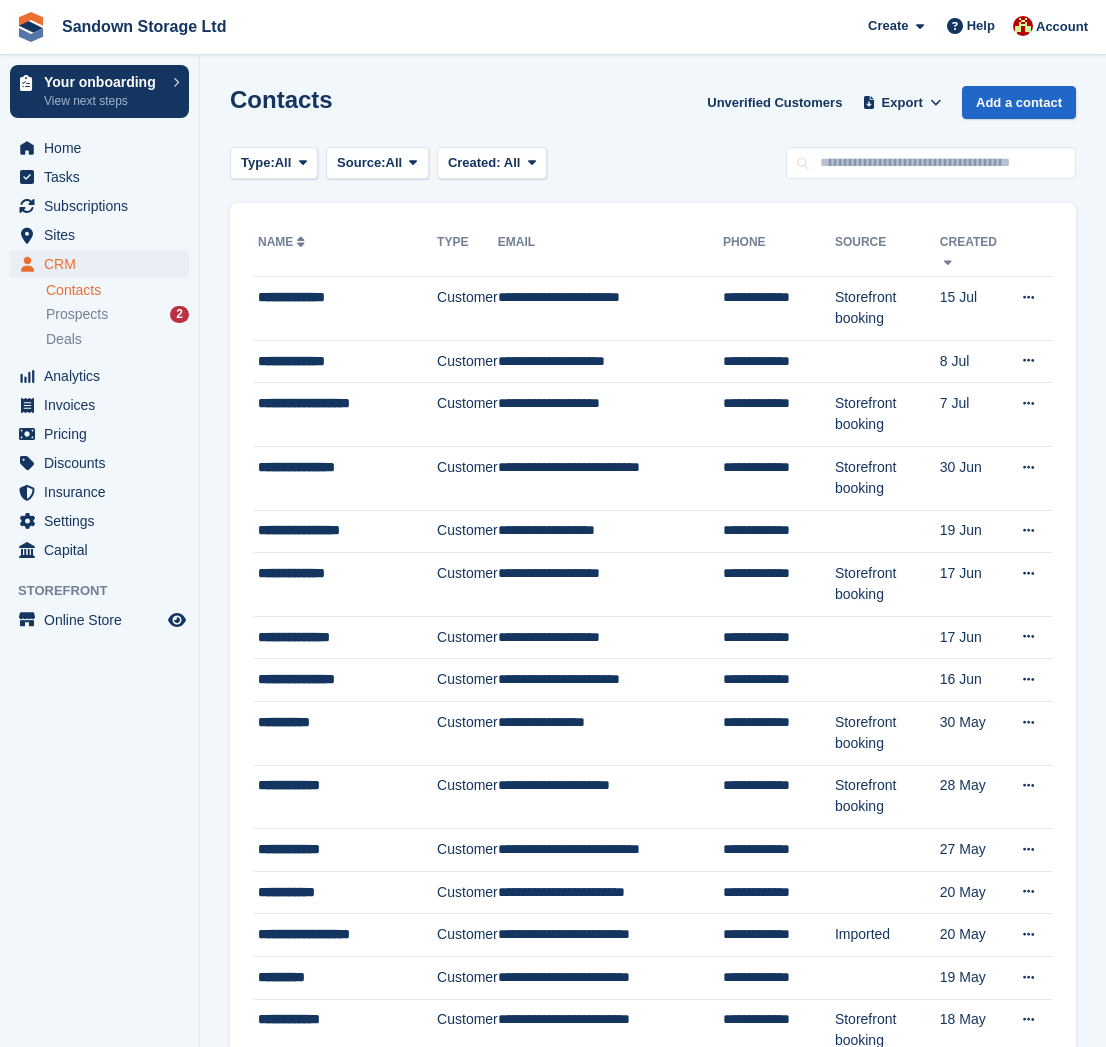 click on "Contacts
Unverified Customers
Export
Export Contacts
Export a CSV of all Contacts which match the current filters.
Please allow time for large exports.
Start Export
Add a contact
Type:
All
All
Lead
Customer
Source:
All
All
Storefront
Backoffice
Pre-Opening interest
Incomplete booking
Unit type interest
Price reveal
Quote requested
Storefront booking
Storefront pop-up form
External enquiry form
Phone call
Walk-in" at bounding box center (653, 1379) 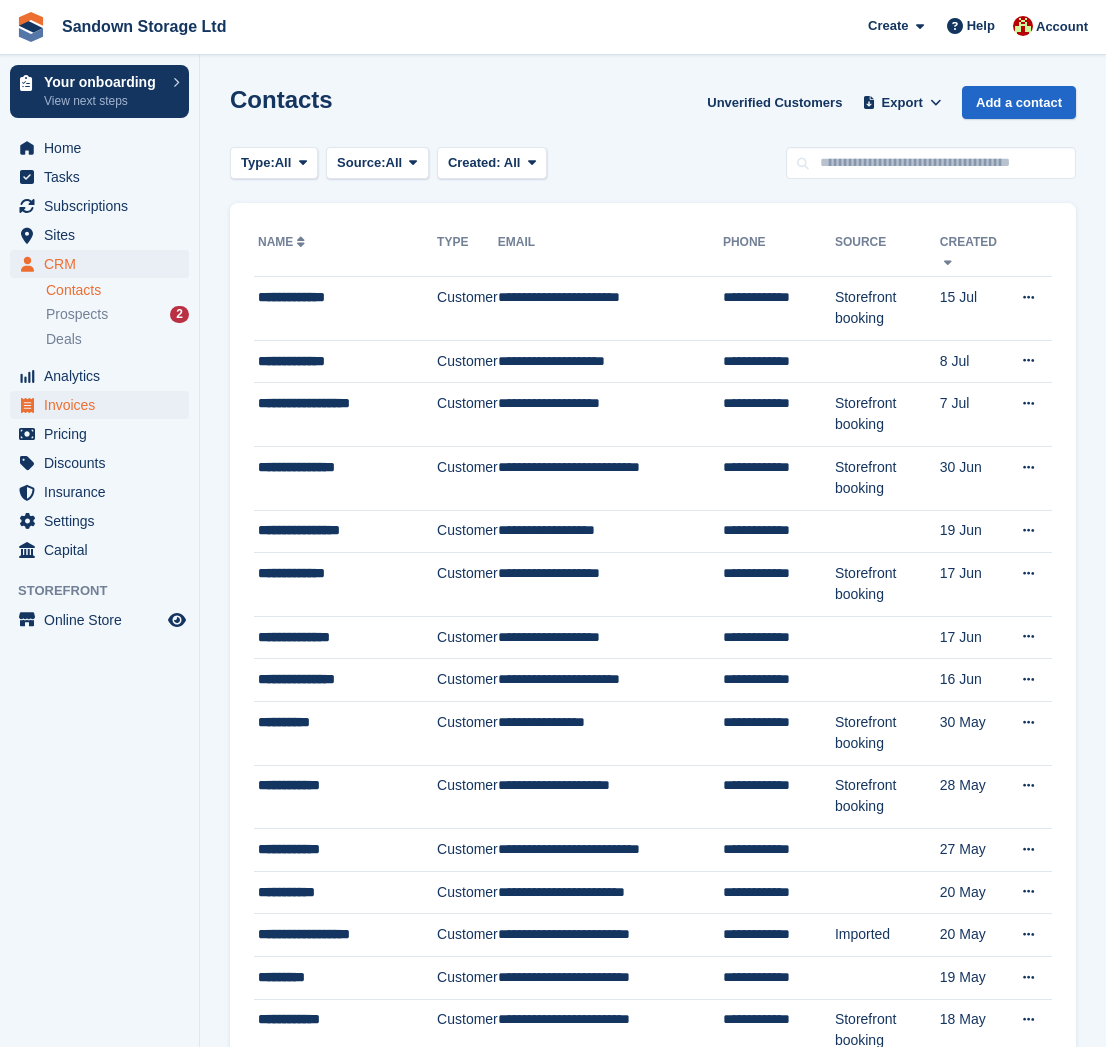 click on "Invoices" at bounding box center (104, 405) 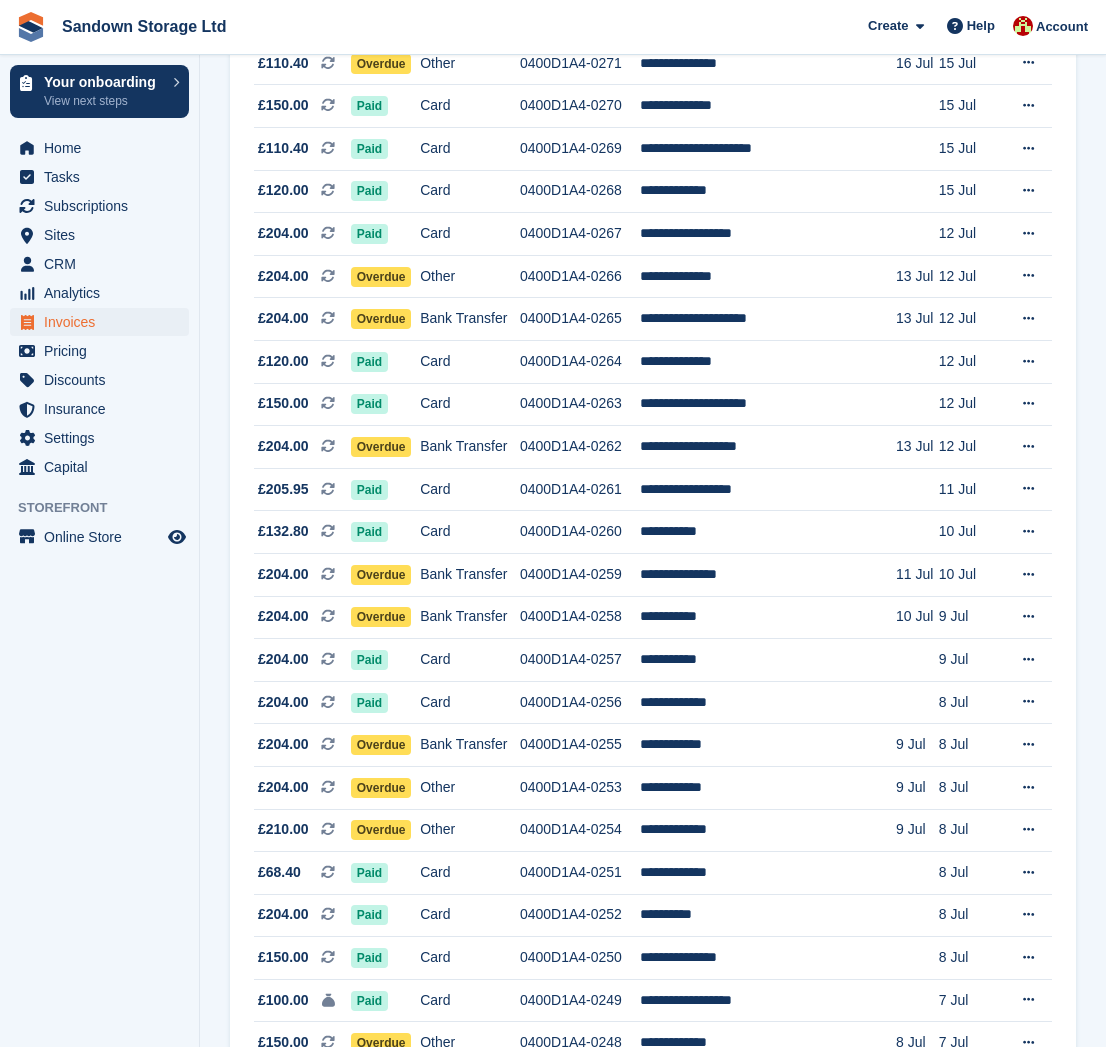 scroll, scrollTop: 813, scrollLeft: 0, axis: vertical 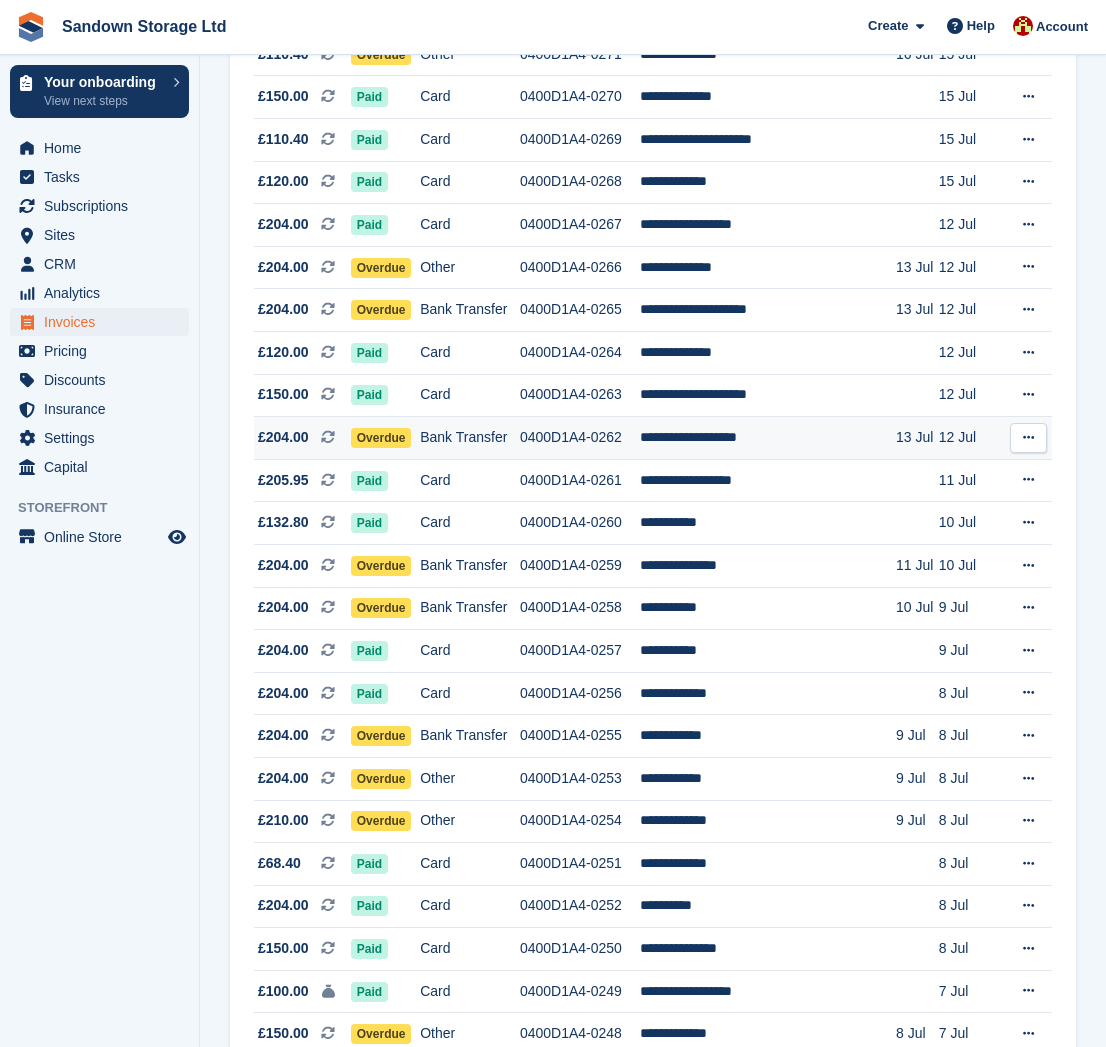 click on "**********" at bounding box center [768, 438] 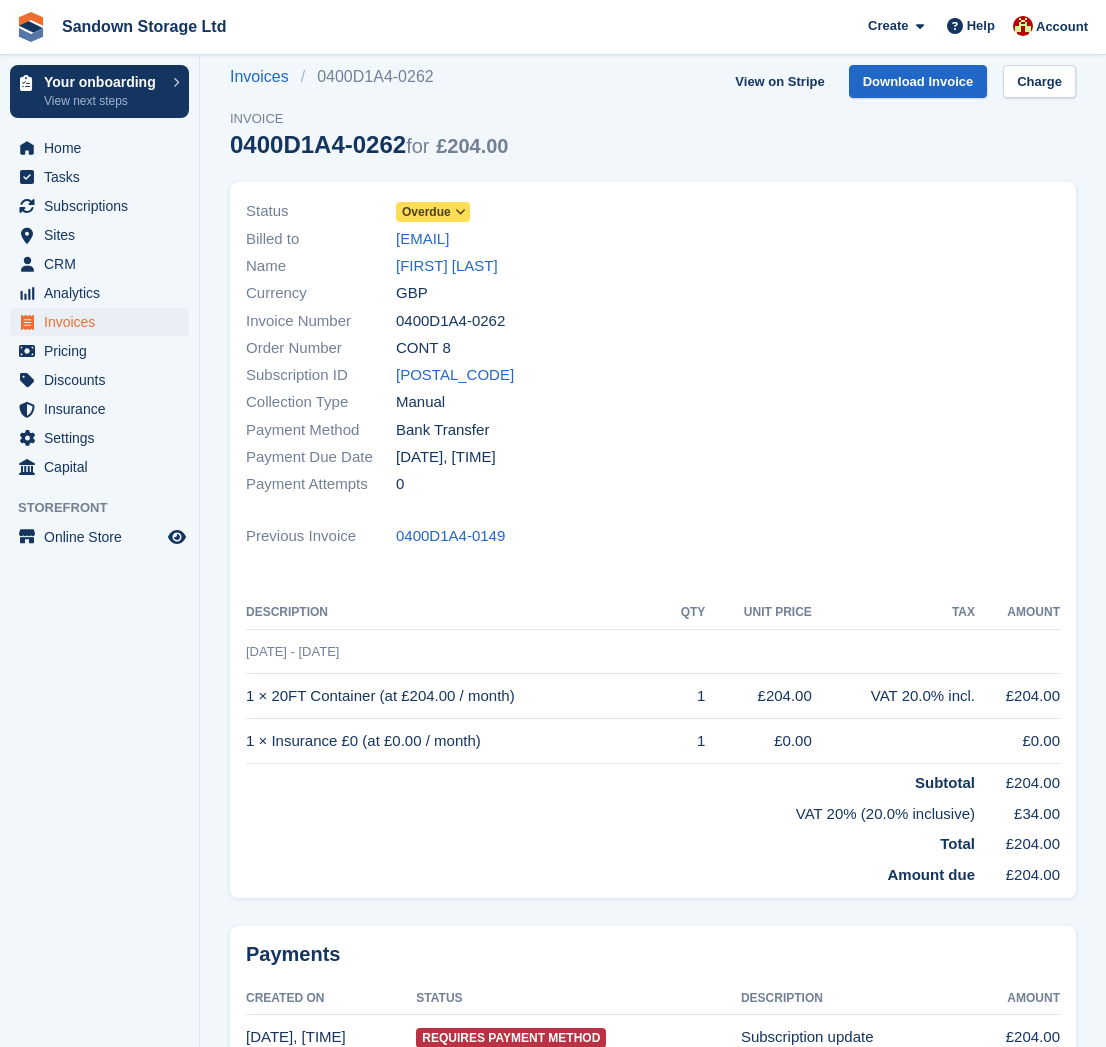 scroll, scrollTop: 0, scrollLeft: 0, axis: both 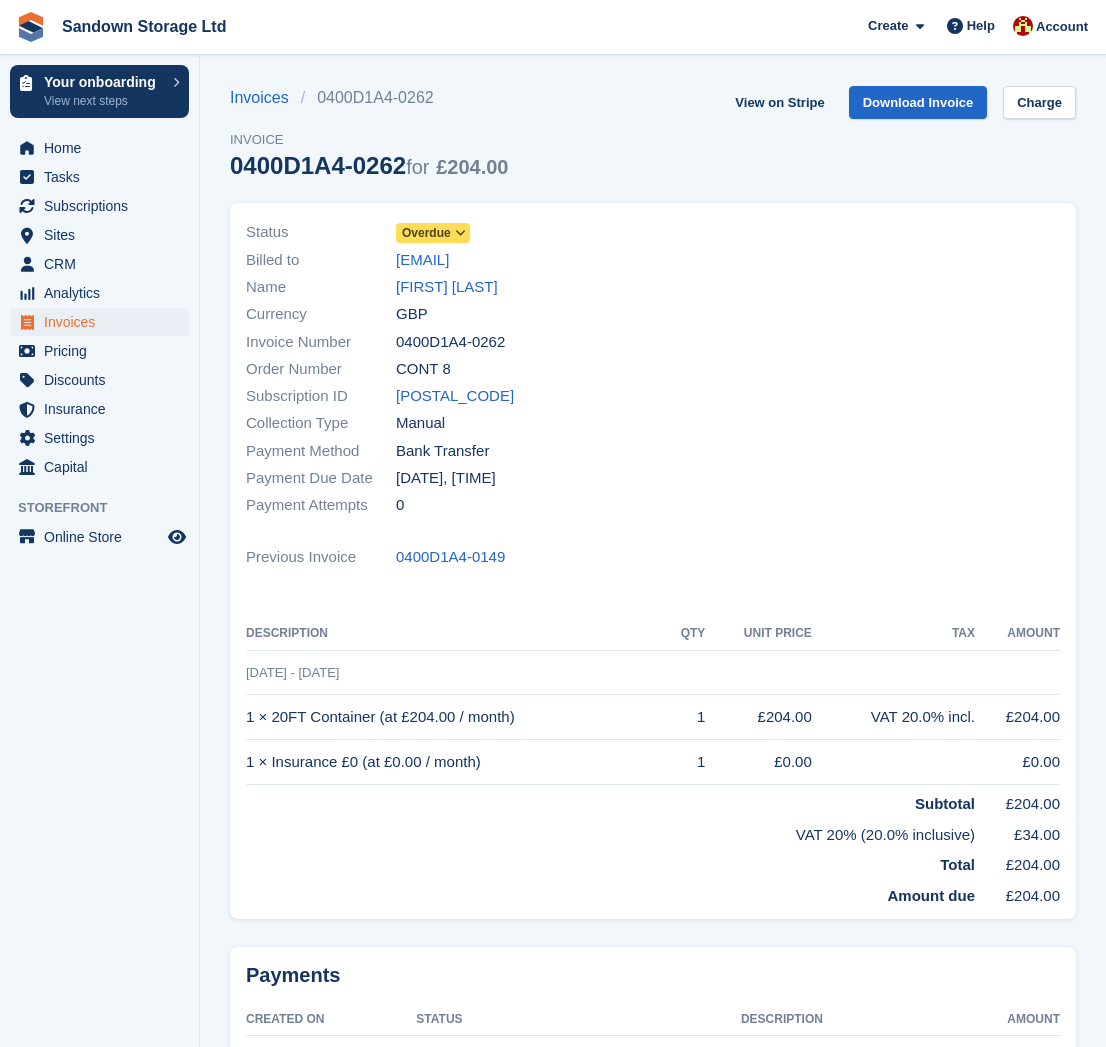 click at bounding box center [460, 233] 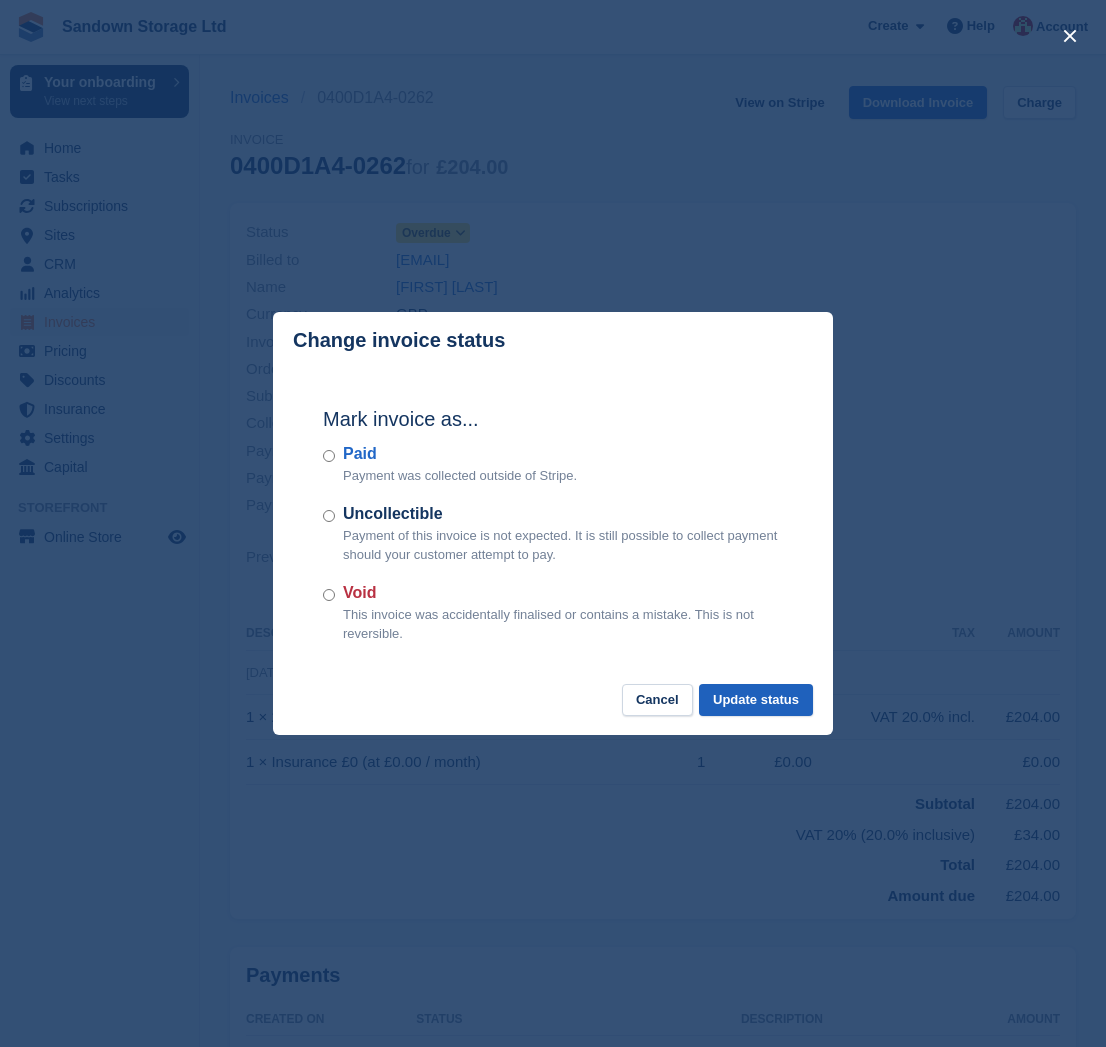 click on "Update status" at bounding box center [756, 700] 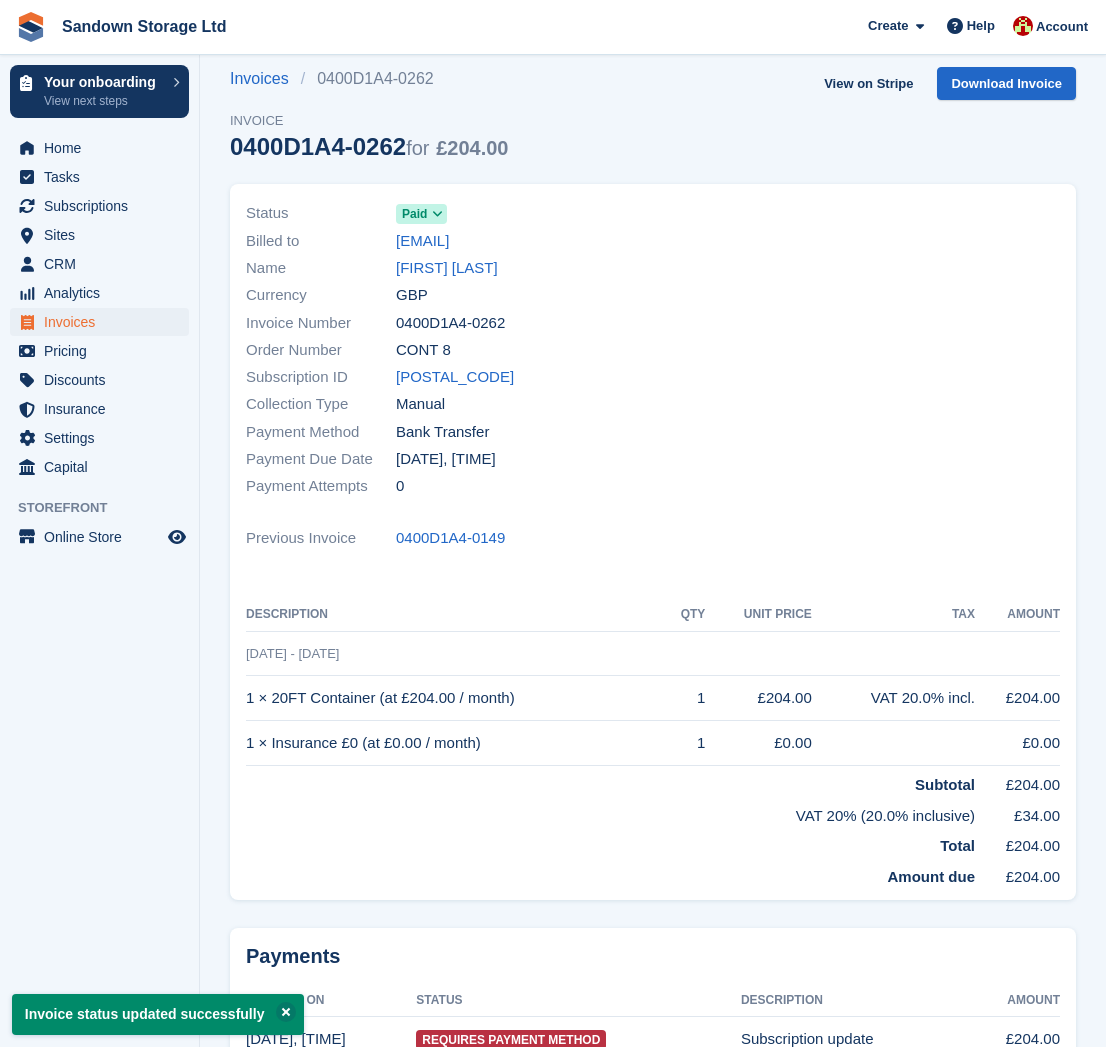 scroll, scrollTop: 0, scrollLeft: 0, axis: both 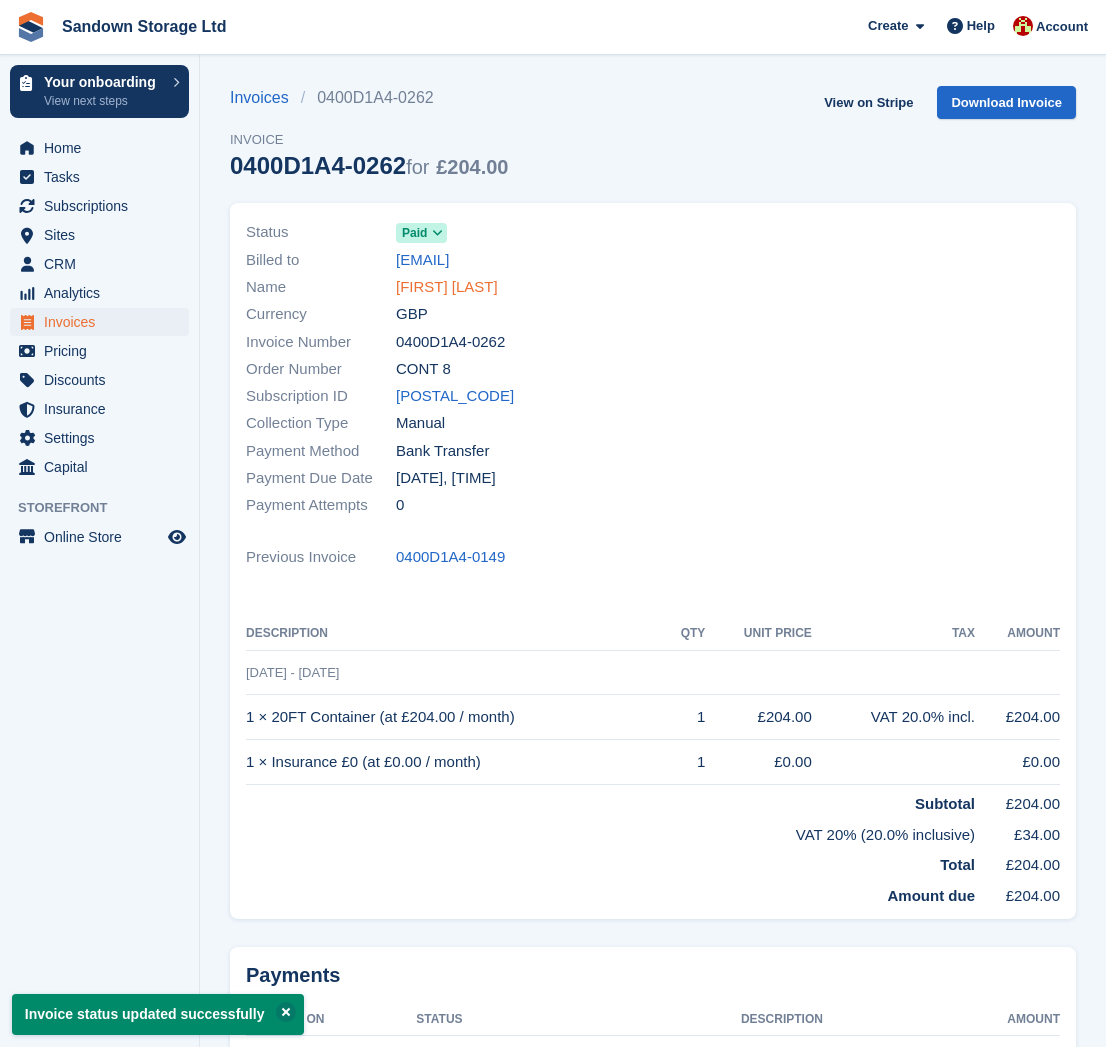 click on "Kieran Hetherington" at bounding box center (447, 287) 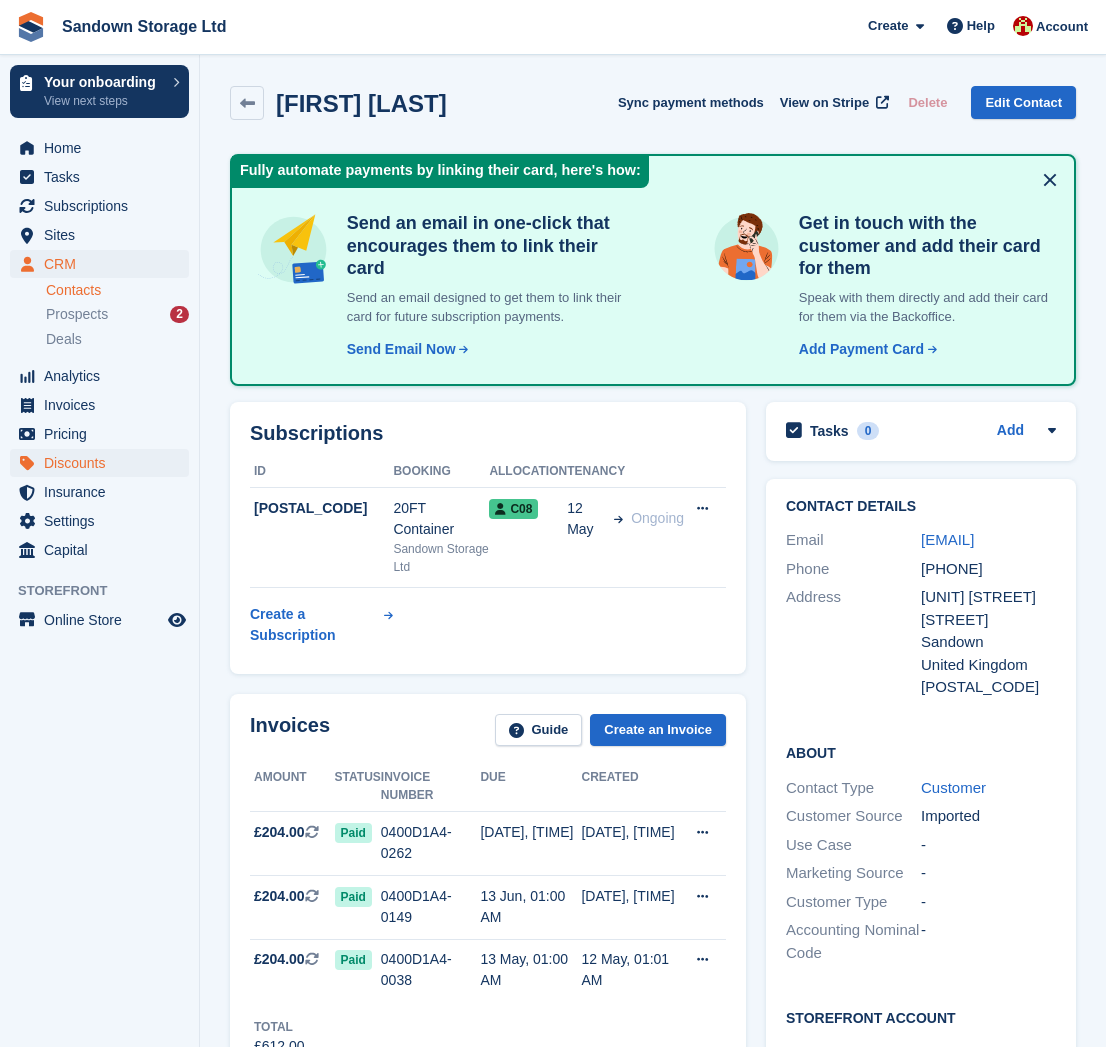 scroll, scrollTop: 0, scrollLeft: 0, axis: both 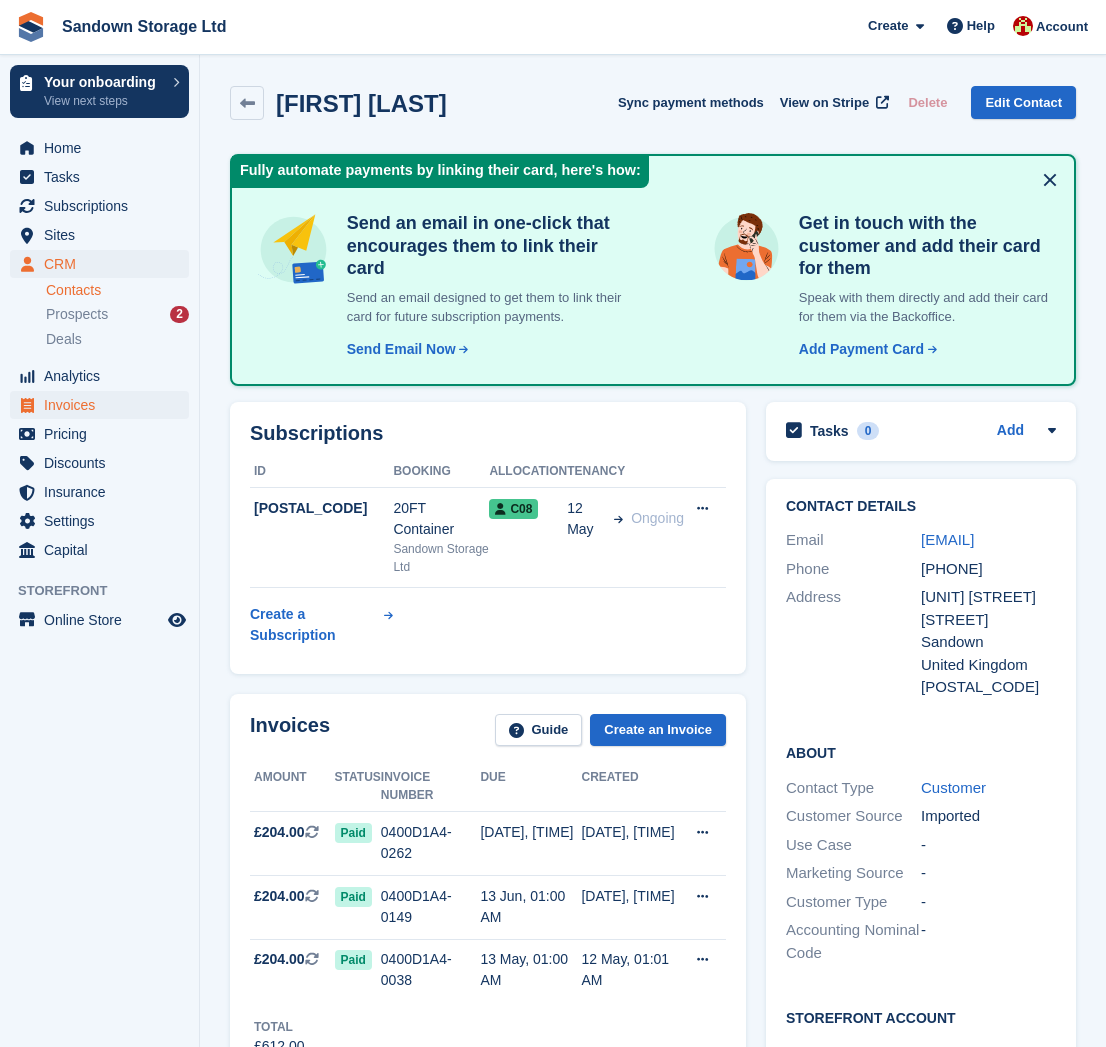 click on "Invoices" at bounding box center [104, 405] 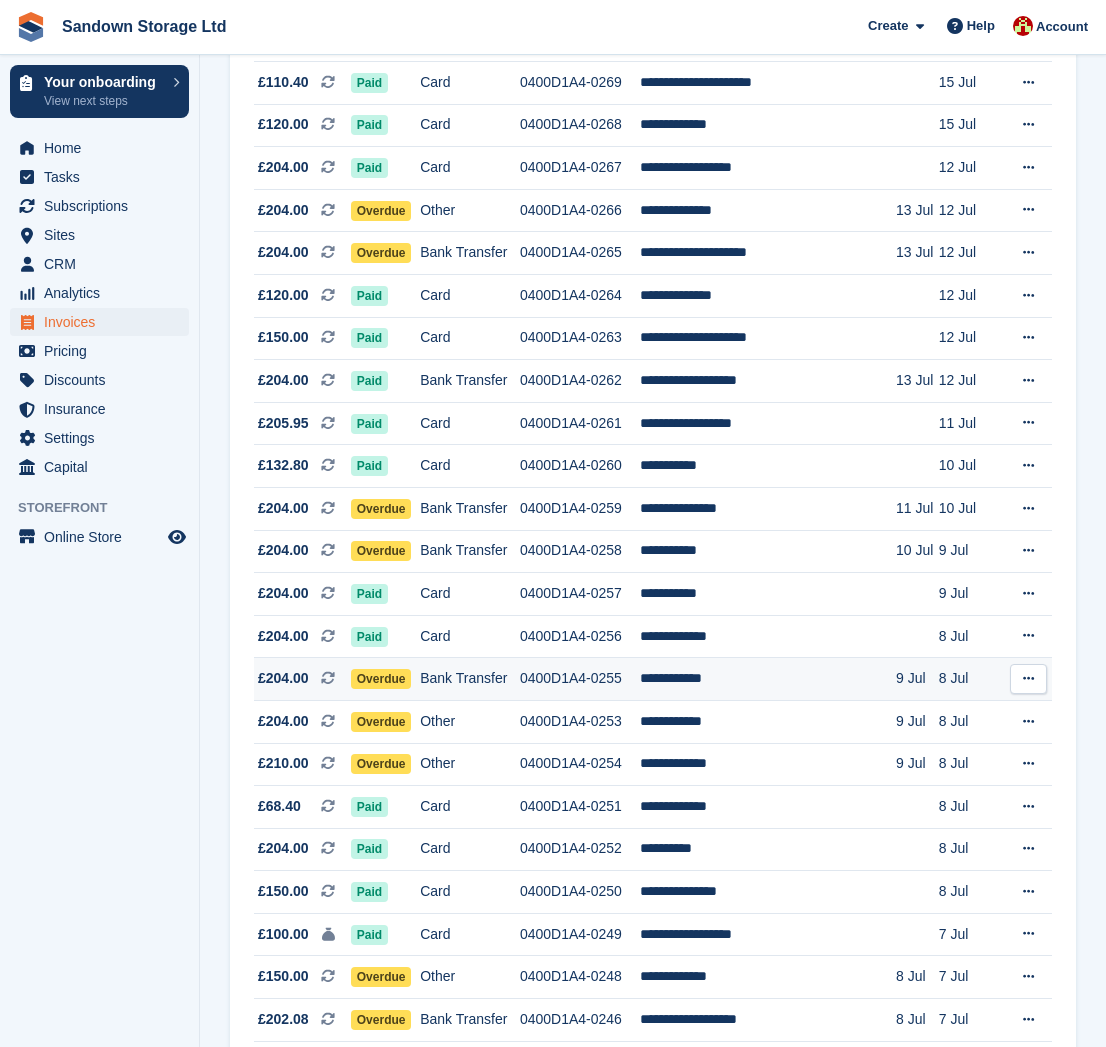 scroll, scrollTop: 868, scrollLeft: 0, axis: vertical 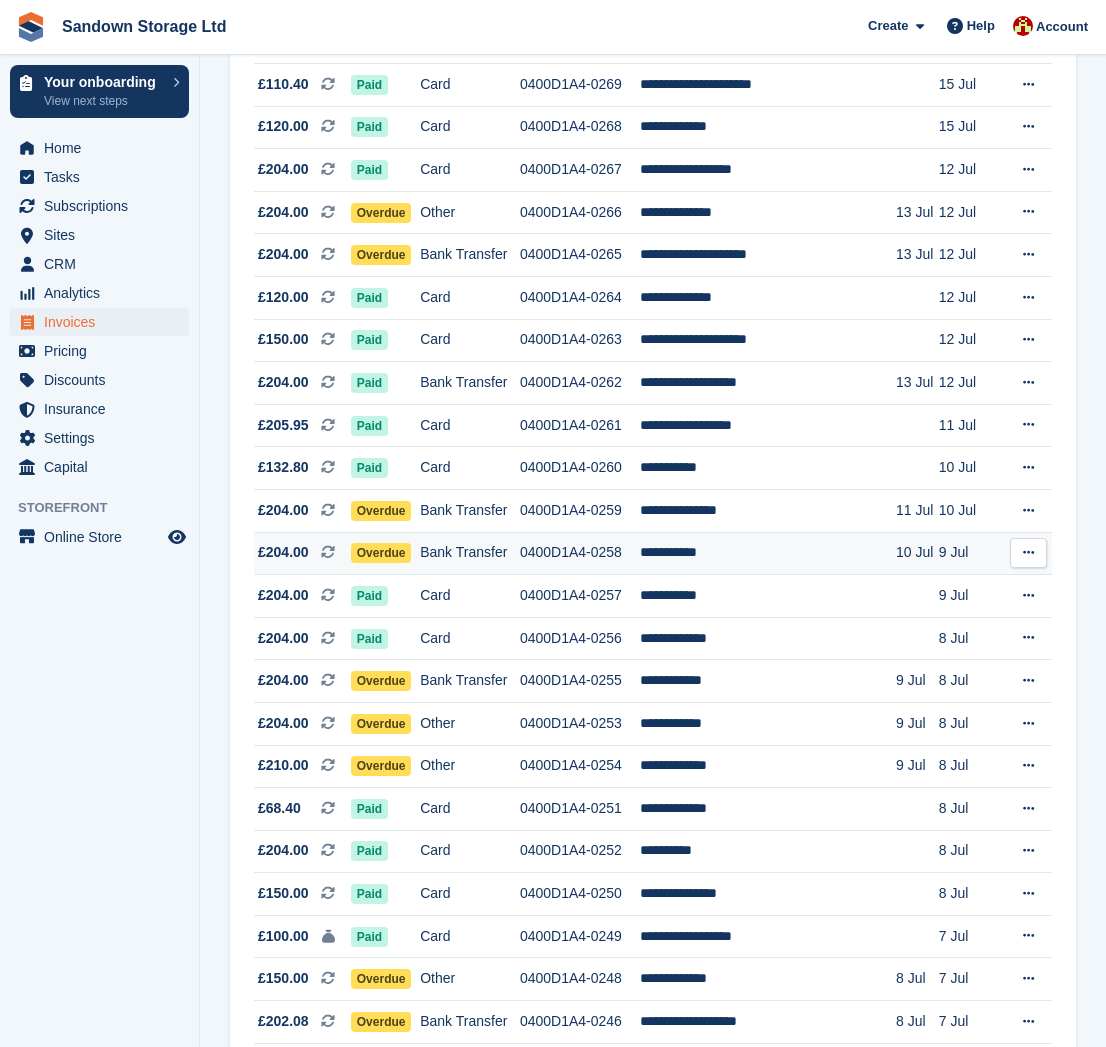 click on "**********" at bounding box center (768, 553) 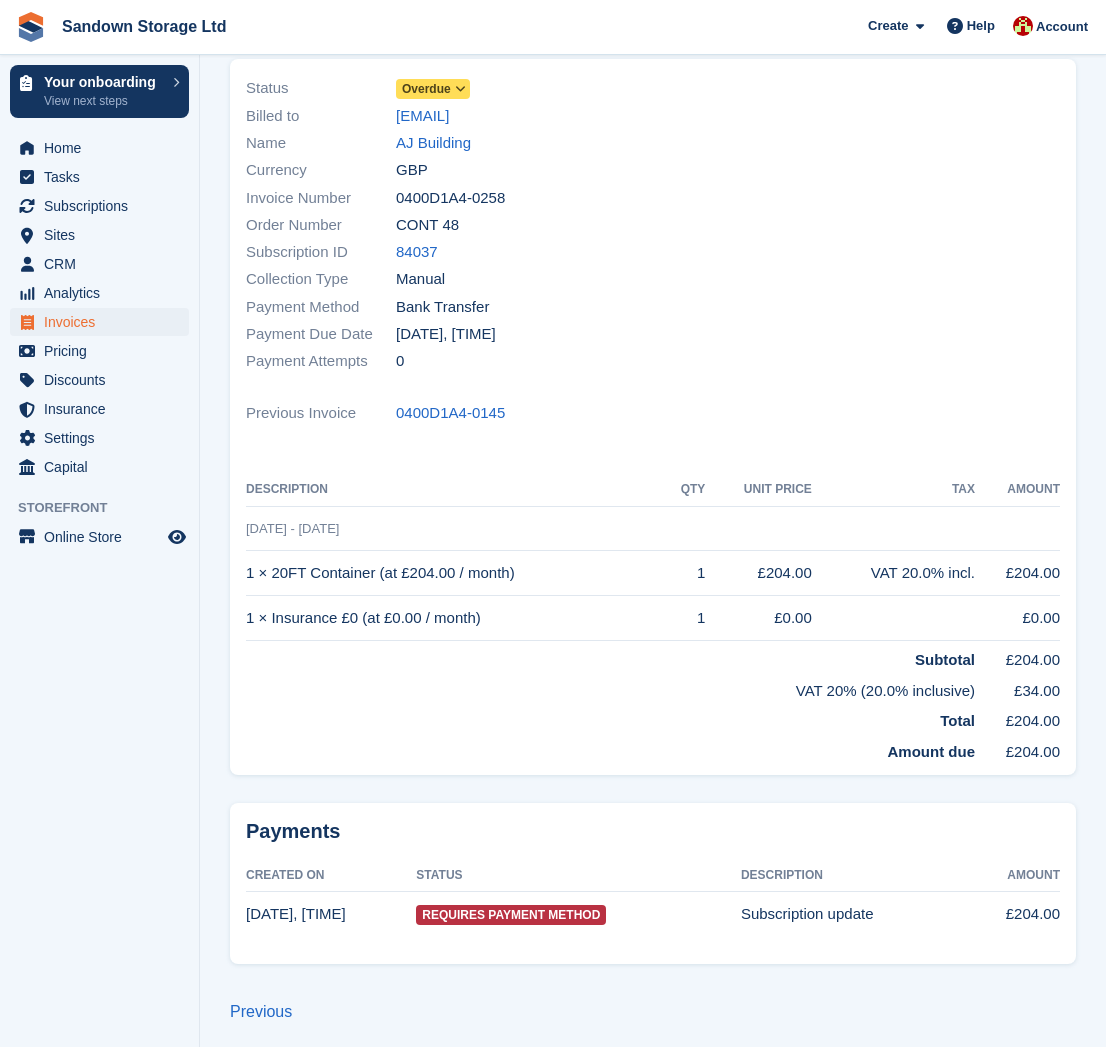scroll, scrollTop: 143, scrollLeft: 0, axis: vertical 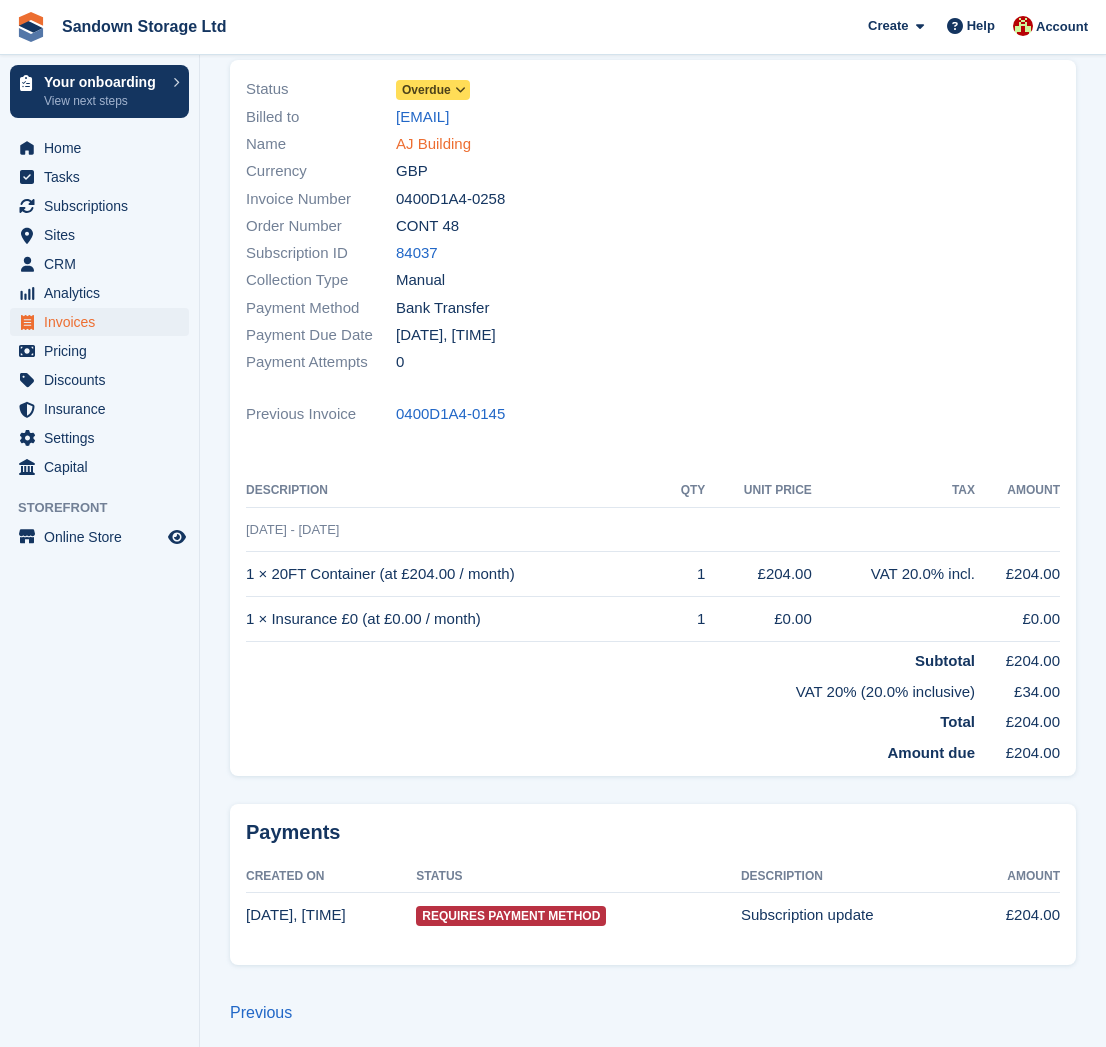 click on "AJ Building" at bounding box center (433, 144) 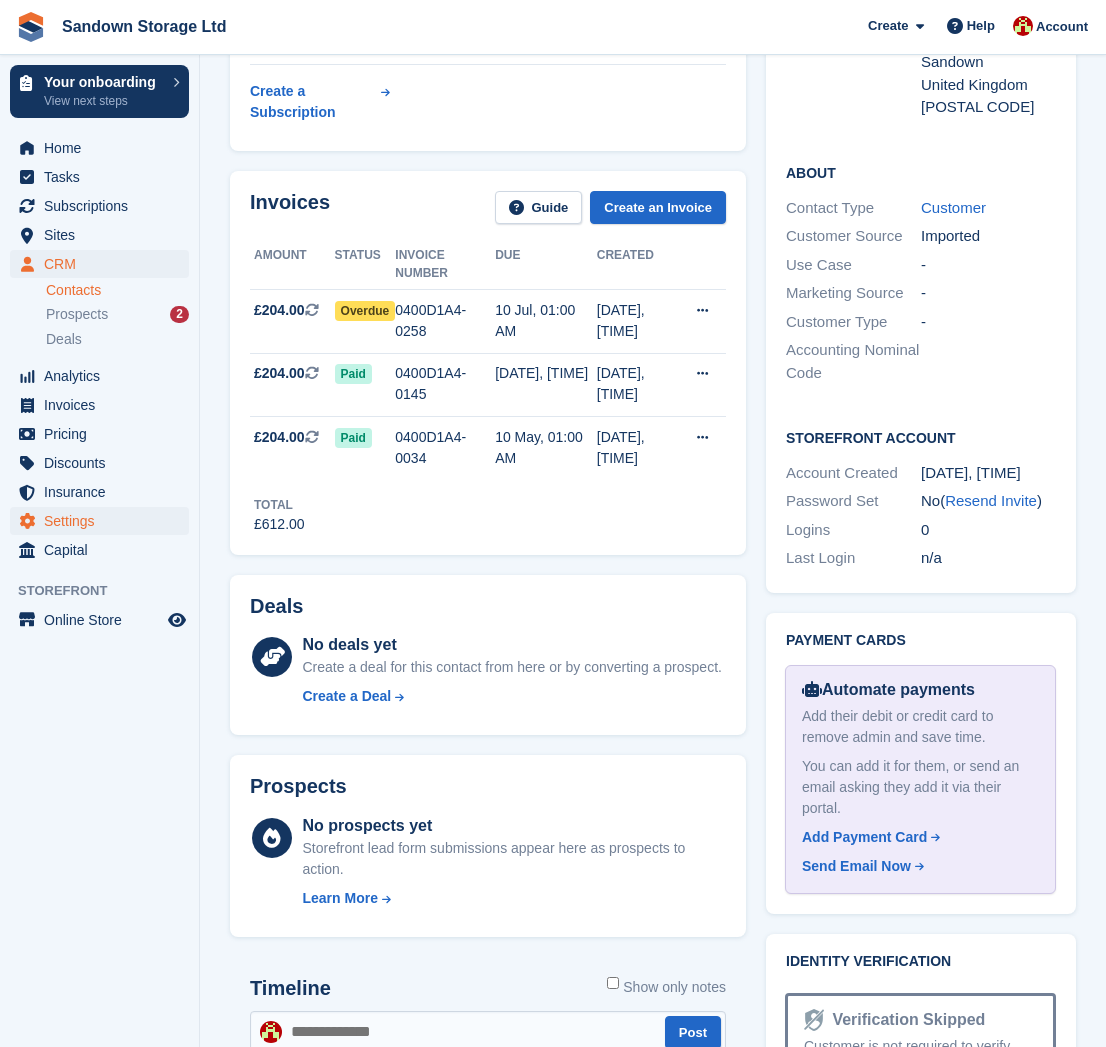 scroll, scrollTop: 512, scrollLeft: 0, axis: vertical 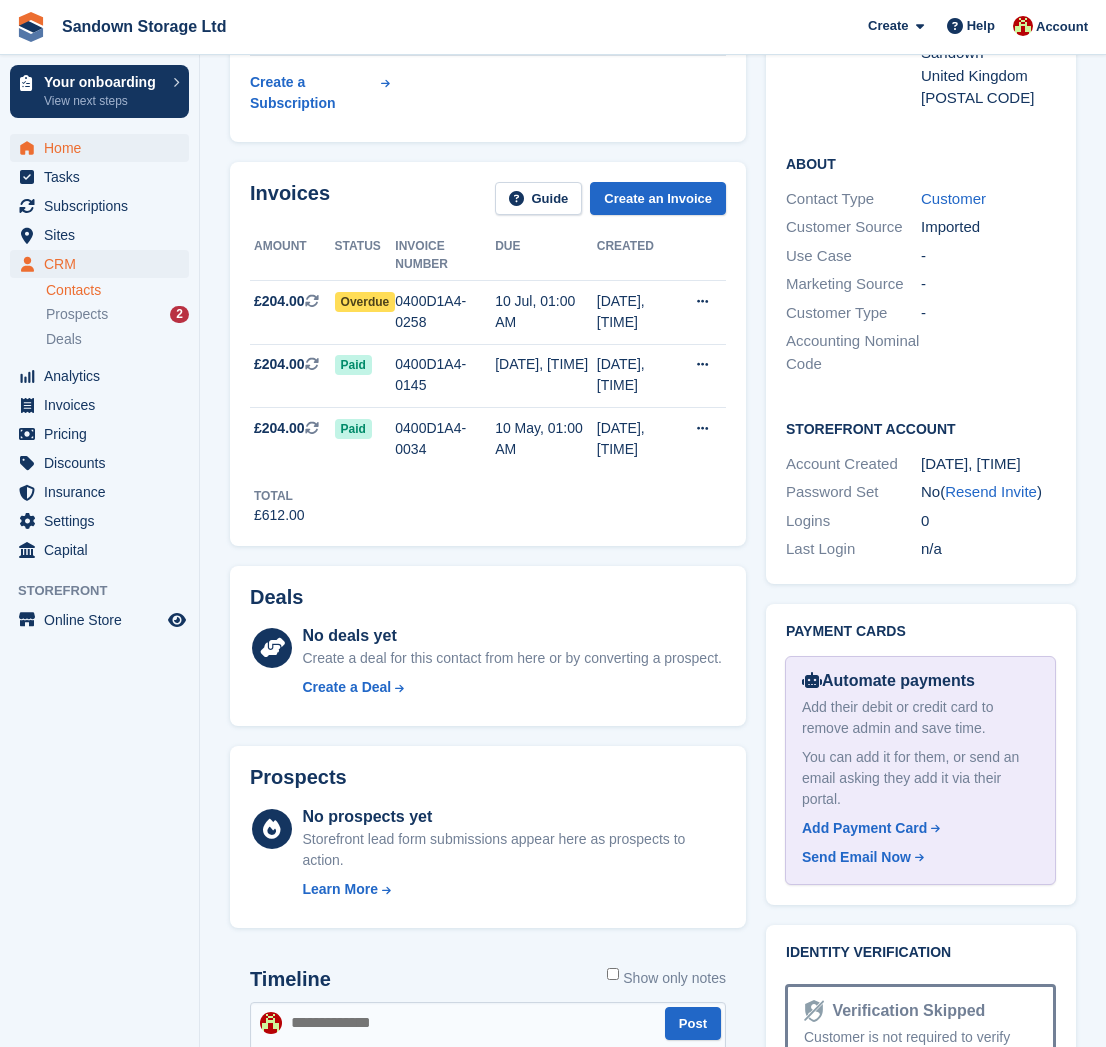 click on "Home" at bounding box center [104, 148] 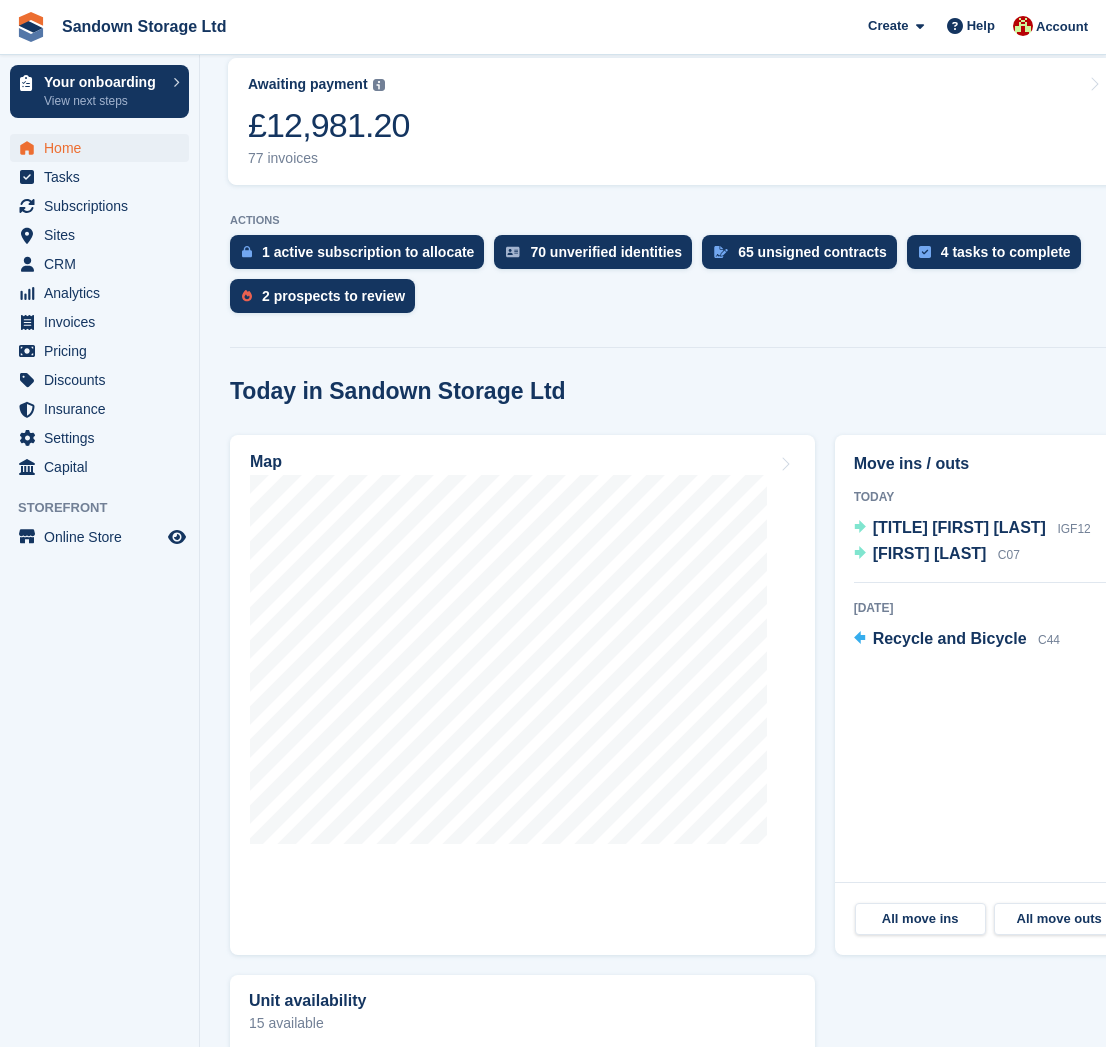 scroll, scrollTop: 485, scrollLeft: 0, axis: vertical 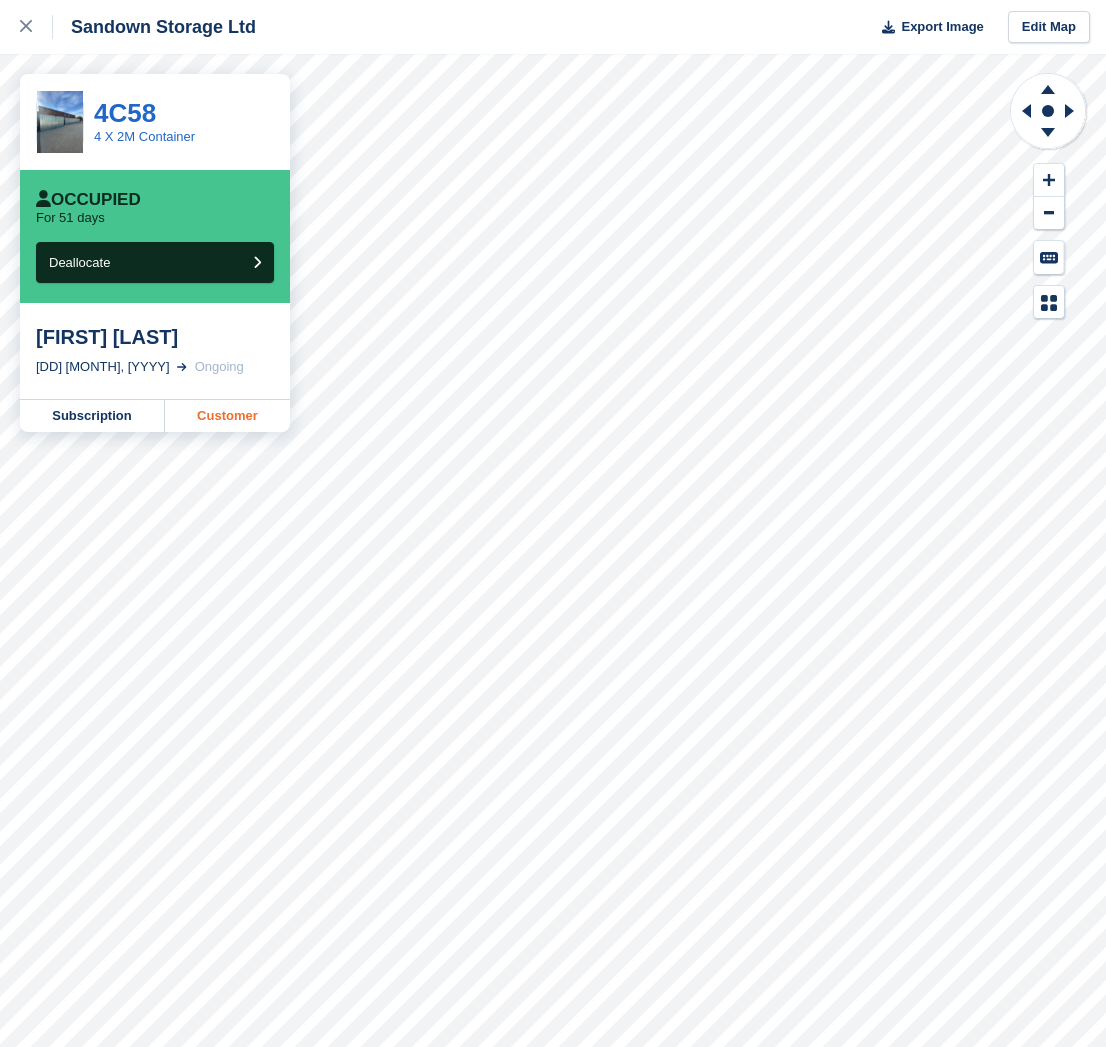 click on "Customer" at bounding box center (227, 416) 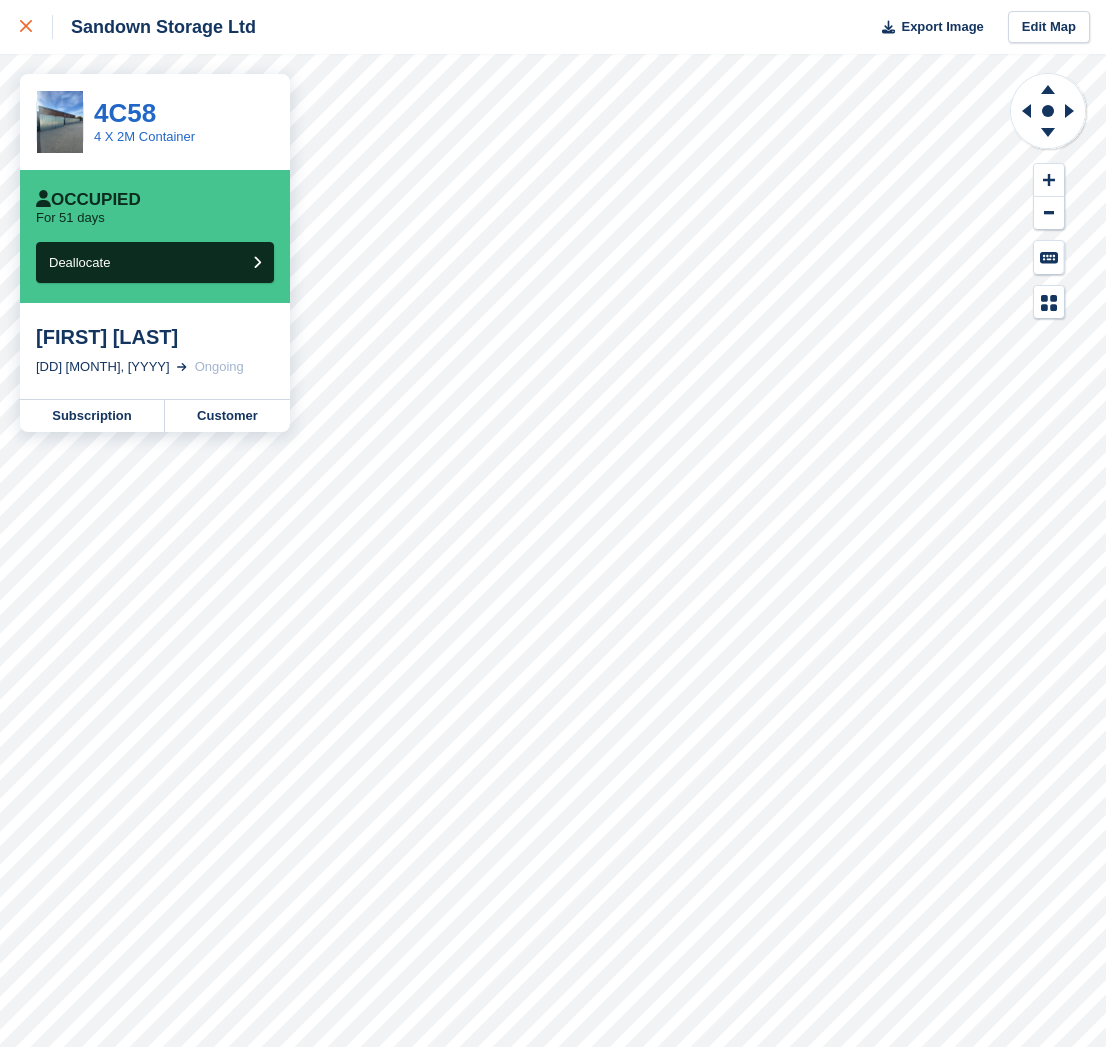 click at bounding box center (36, 27) 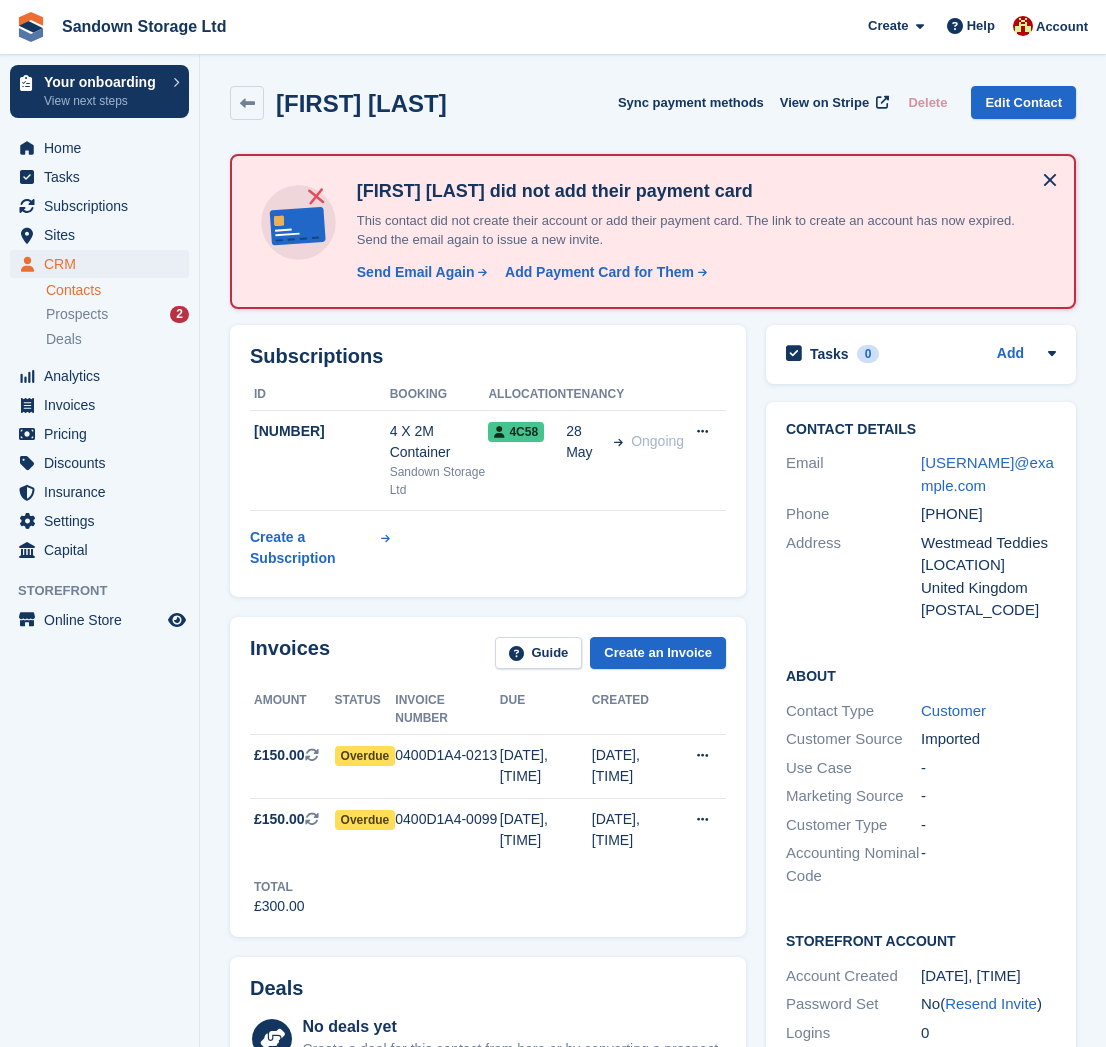 scroll, scrollTop: 0, scrollLeft: 0, axis: both 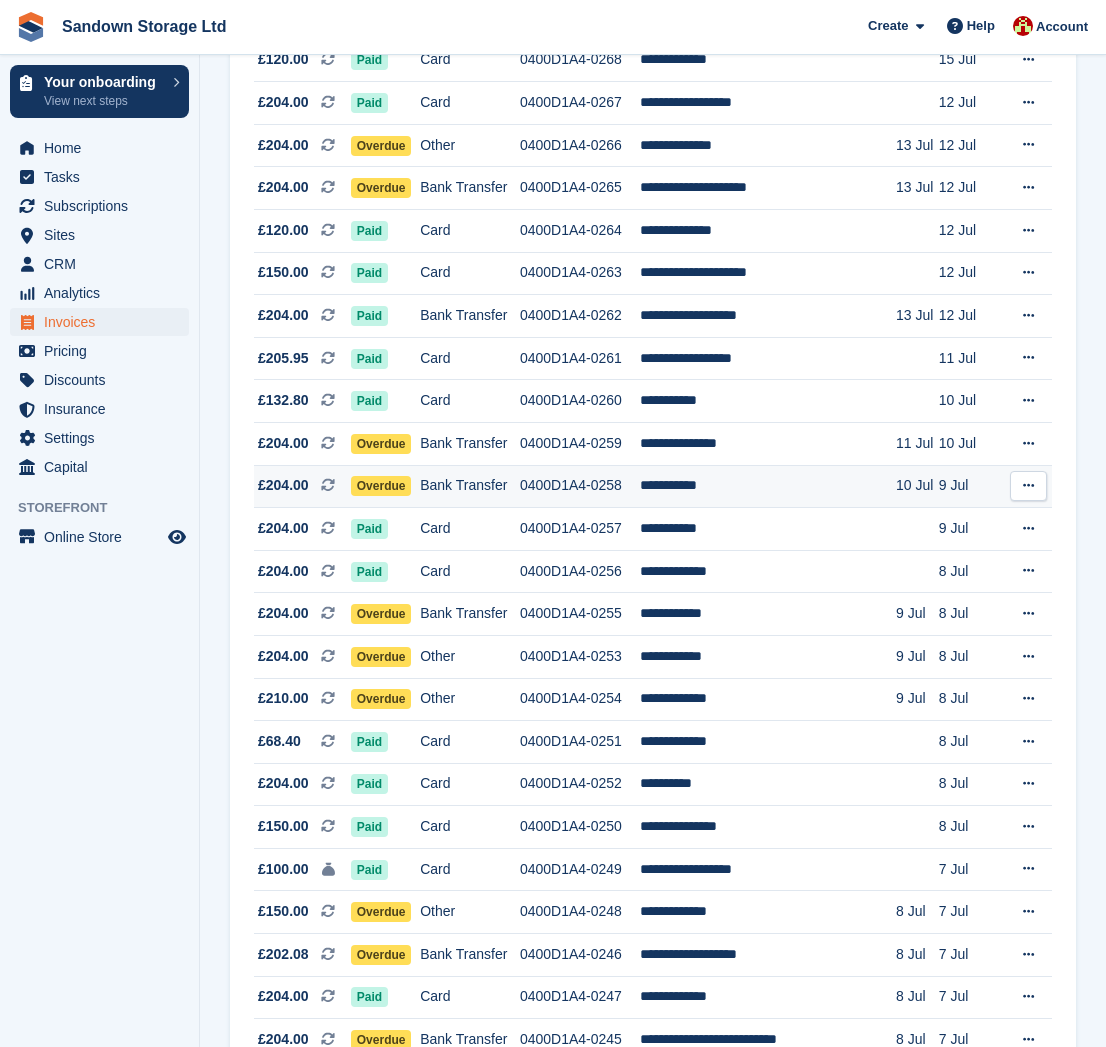 click on "**********" at bounding box center [768, 486] 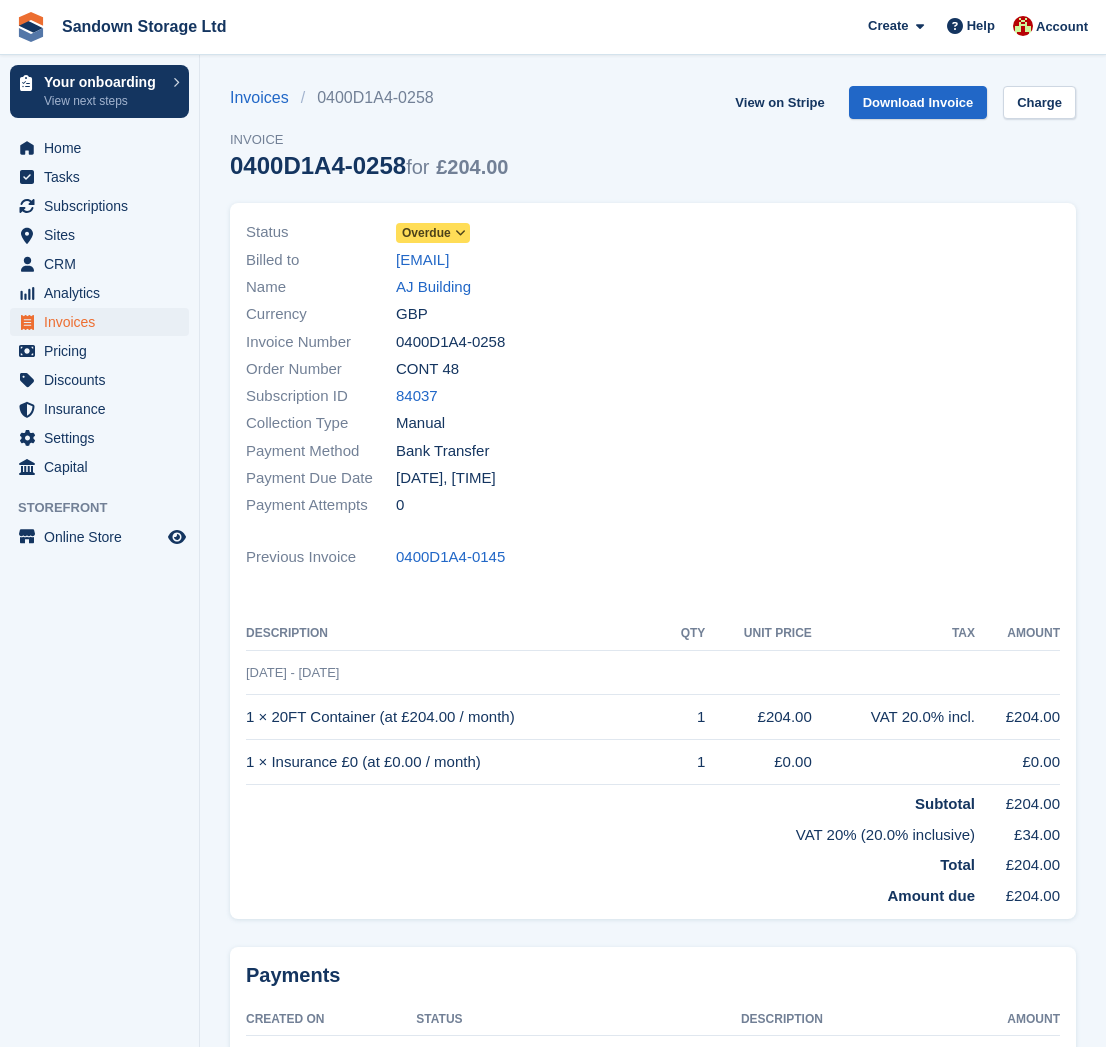 scroll, scrollTop: 0, scrollLeft: 0, axis: both 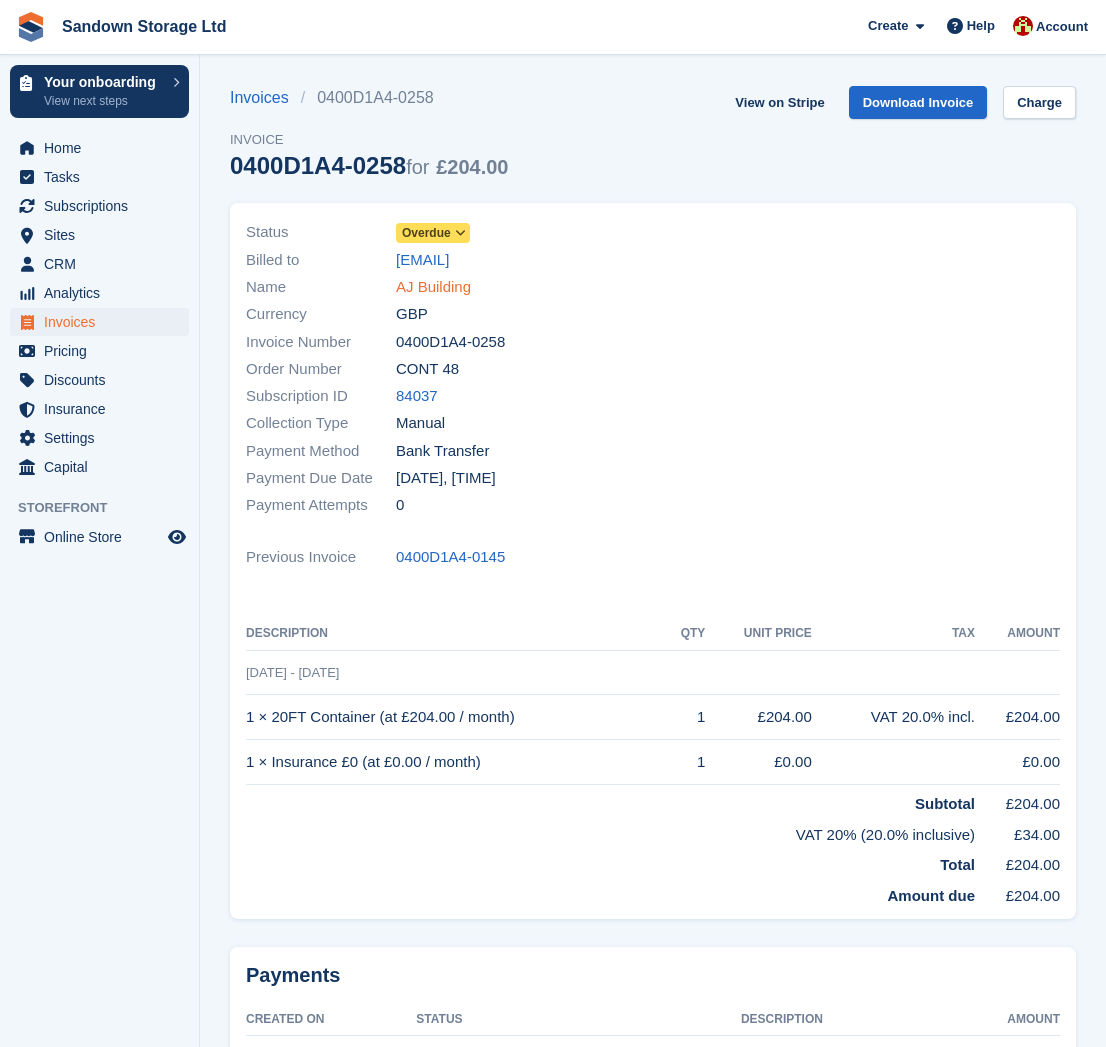 click on "AJ Building" at bounding box center (433, 287) 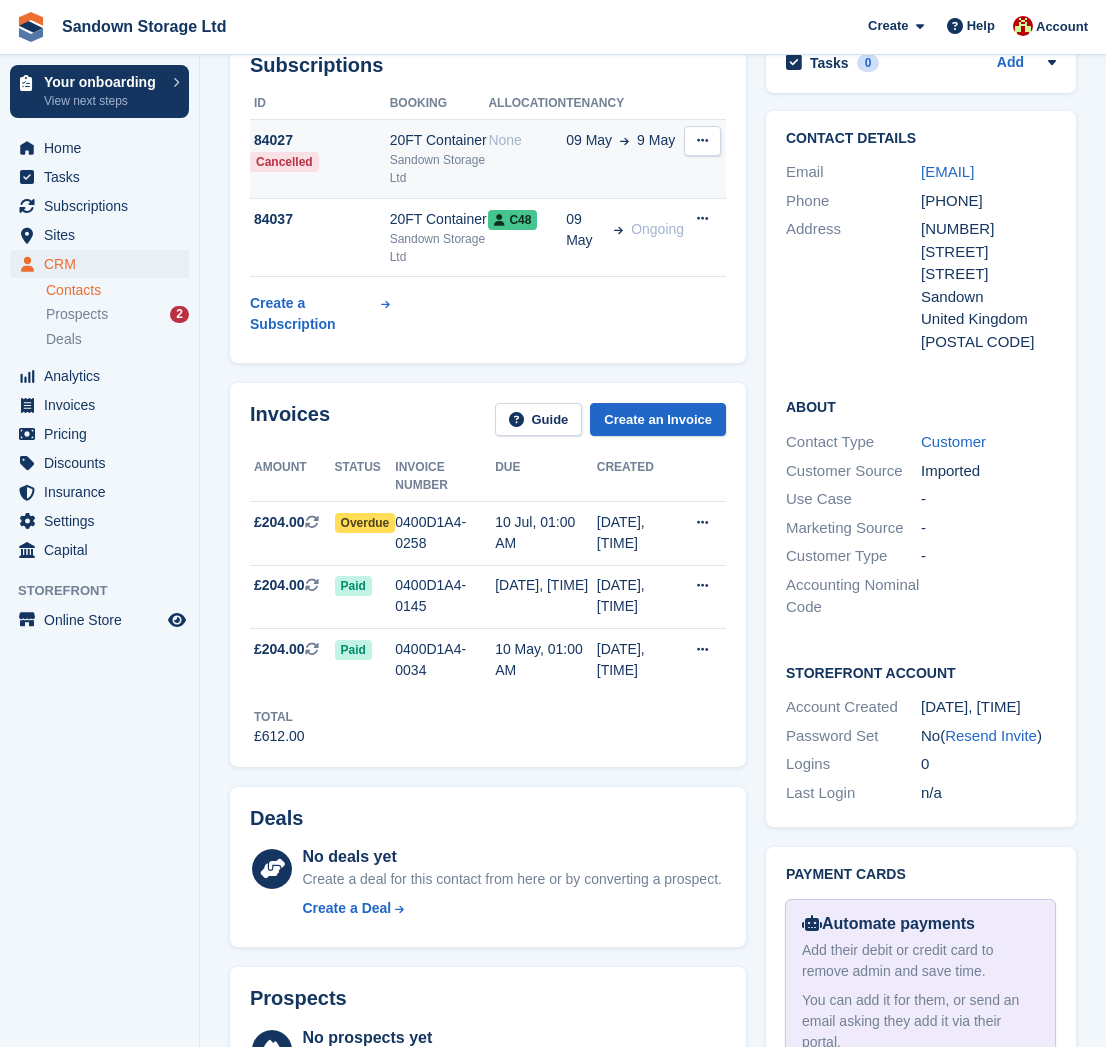 scroll, scrollTop: 292, scrollLeft: 0, axis: vertical 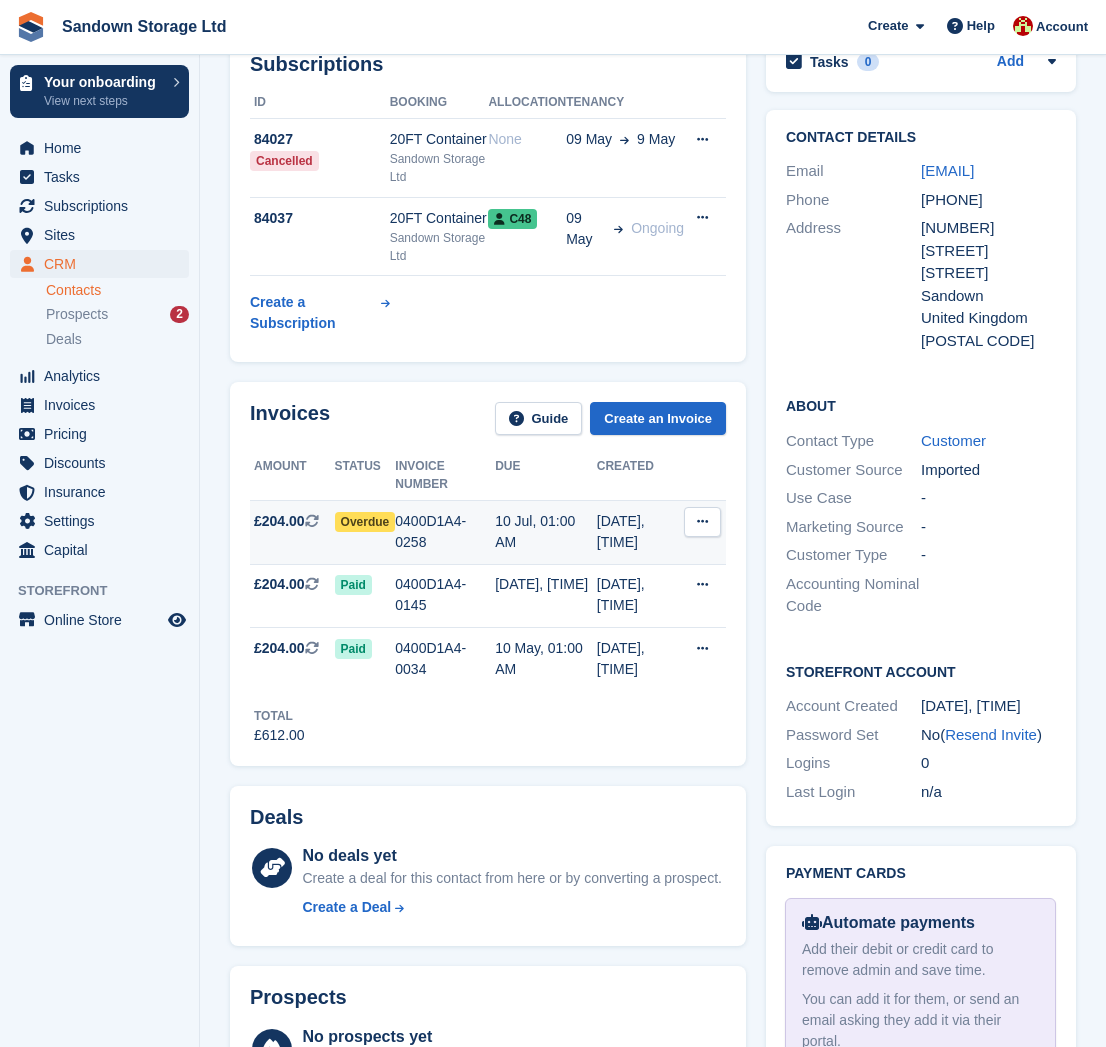 click on "£204.00
This is a recurring subscription invoice." at bounding box center (292, 533) 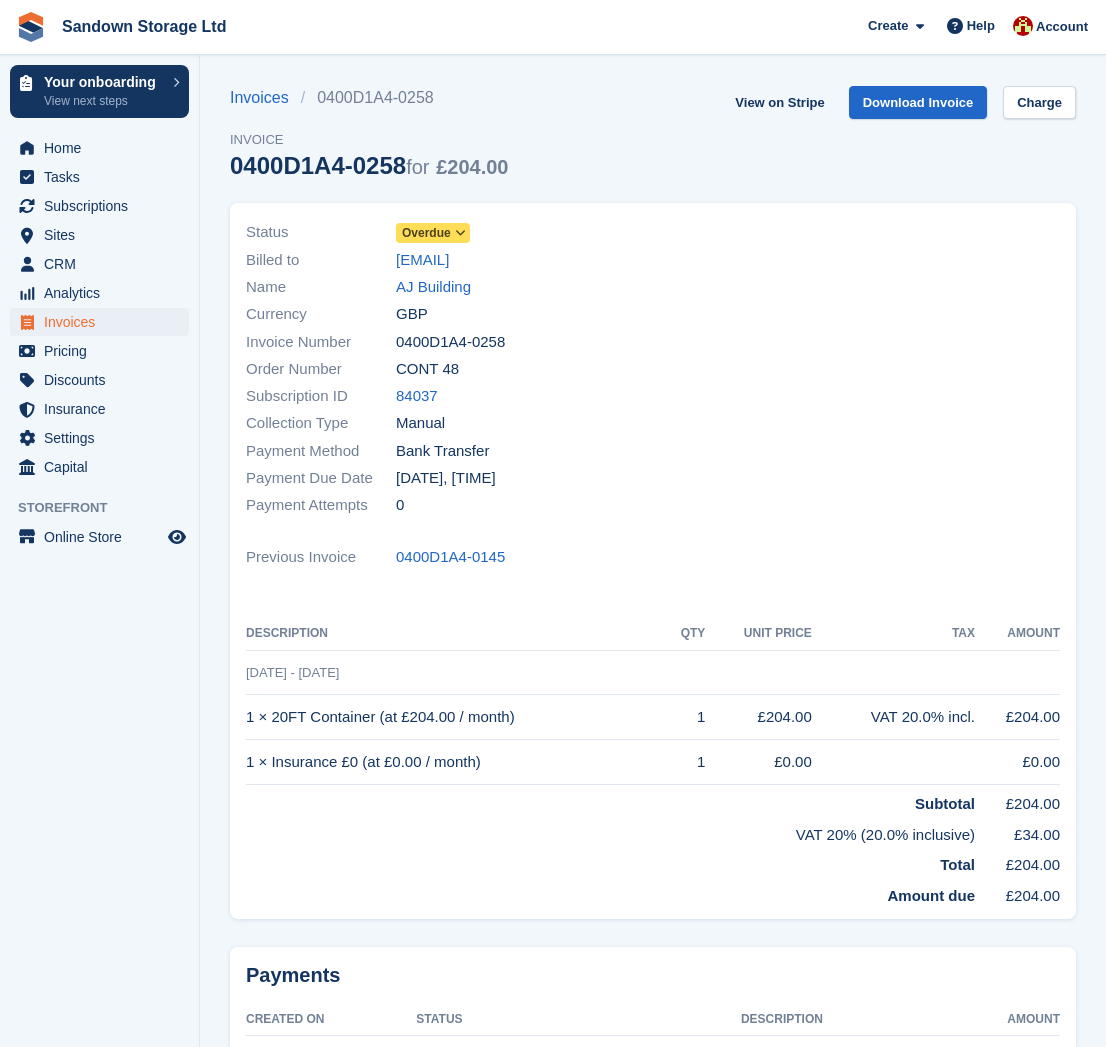 scroll, scrollTop: 0, scrollLeft: 0, axis: both 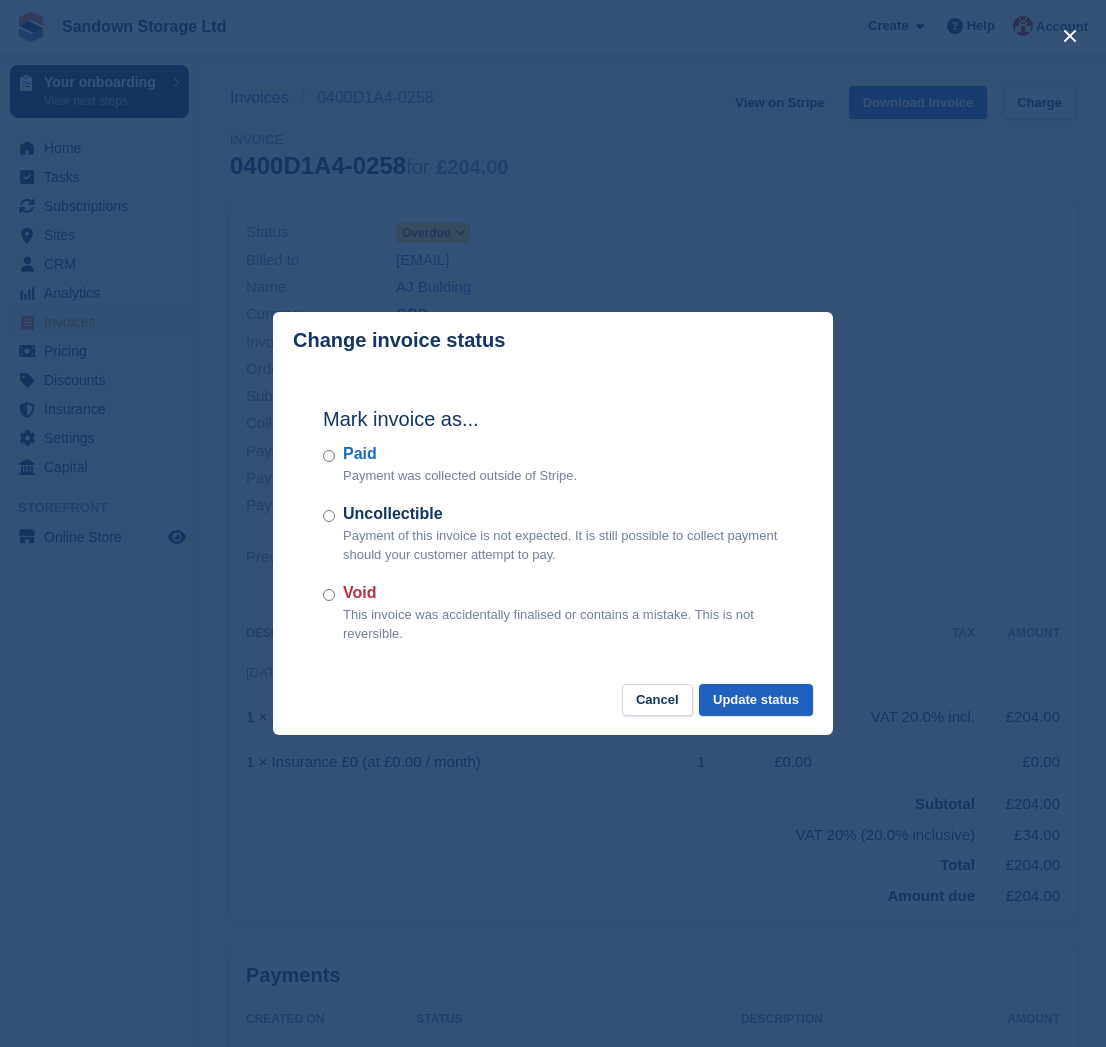 click on "Update status" at bounding box center (756, 700) 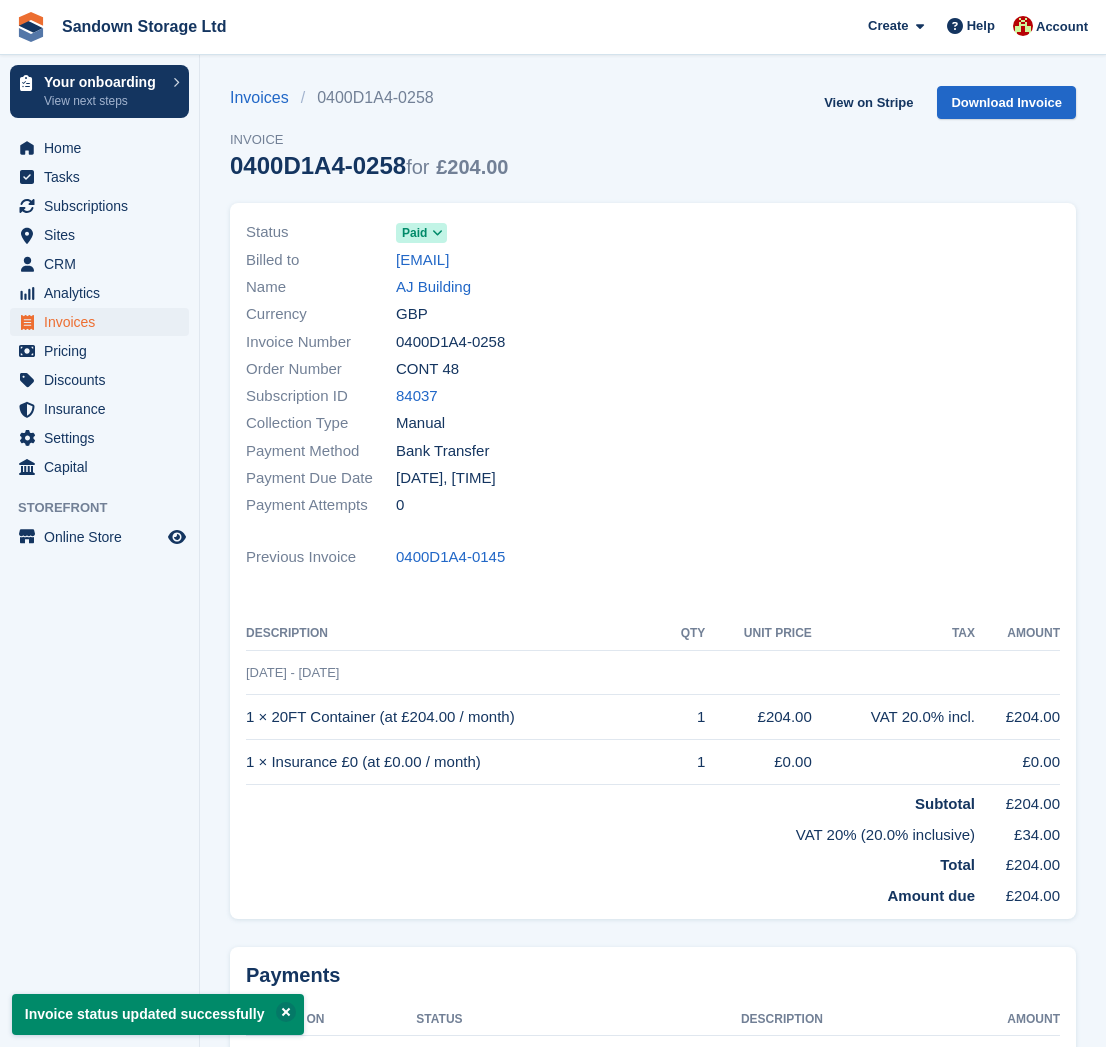 click on "Invoices" at bounding box center (104, 322) 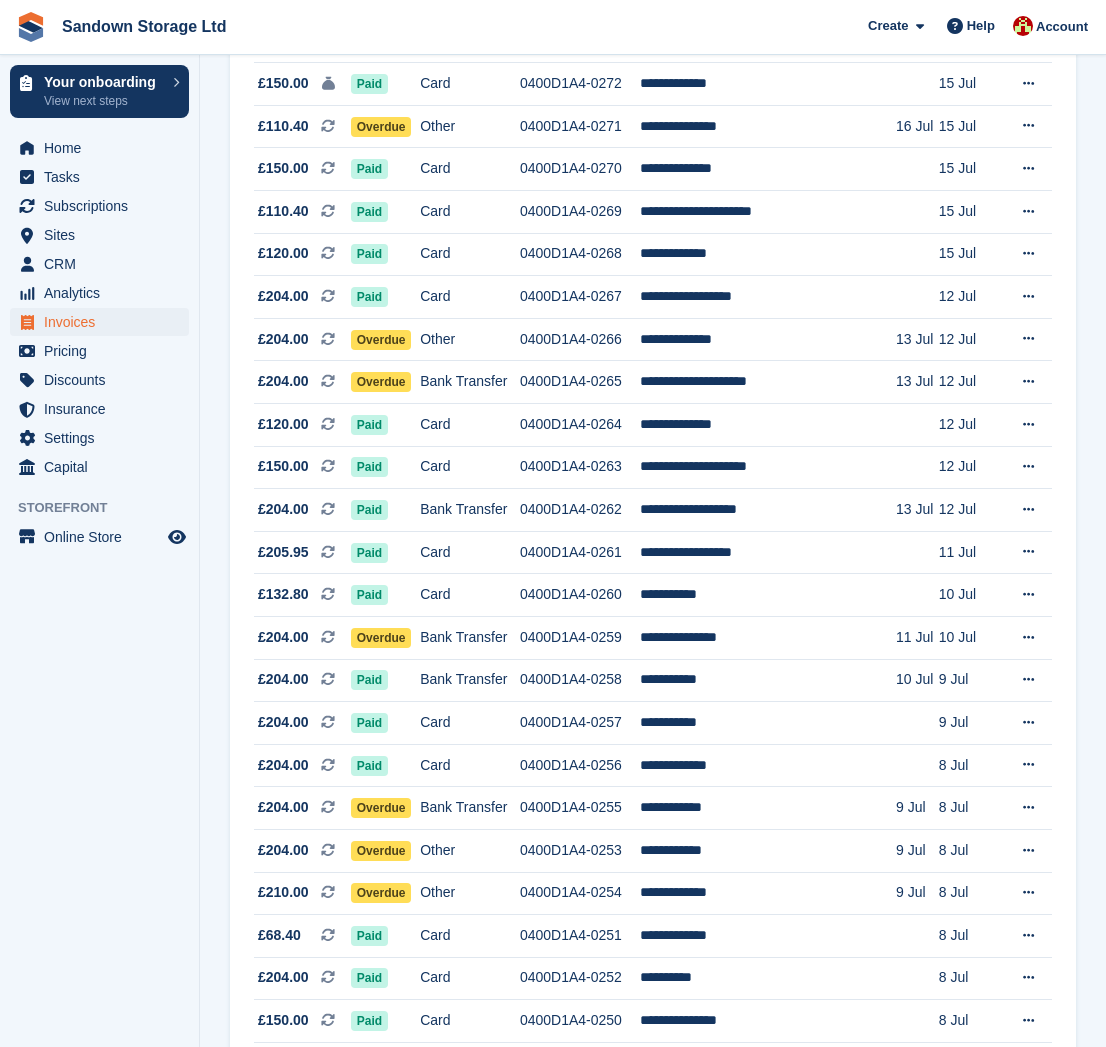 scroll, scrollTop: 743, scrollLeft: 0, axis: vertical 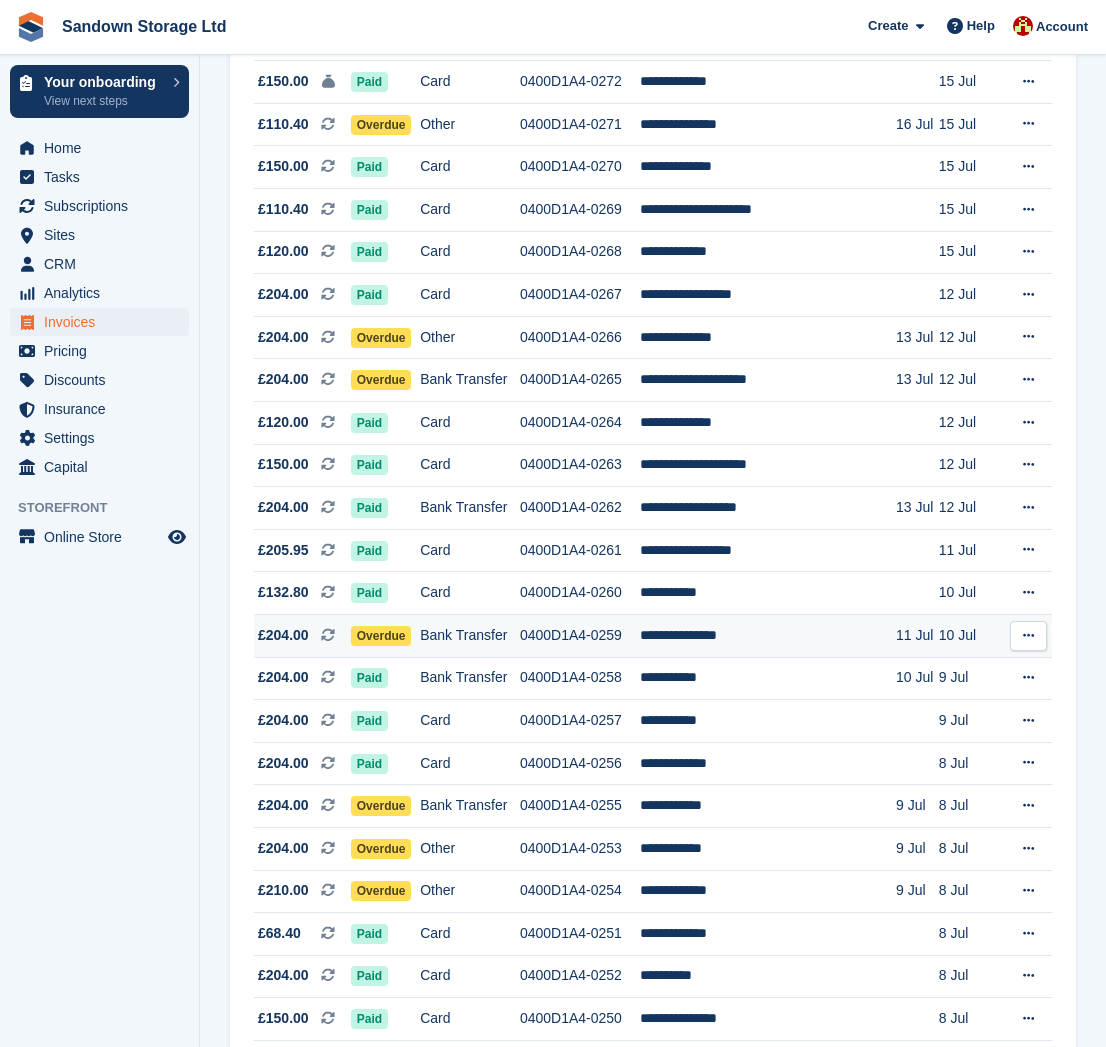 click on "**********" at bounding box center (768, 635) 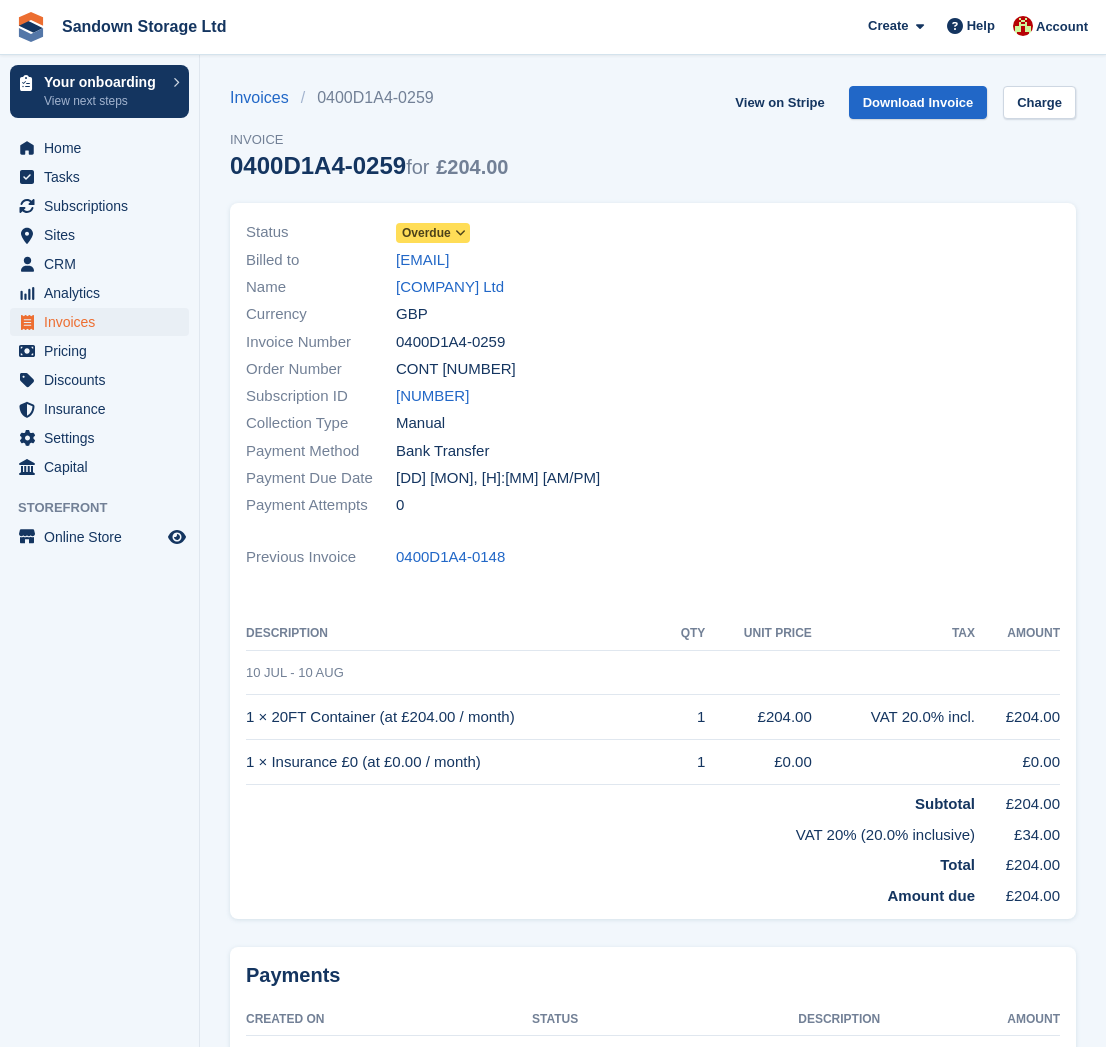 scroll, scrollTop: 0, scrollLeft: 0, axis: both 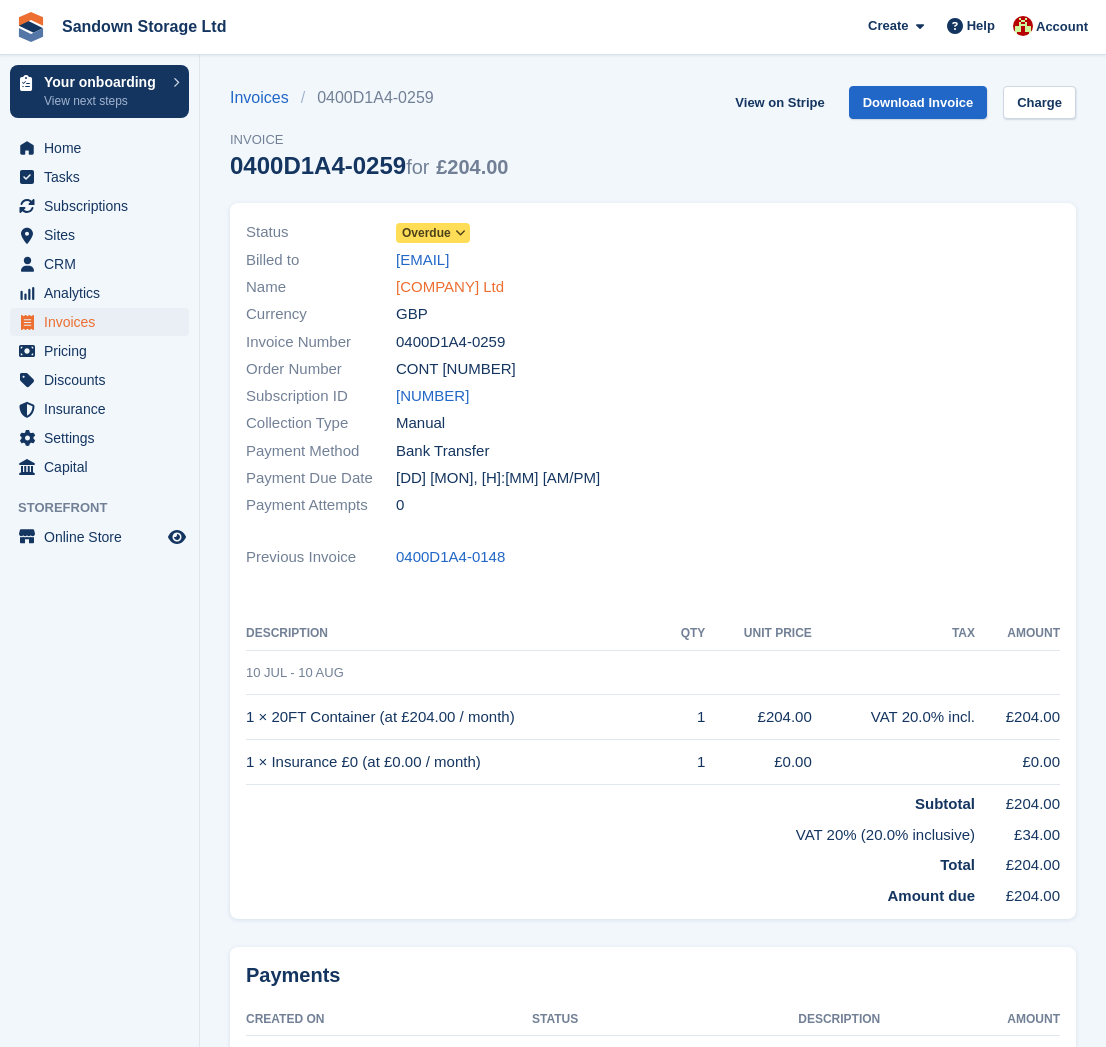click on "[COMPANY] Ltd" at bounding box center [450, 287] 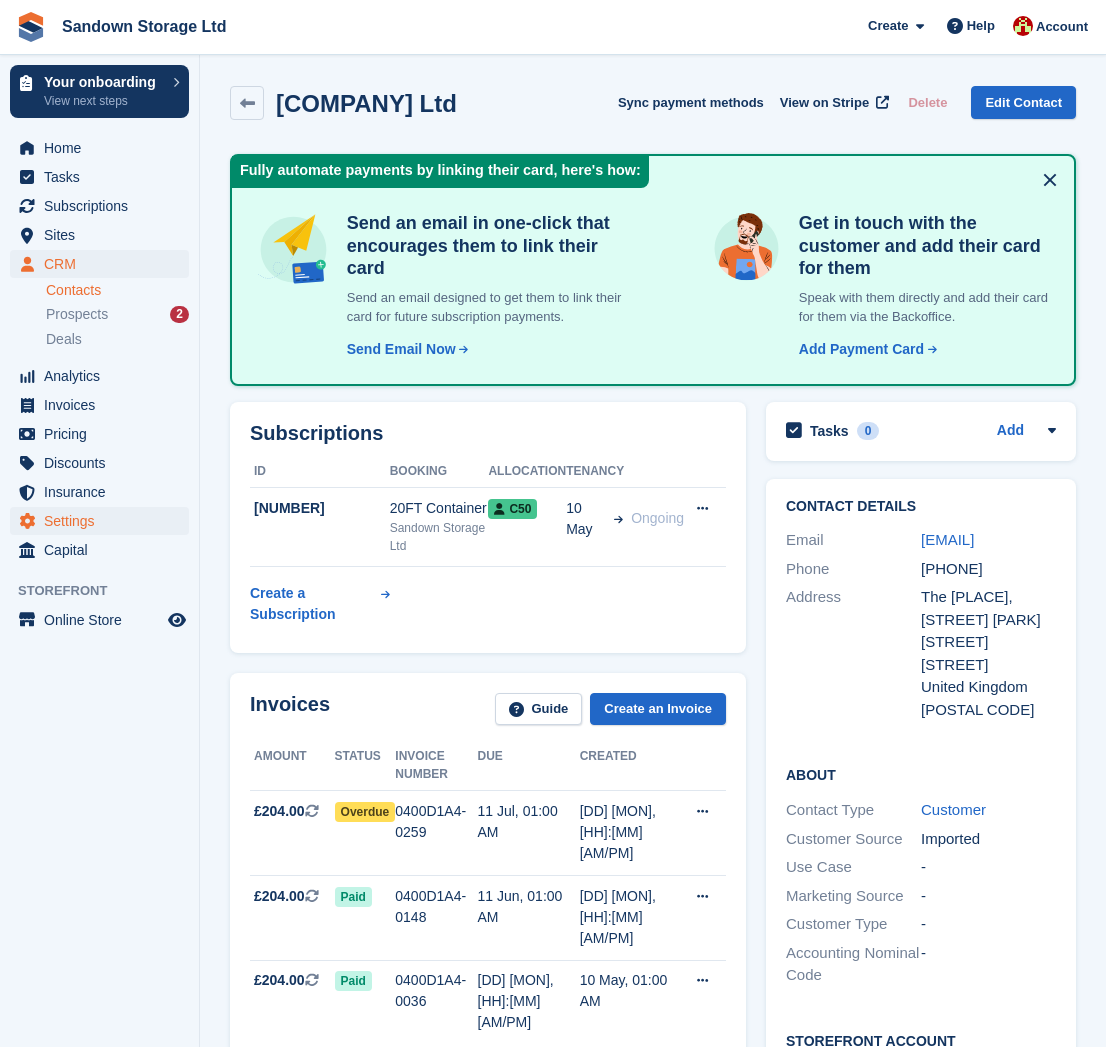scroll, scrollTop: 0, scrollLeft: 0, axis: both 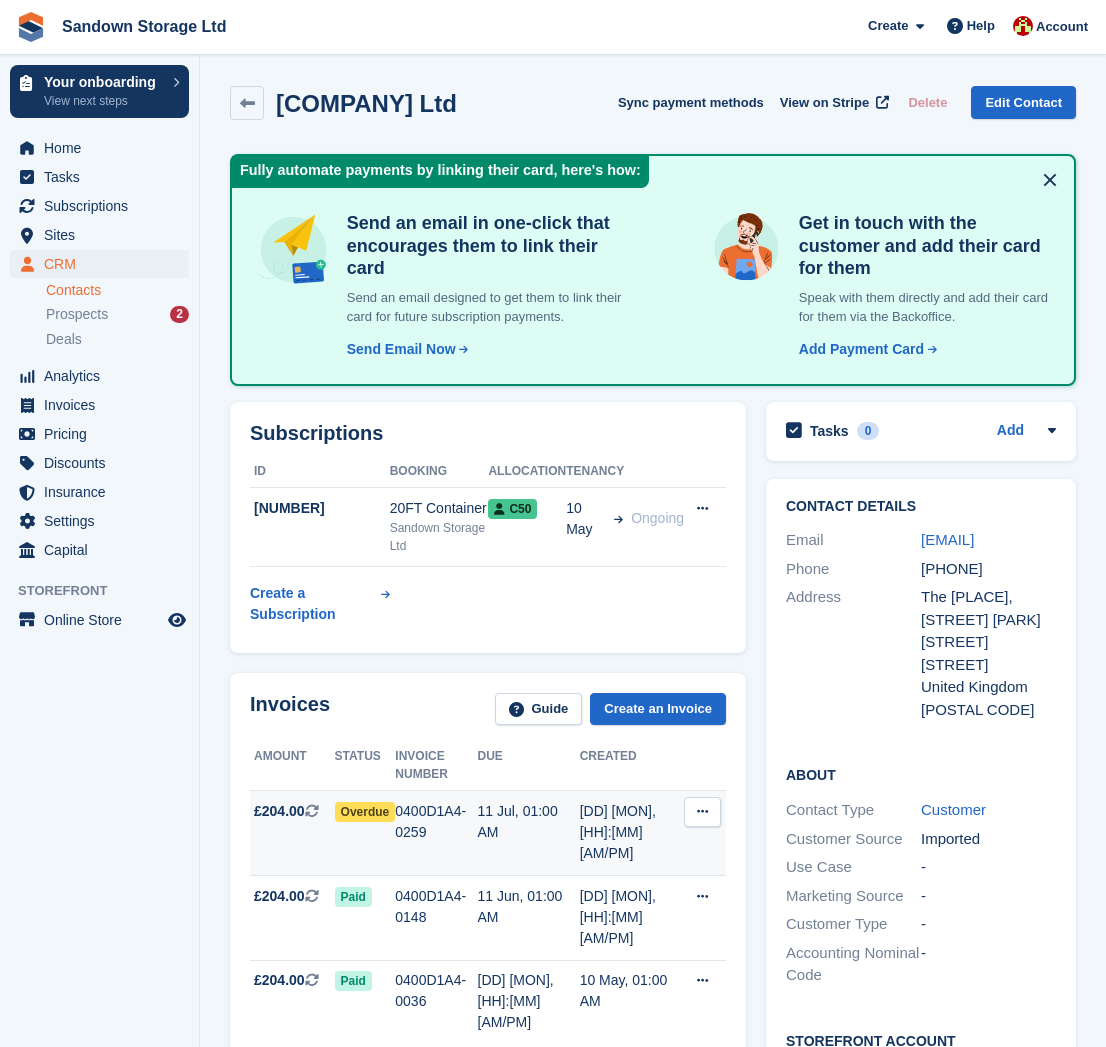 click on "11 Jul, 01:00 AM" at bounding box center (529, 822) 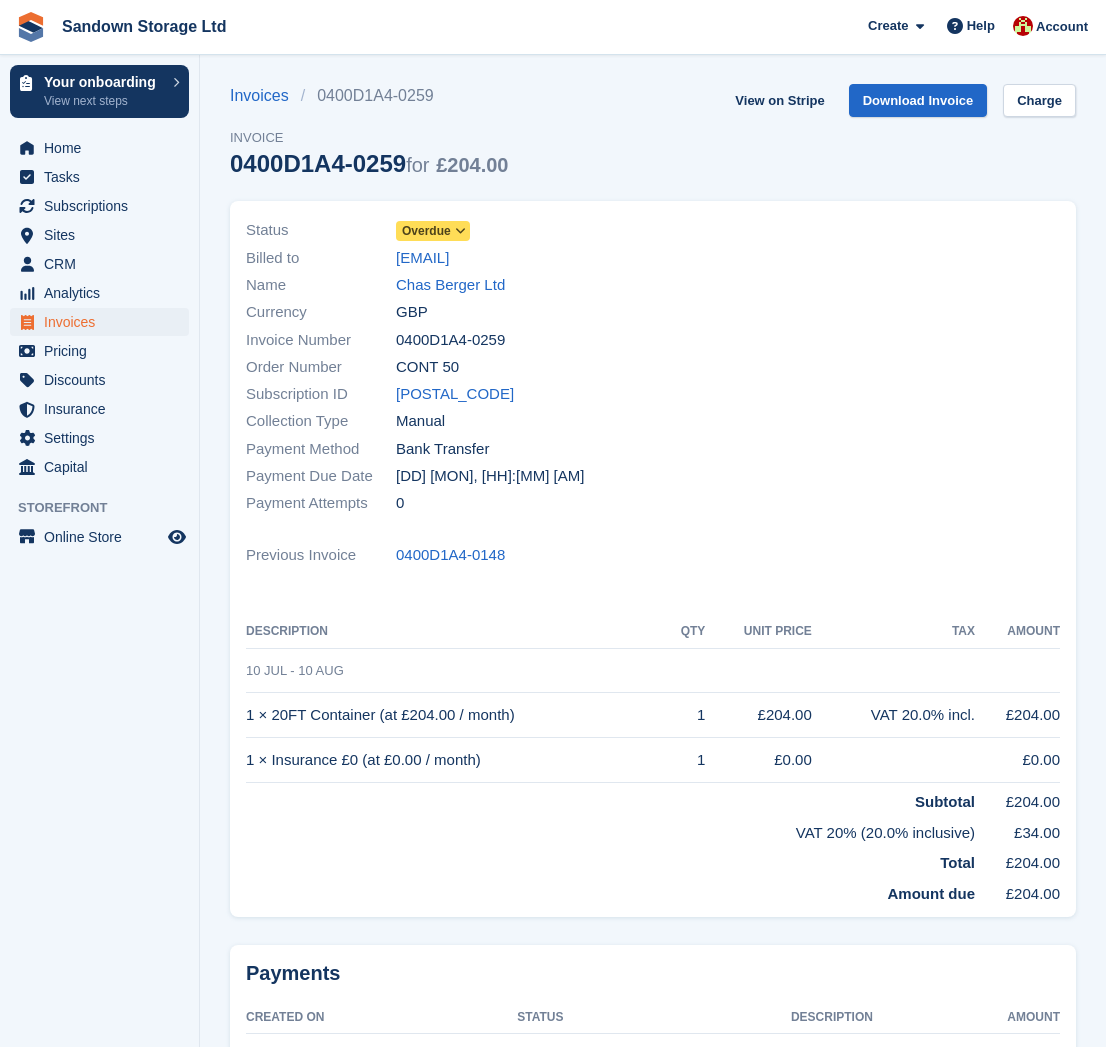 scroll, scrollTop: 2, scrollLeft: 0, axis: vertical 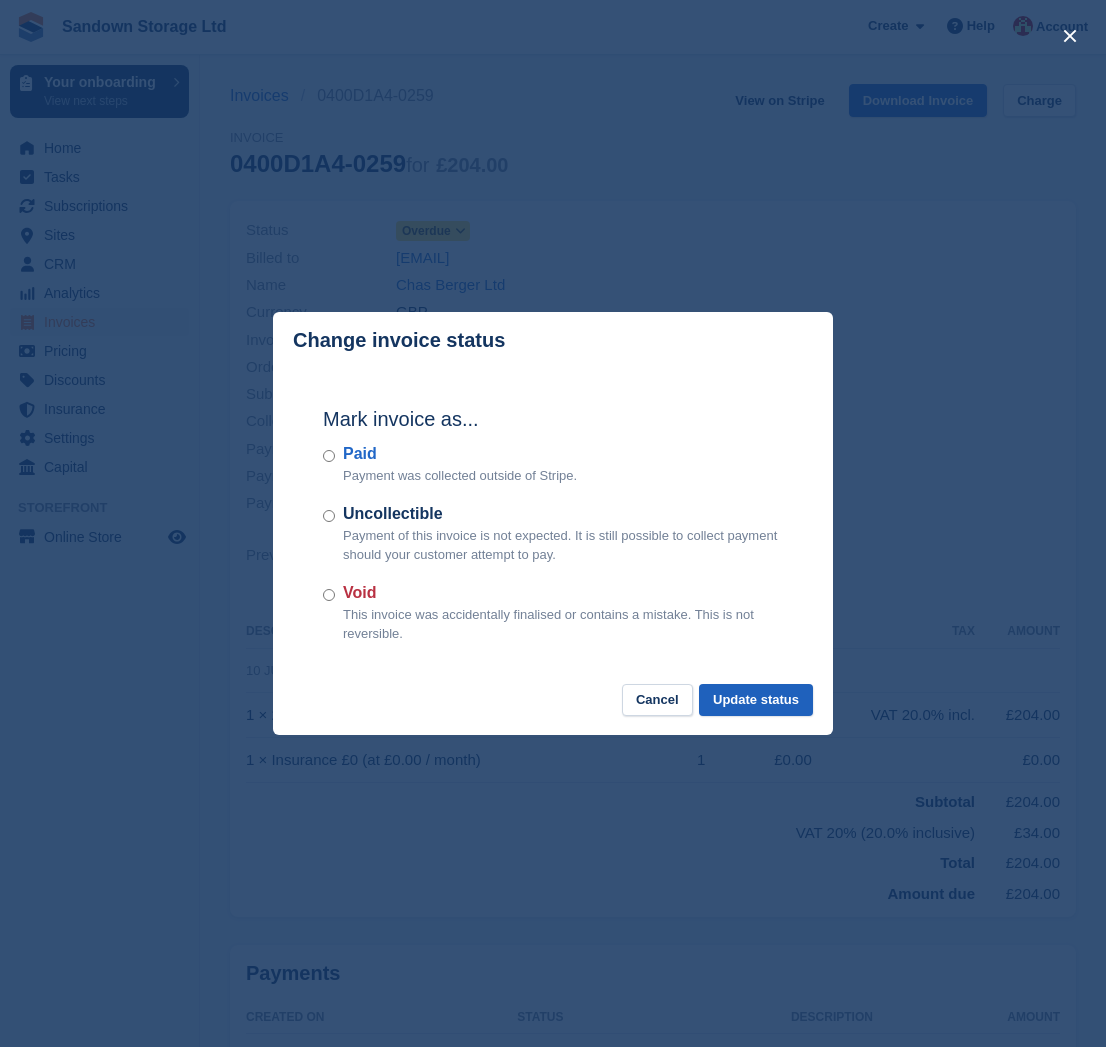 click on "Update status" at bounding box center (756, 700) 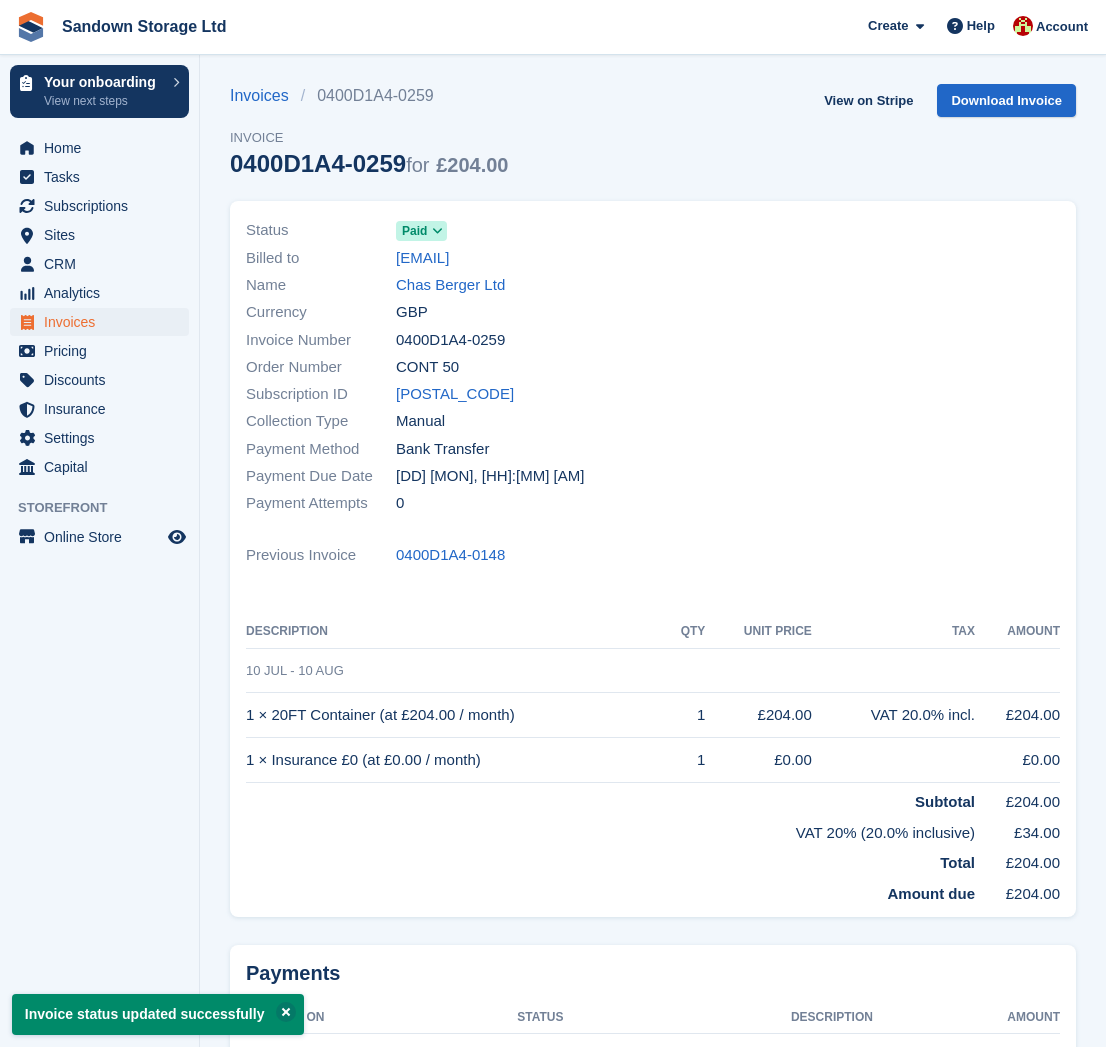 scroll, scrollTop: 0, scrollLeft: 0, axis: both 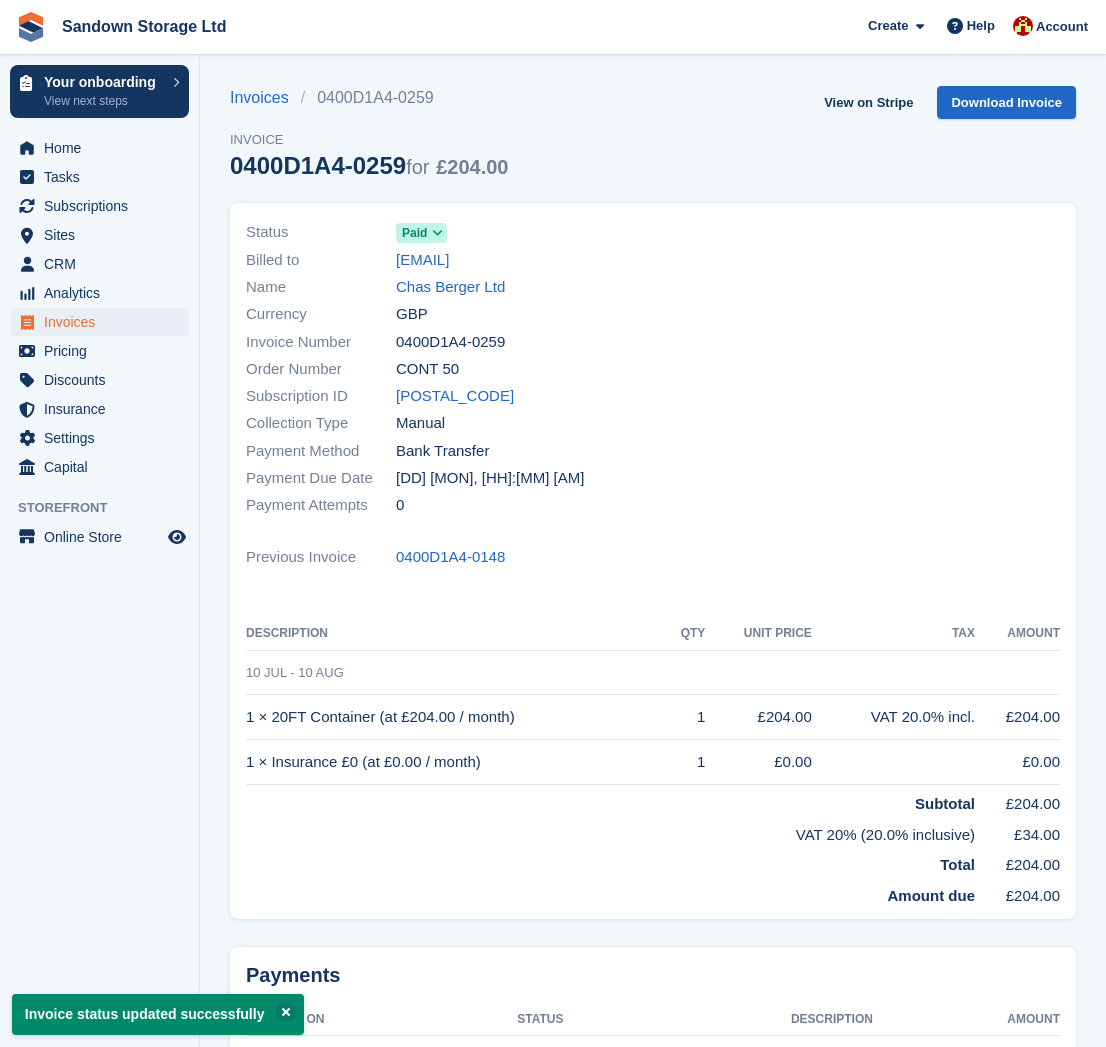 click on "Invoices" at bounding box center (104, 322) 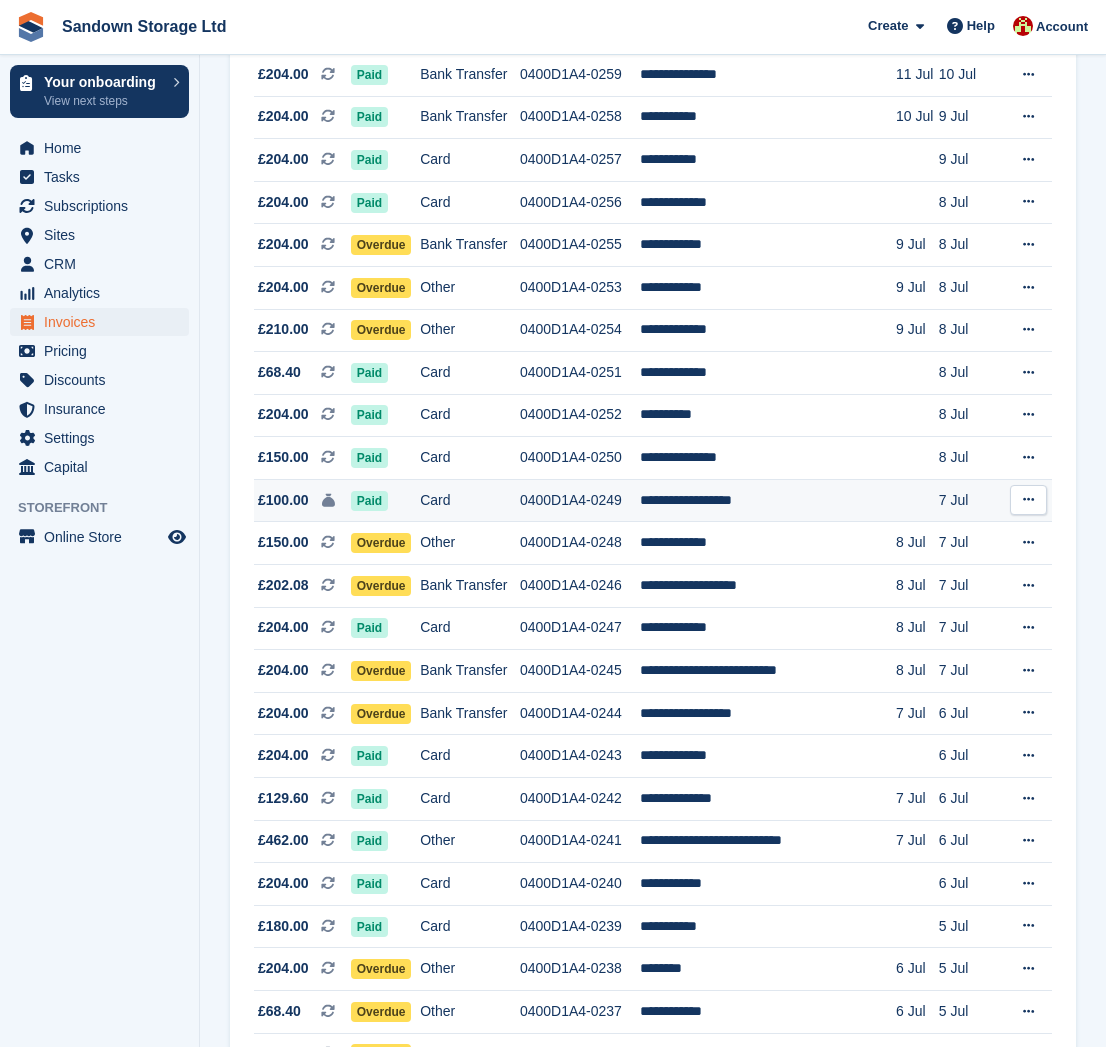 scroll, scrollTop: 1311, scrollLeft: 0, axis: vertical 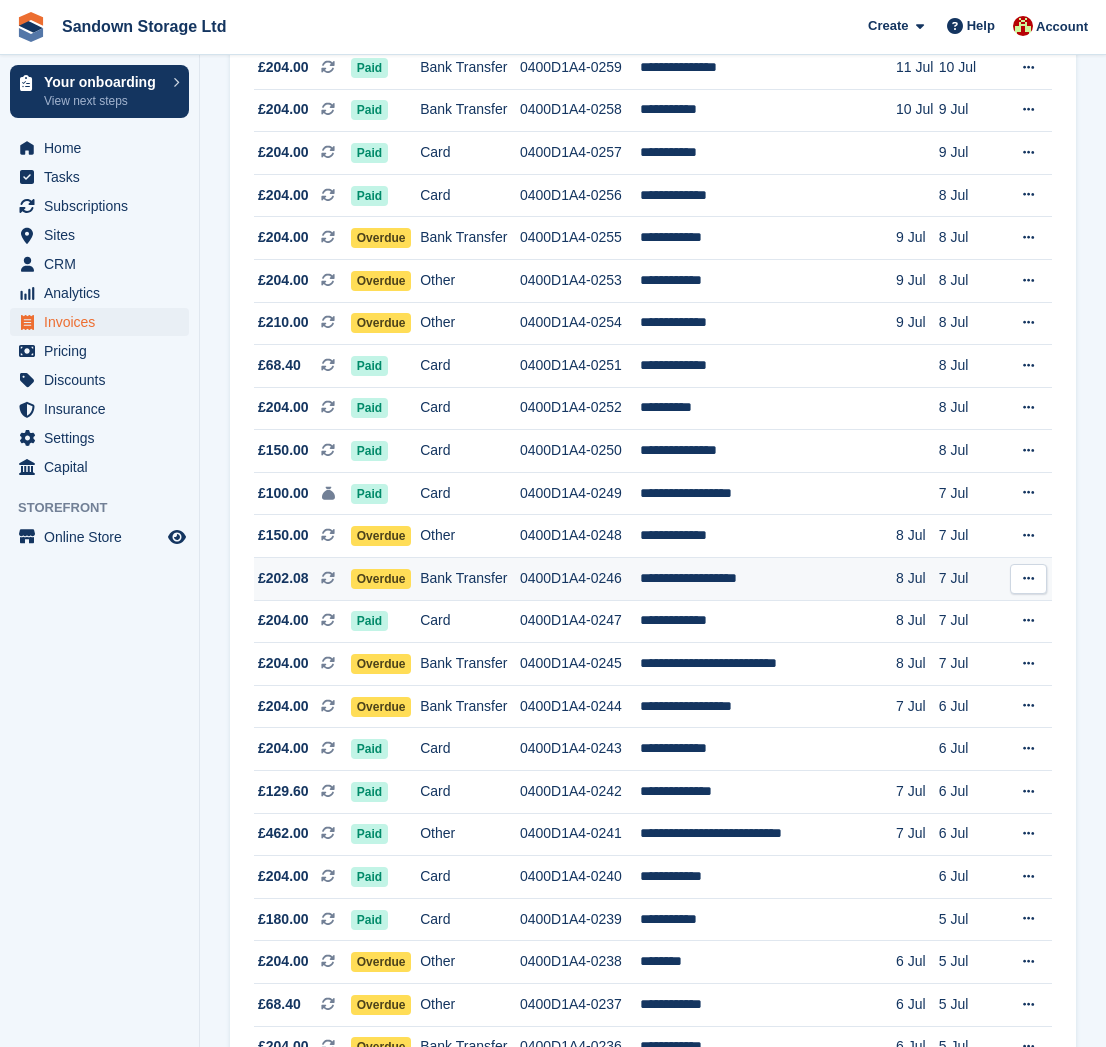 click on "Bank Transfer" at bounding box center [470, 579] 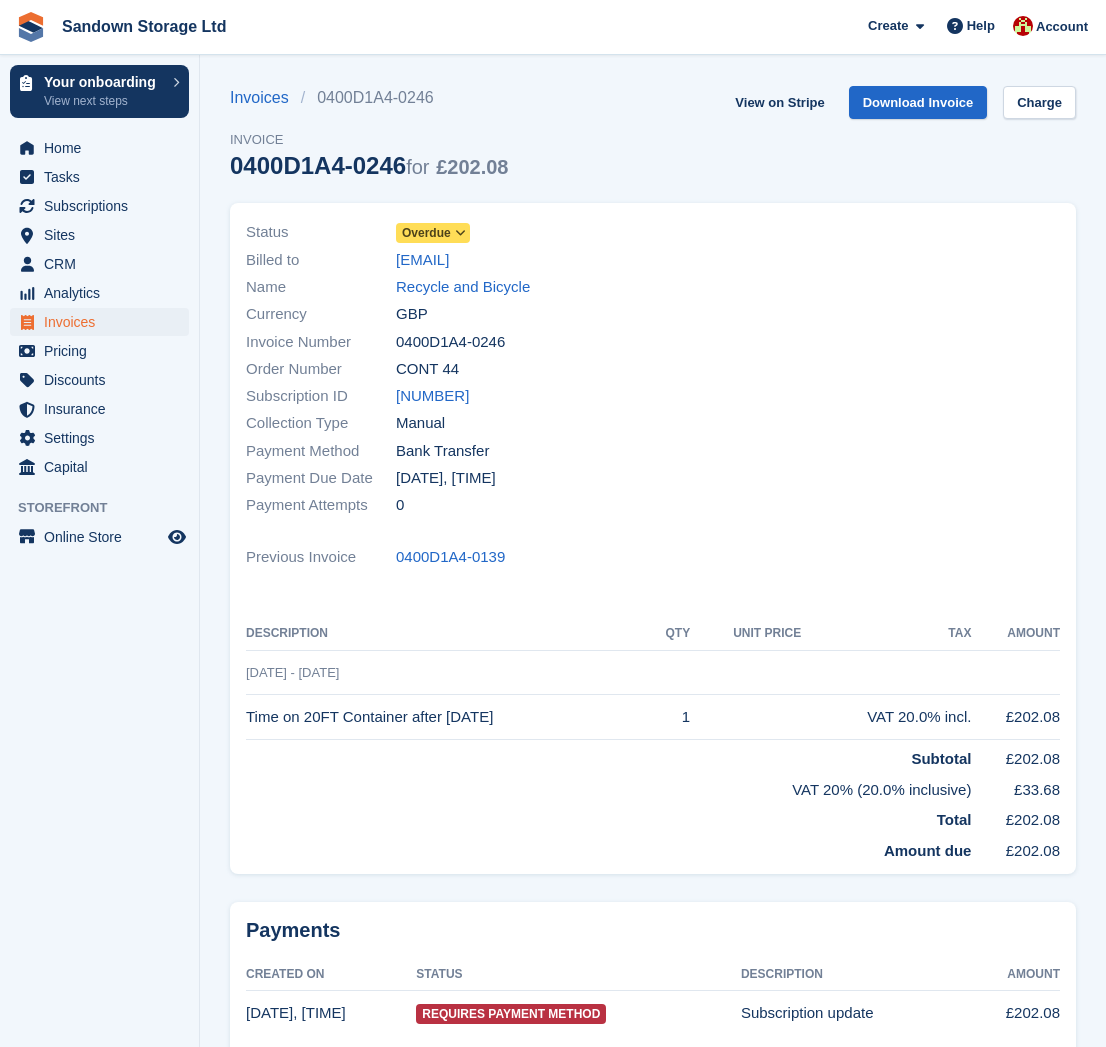 scroll, scrollTop: 0, scrollLeft: 0, axis: both 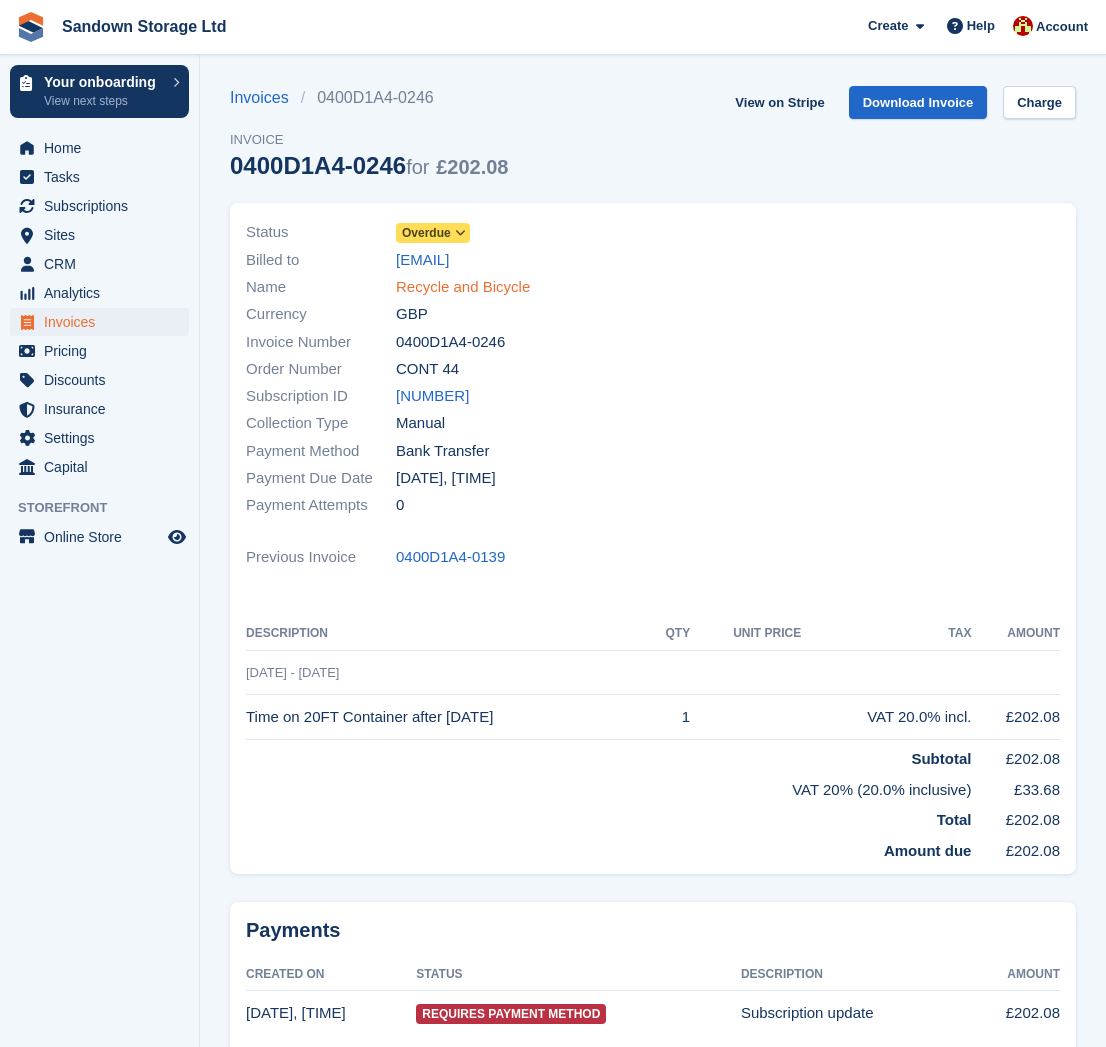 click on "Recycle and Bicycle" at bounding box center [463, 287] 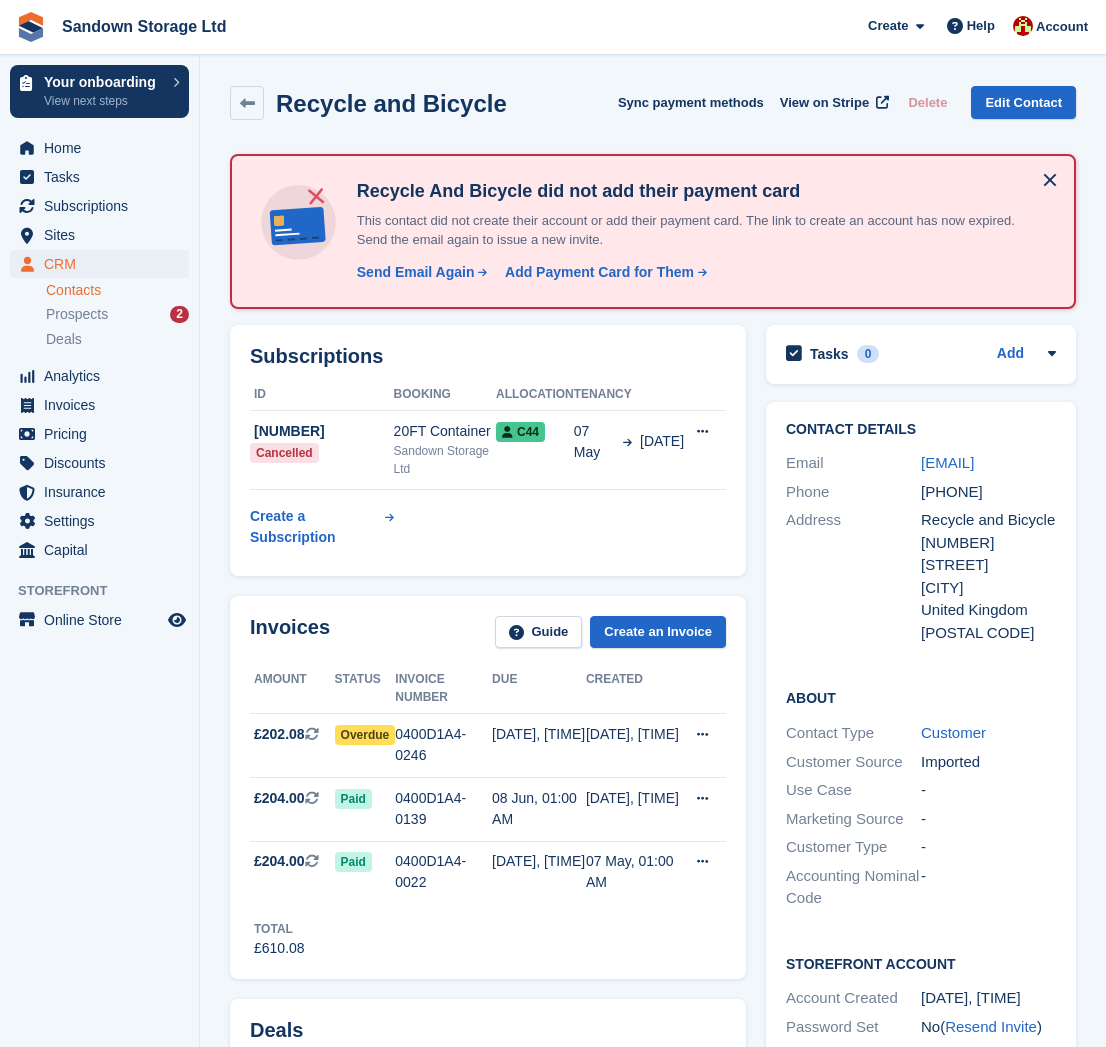 scroll, scrollTop: 0, scrollLeft: 0, axis: both 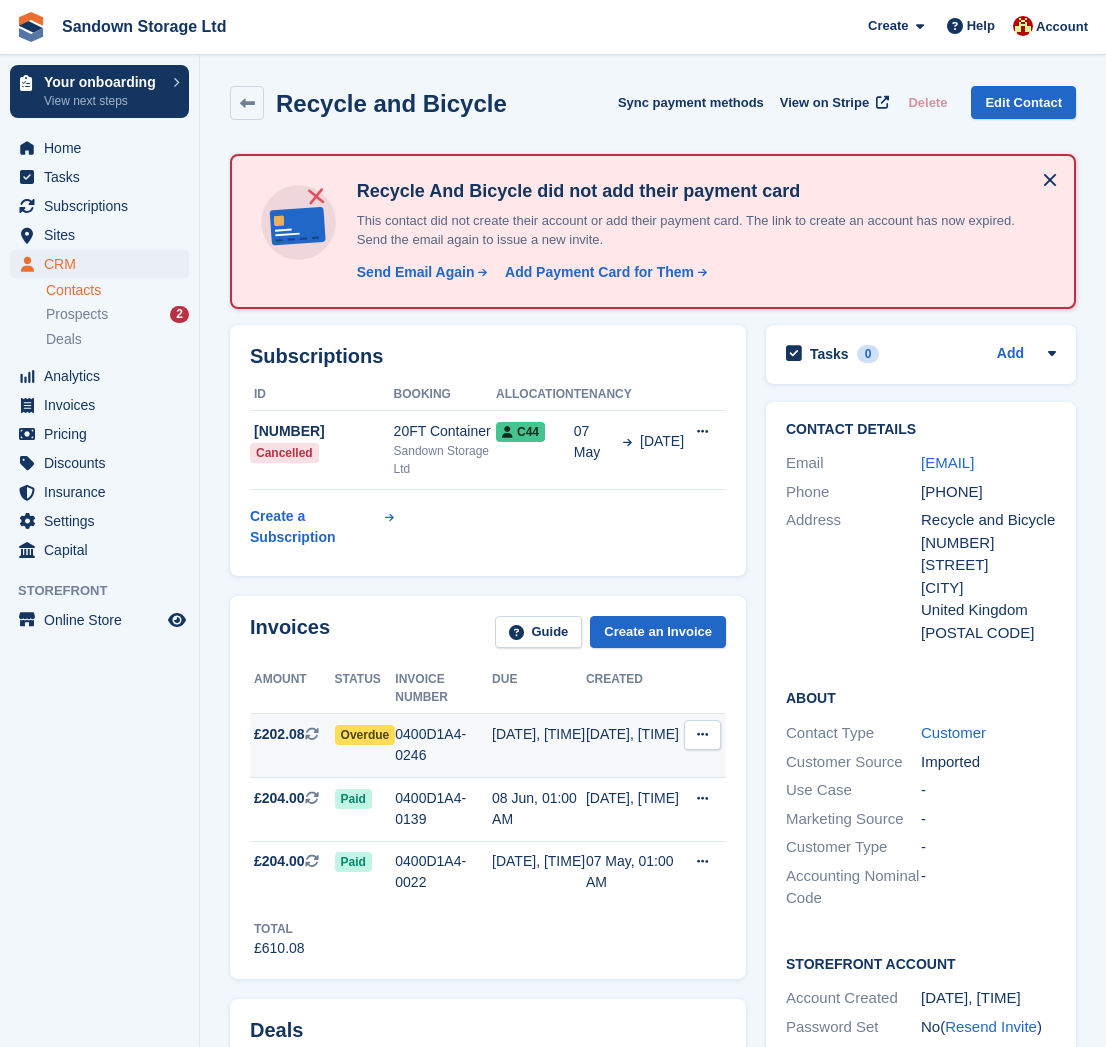 click on "£202.08
This is a recurring subscription invoice." at bounding box center (292, 746) 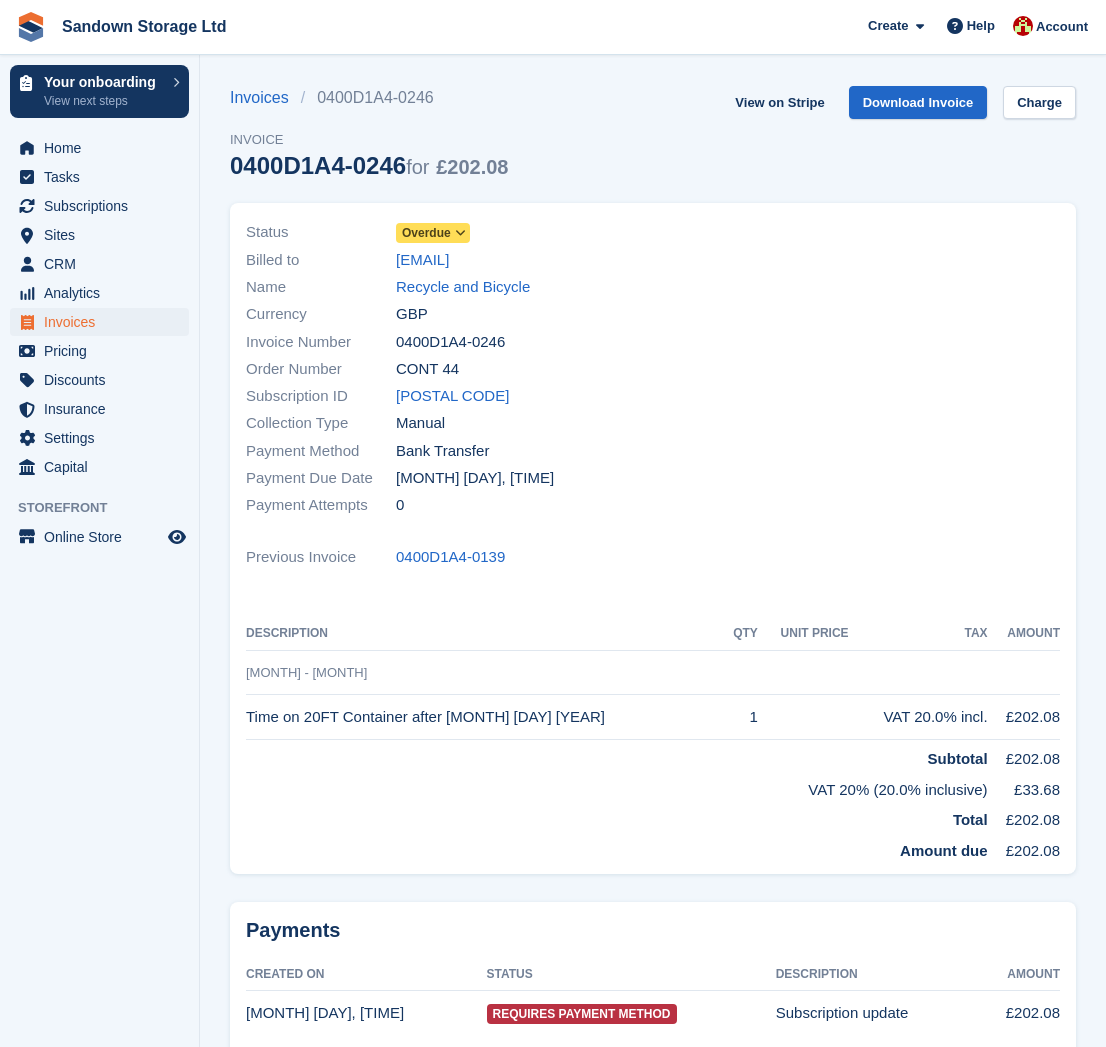 scroll, scrollTop: 0, scrollLeft: 0, axis: both 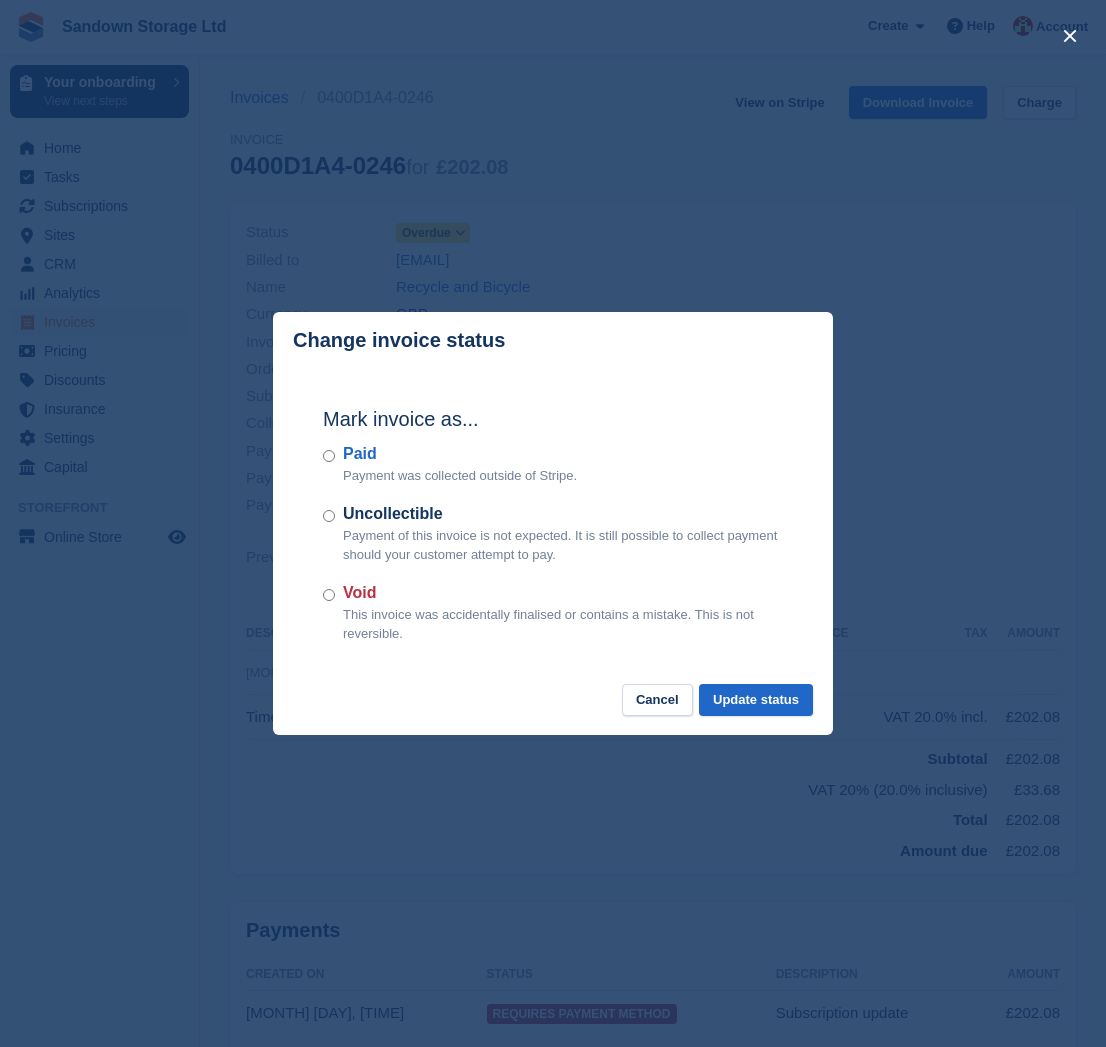 click on "Paid
Payment was collected outside of Stripe." at bounding box center (553, 464) 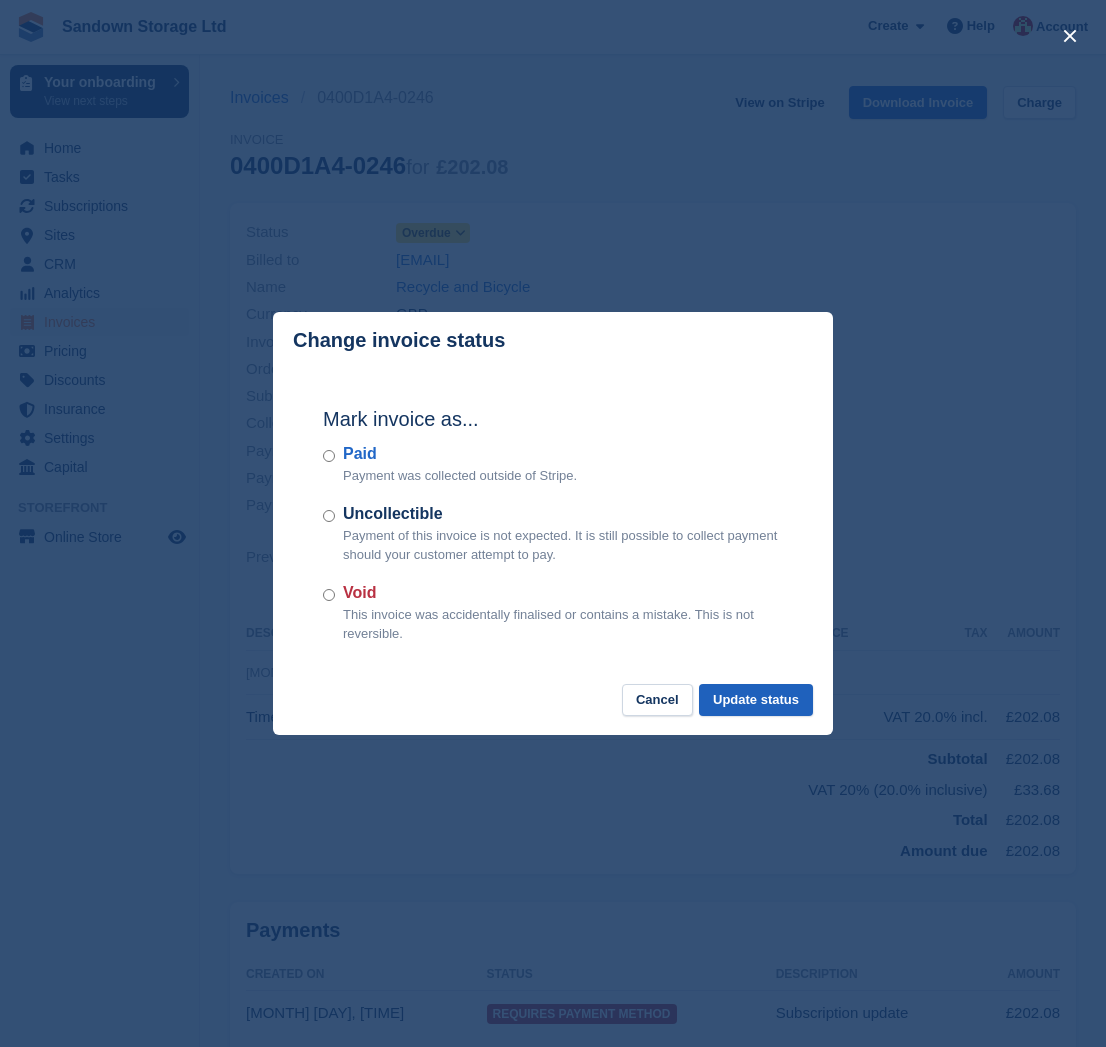 click on "Update status" at bounding box center [756, 700] 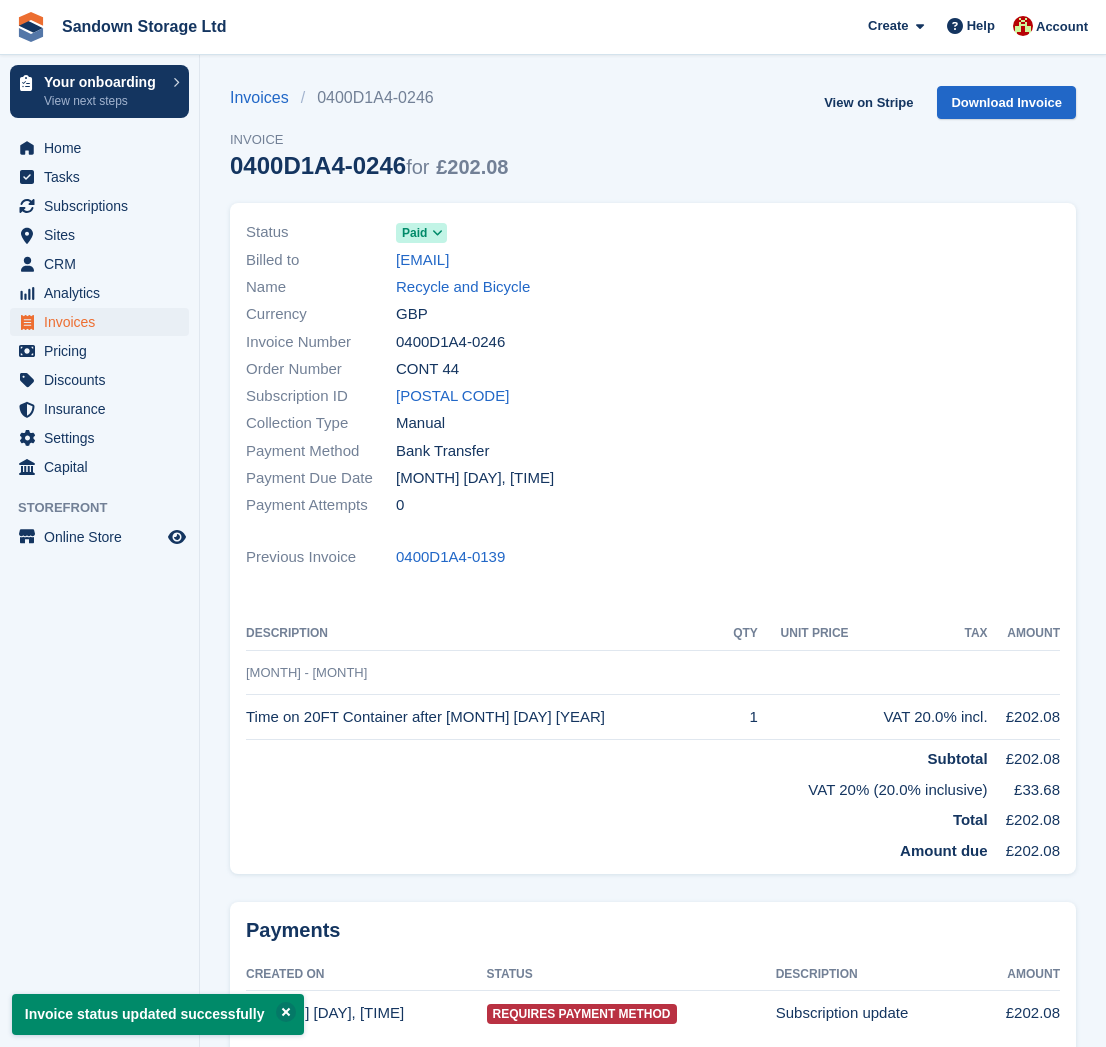 click on "Invoices" at bounding box center [104, 322] 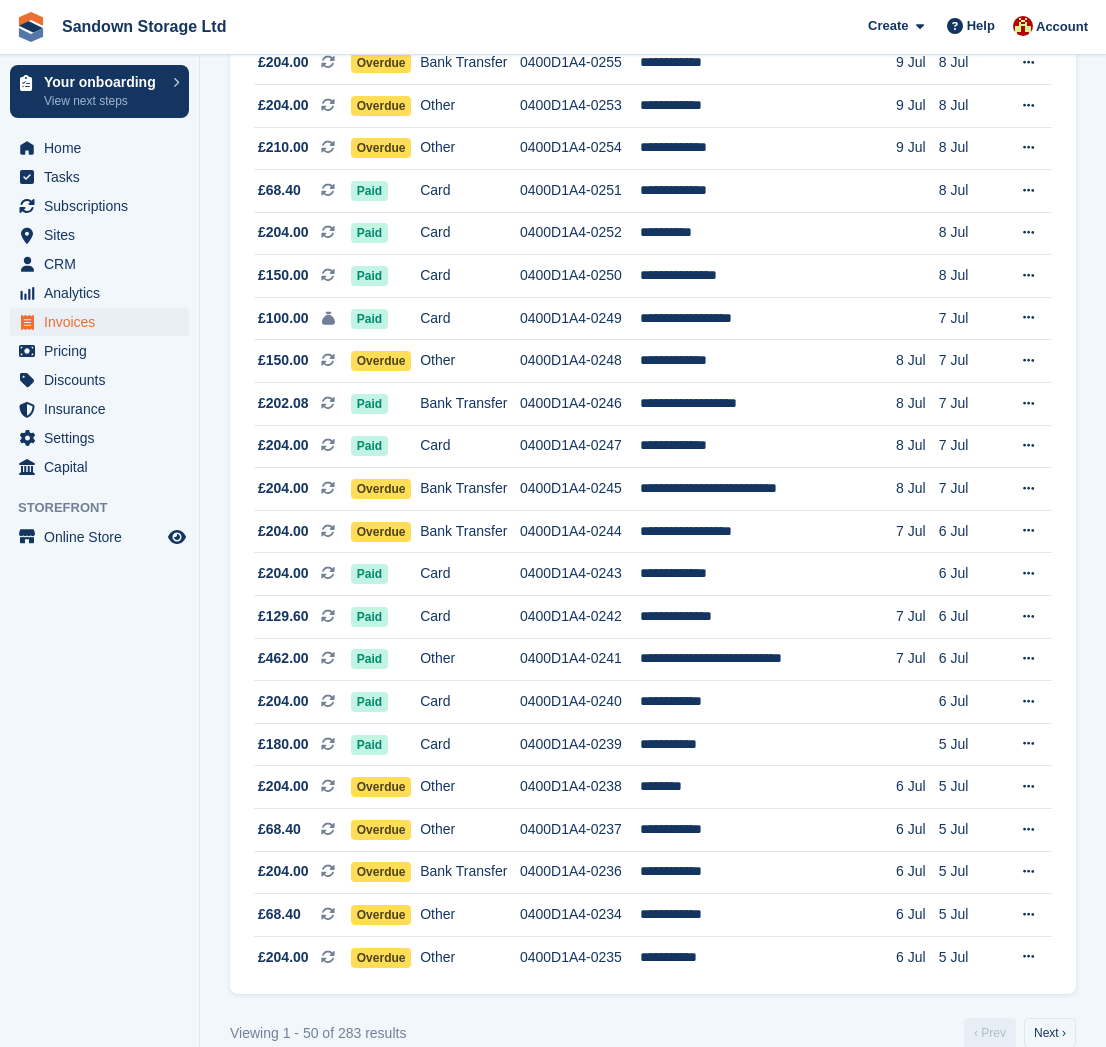 scroll, scrollTop: 1491, scrollLeft: 0, axis: vertical 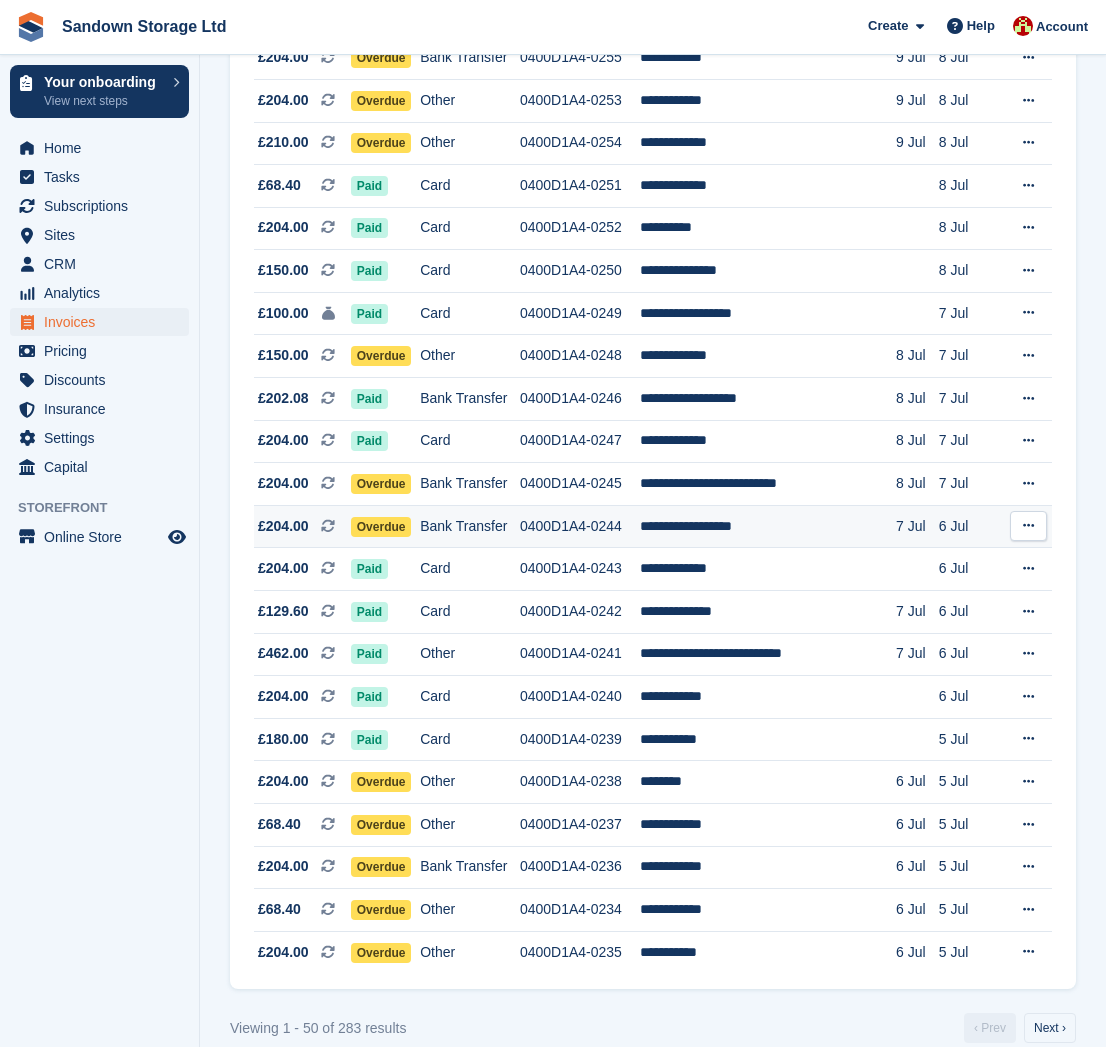 click on "0400D1A4-0244" at bounding box center (580, 526) 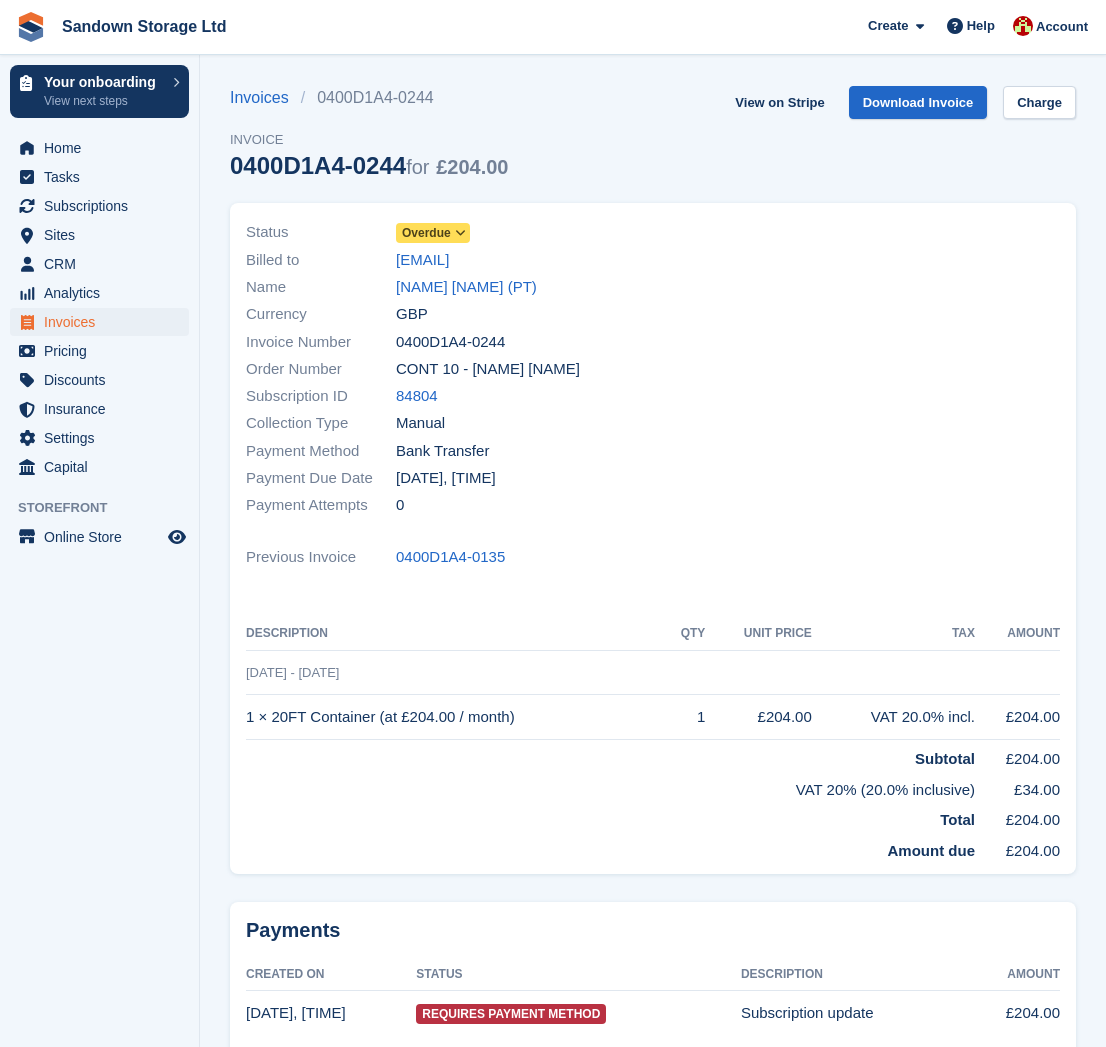 scroll, scrollTop: 0, scrollLeft: 0, axis: both 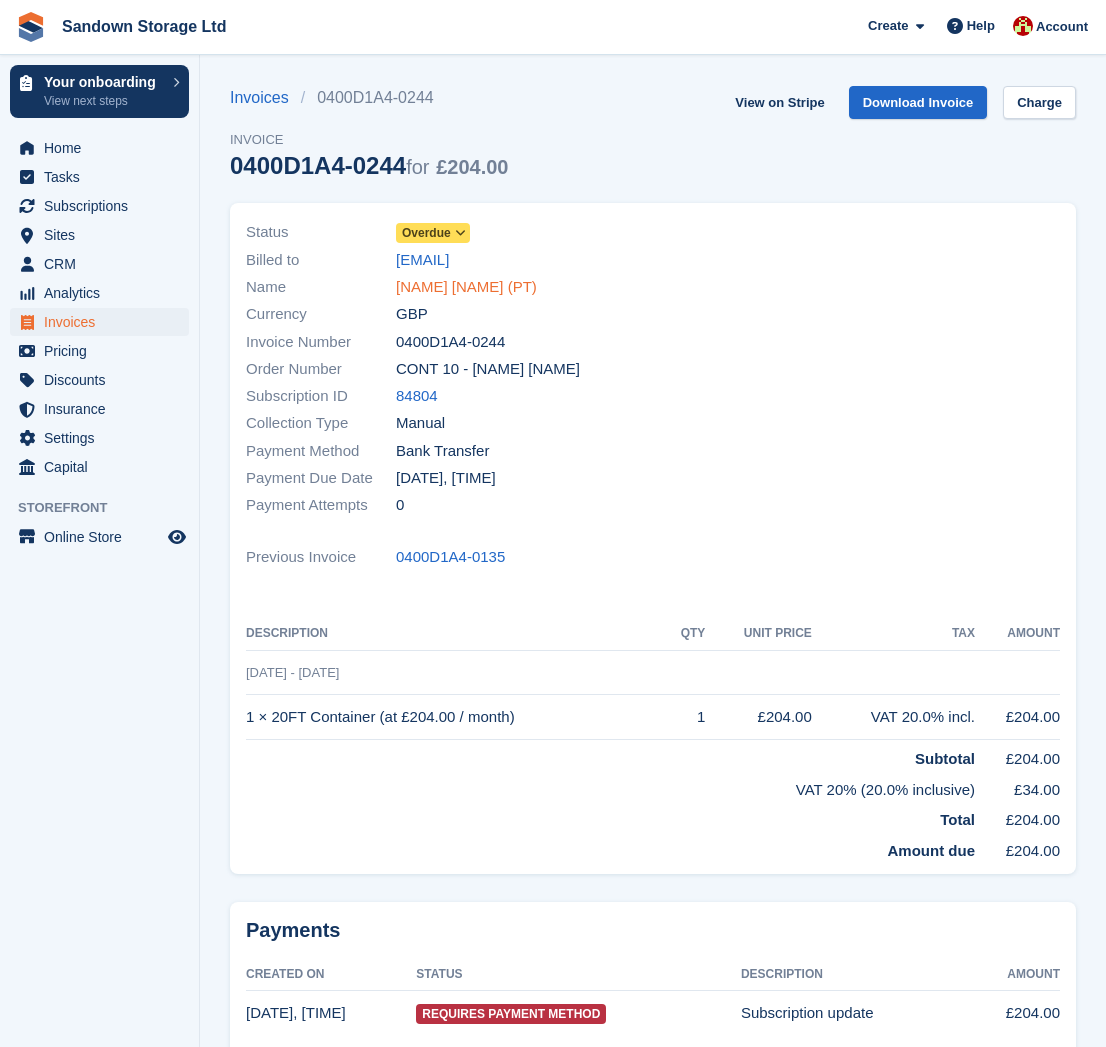 click on "[NAME] [NAME] (PT)" at bounding box center (466, 287) 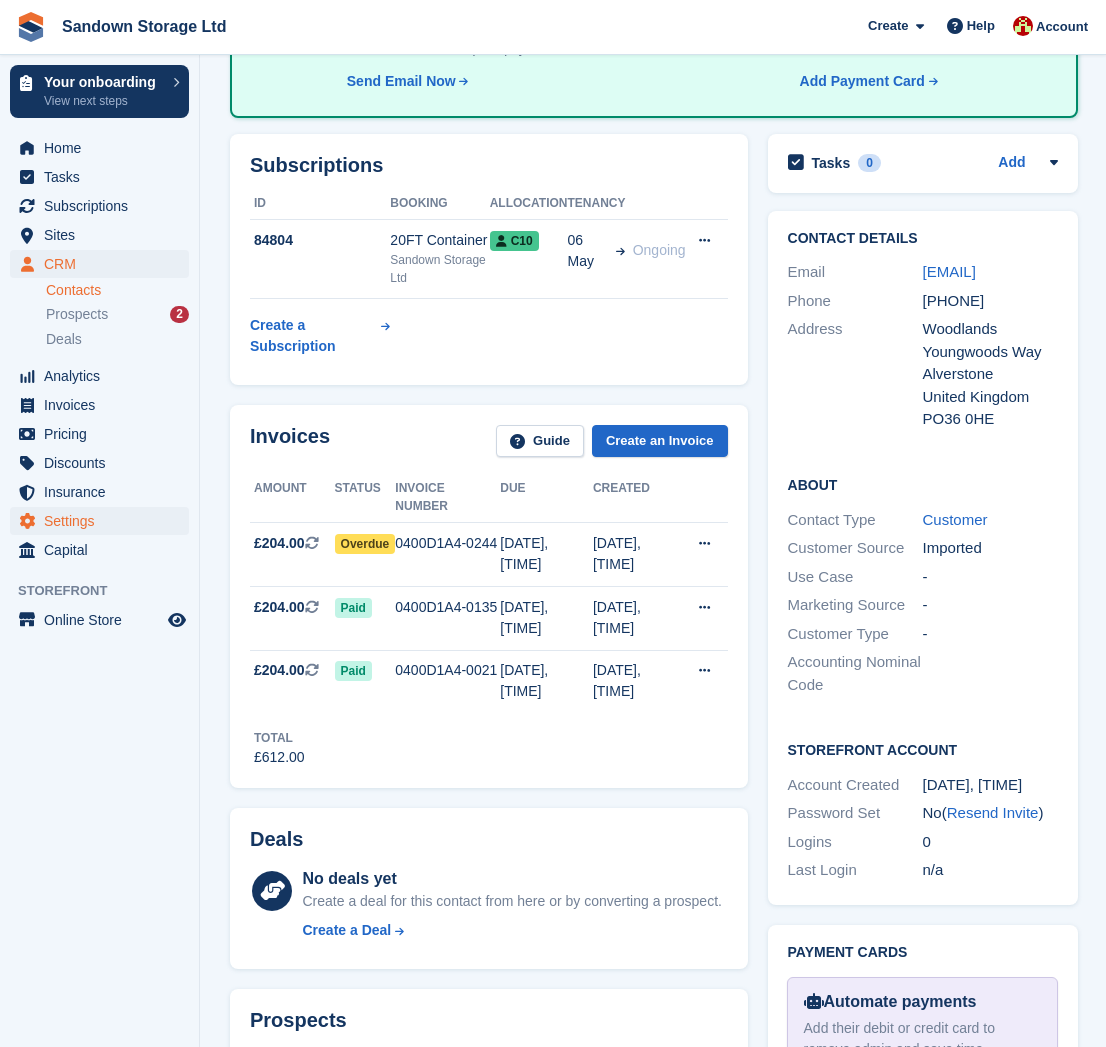 scroll, scrollTop: 275, scrollLeft: 0, axis: vertical 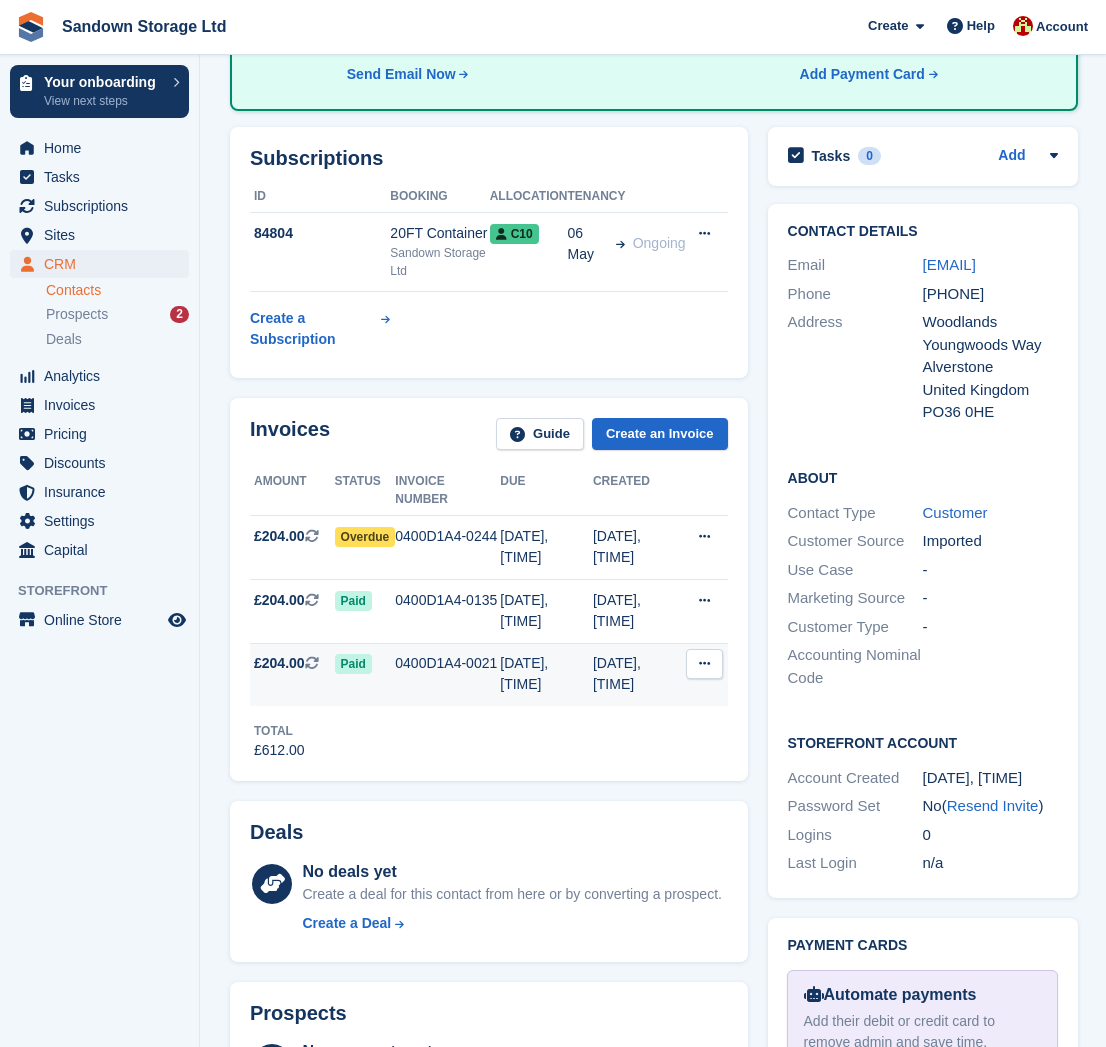 click on "£204.00
This is a recurring subscription invoice." at bounding box center [292, 674] 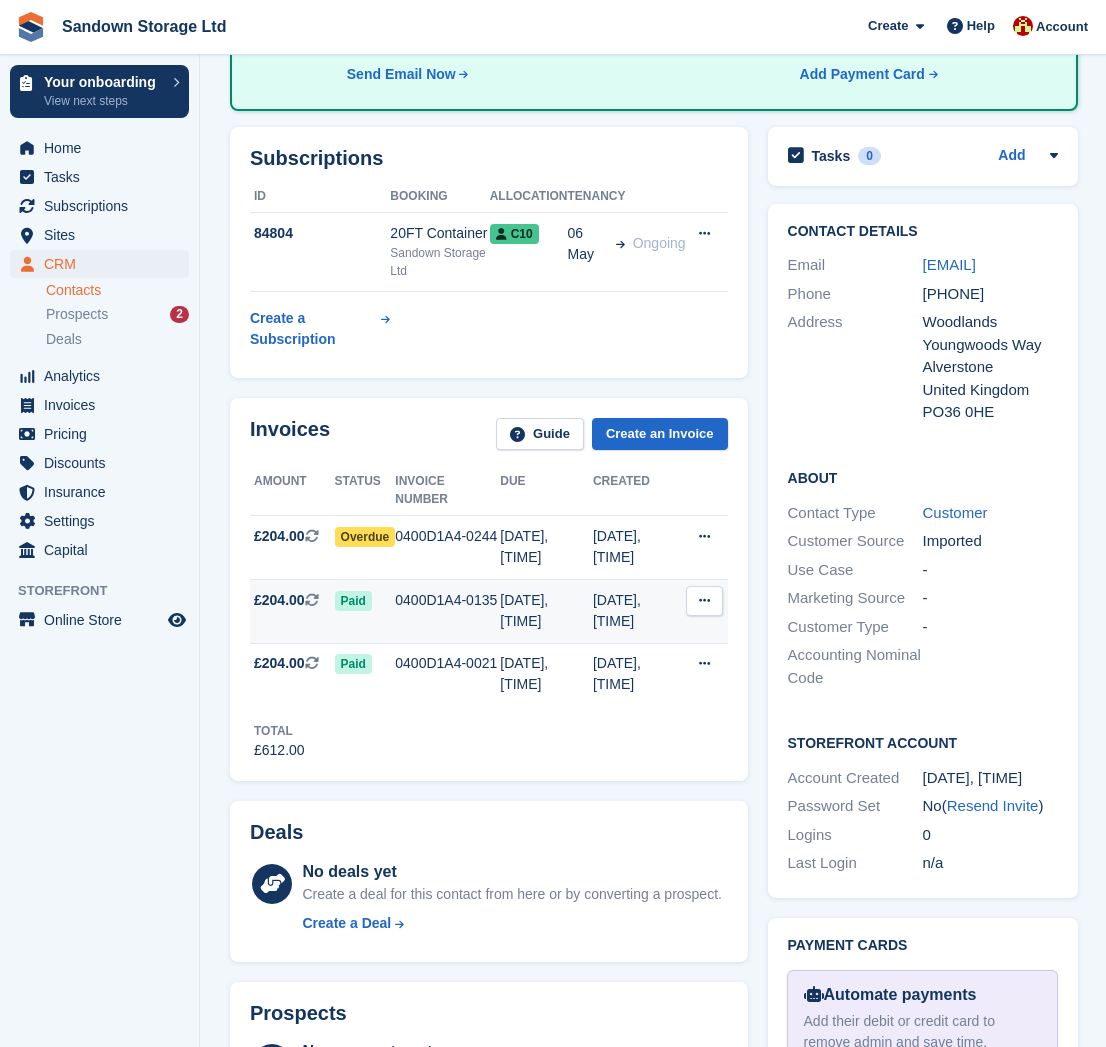 click on "0400D1A4-0135" at bounding box center (447, 600) 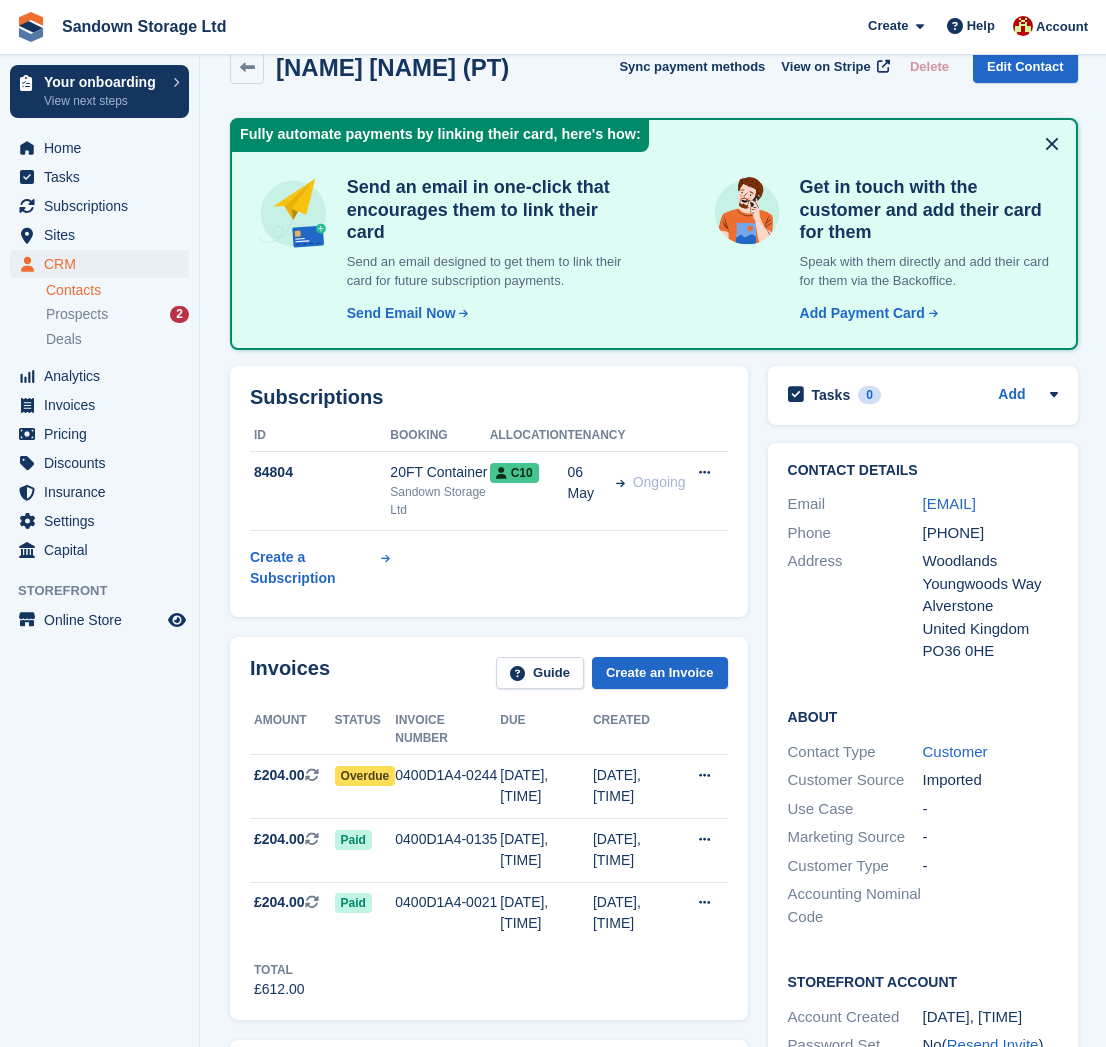 scroll, scrollTop: 38, scrollLeft: 0, axis: vertical 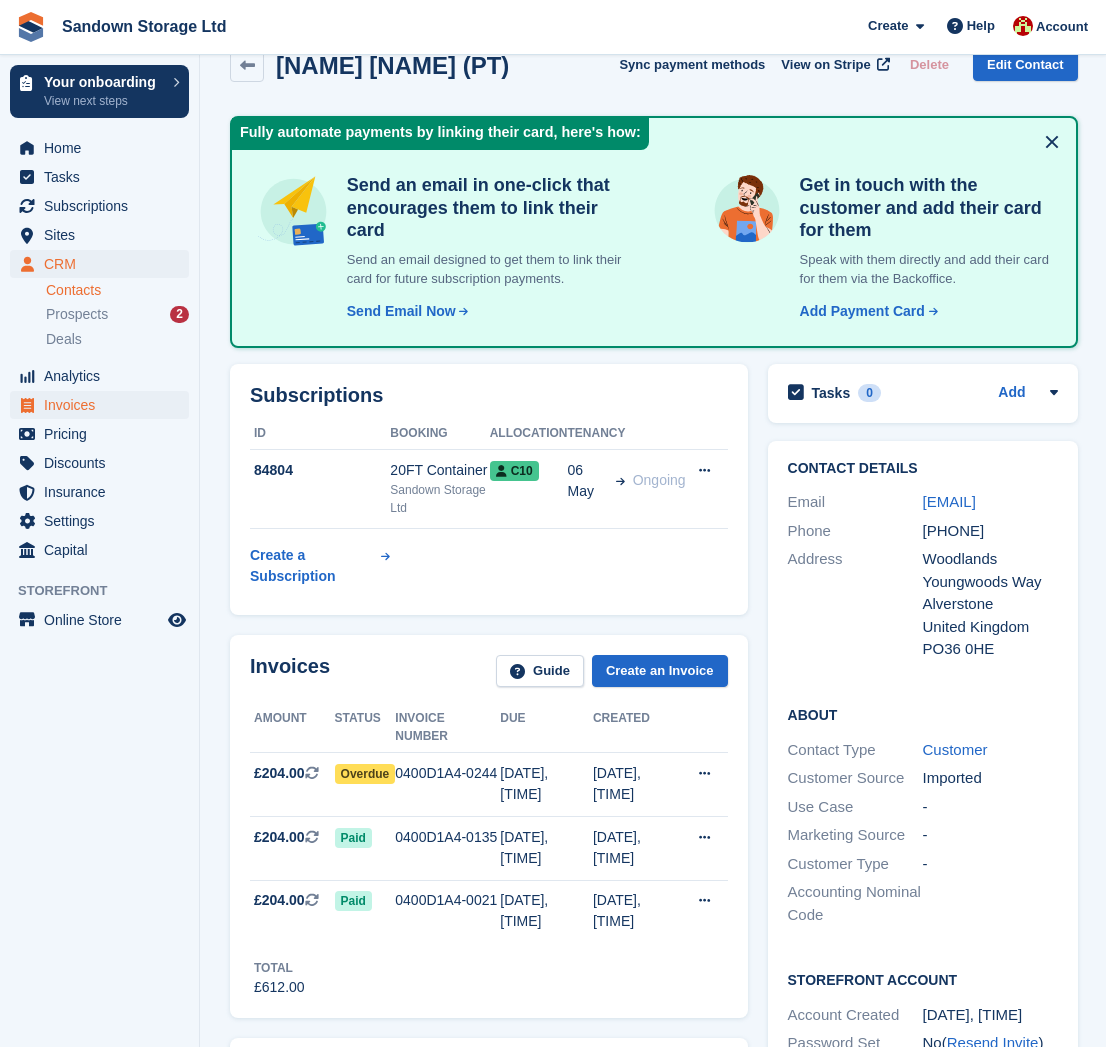 click on "Invoices" at bounding box center [104, 405] 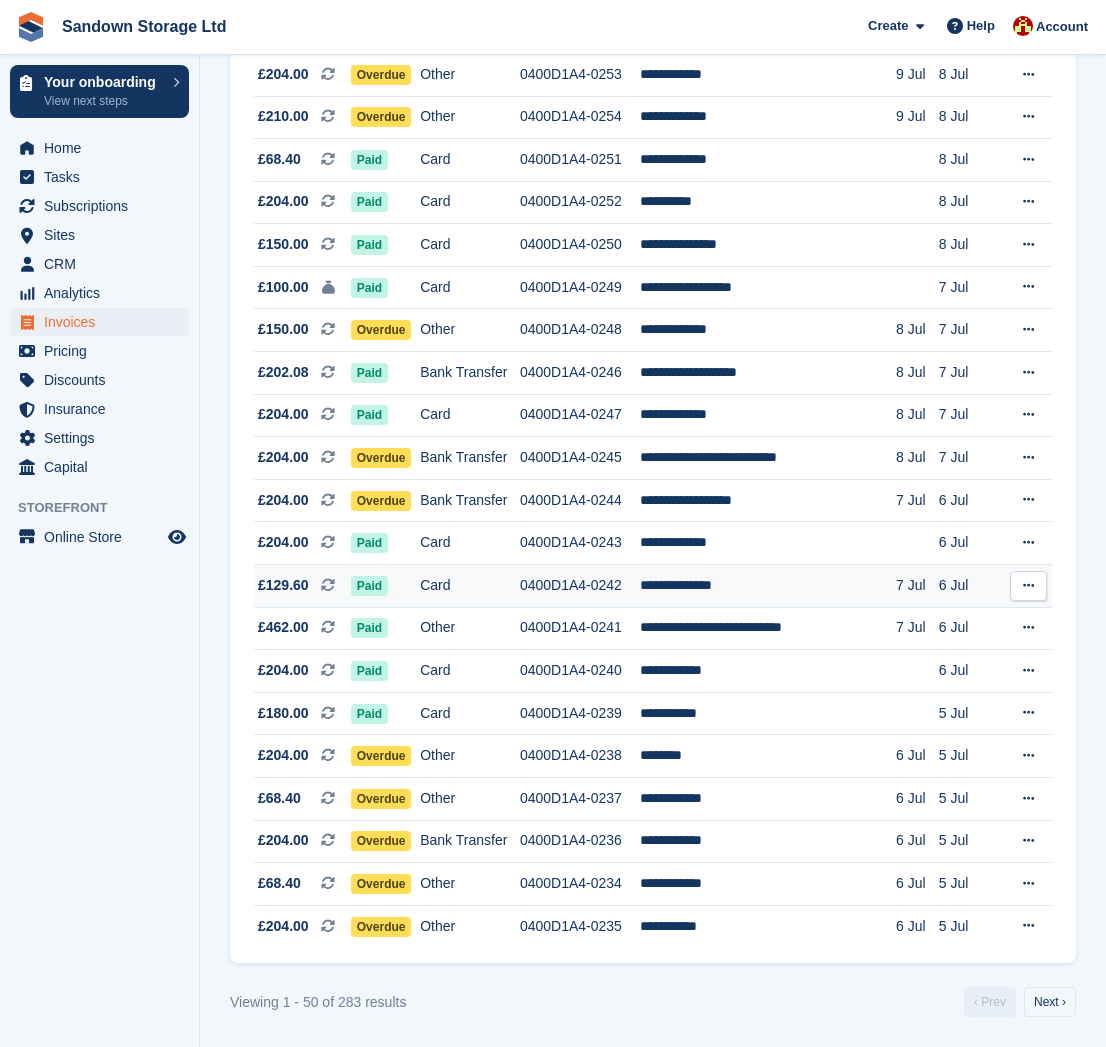 scroll, scrollTop: 1566, scrollLeft: 0, axis: vertical 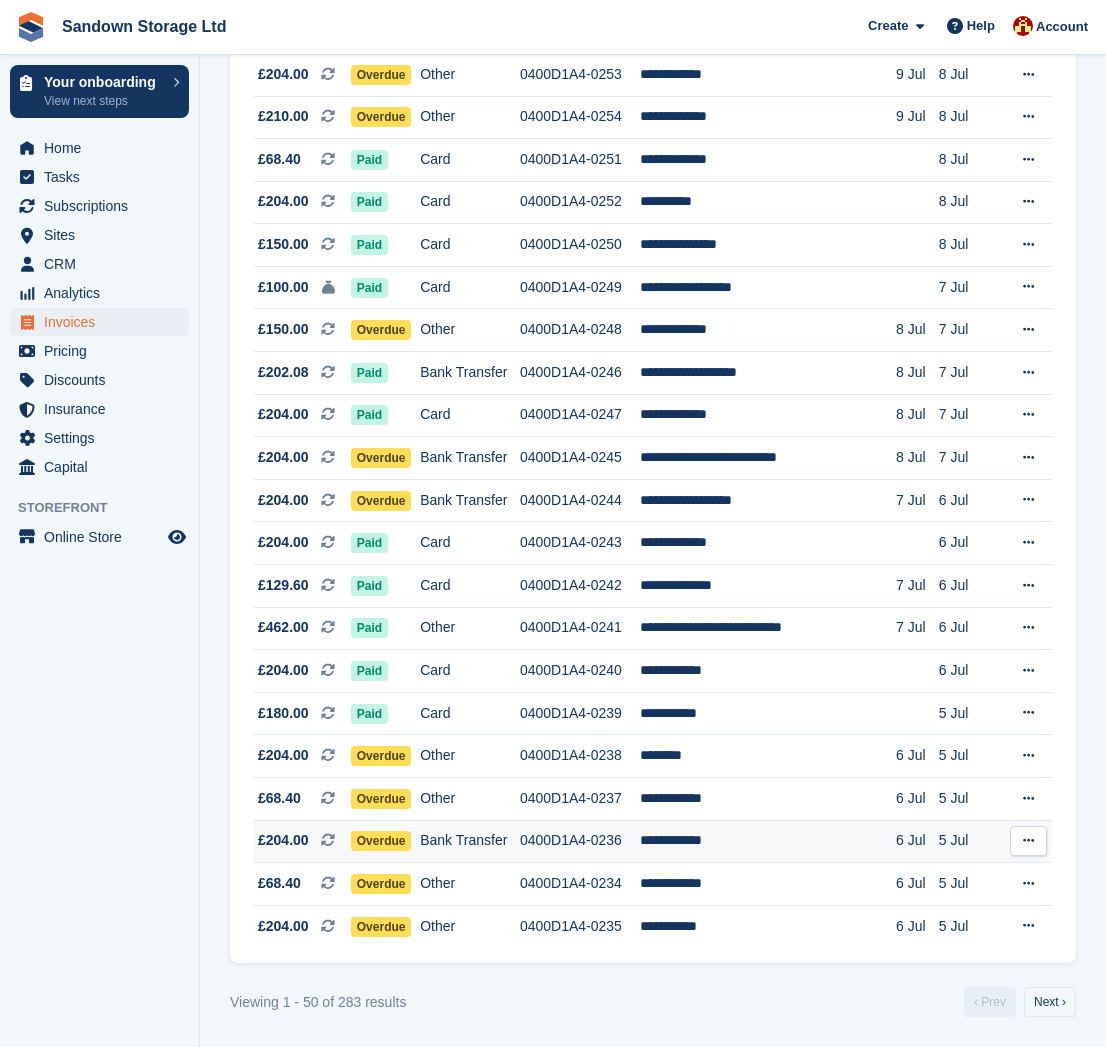 click on "**********" at bounding box center (768, 841) 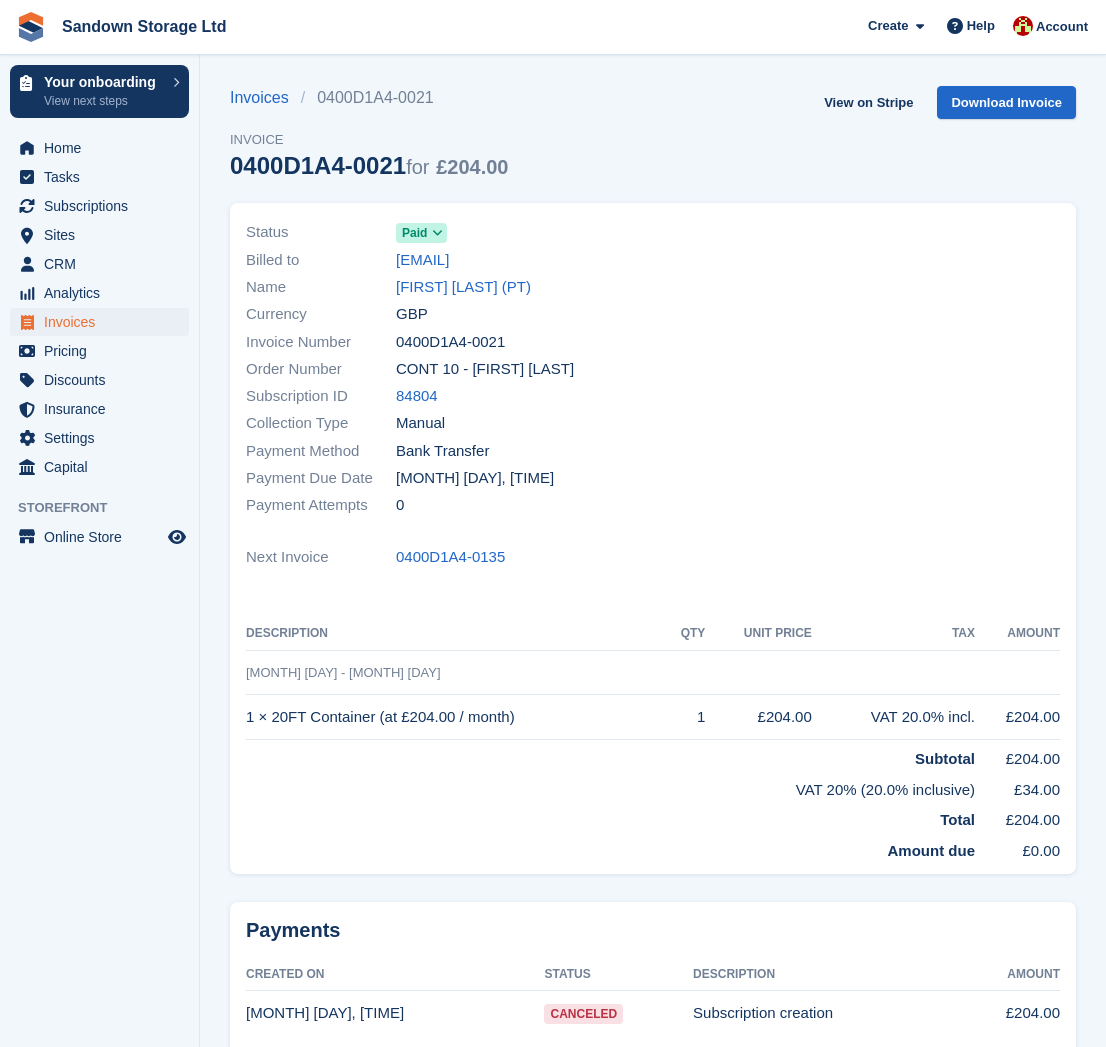 scroll, scrollTop: 0, scrollLeft: 0, axis: both 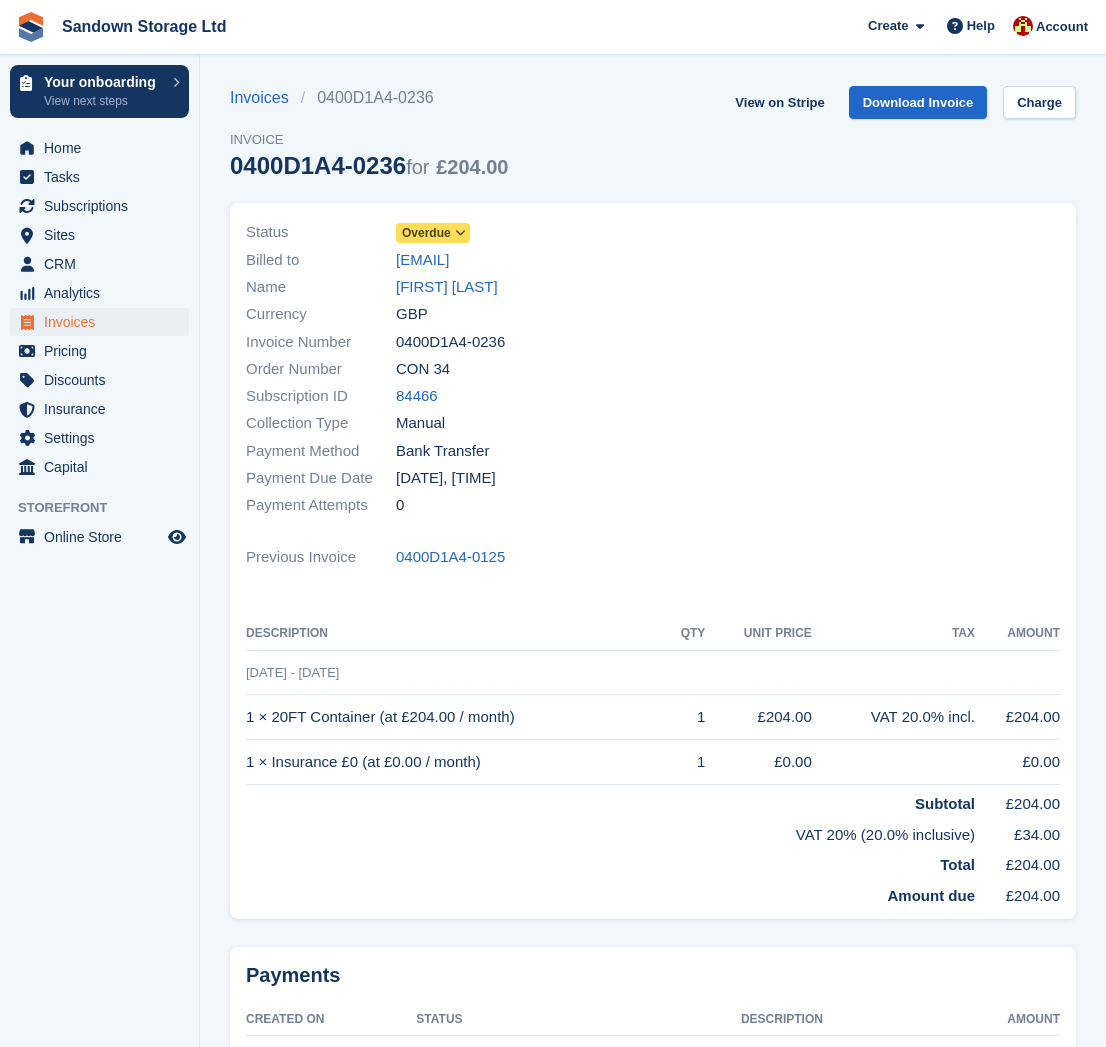 drag, startPoint x: 449, startPoint y: 343, endPoint x: 437, endPoint y: 328, distance: 19.209373 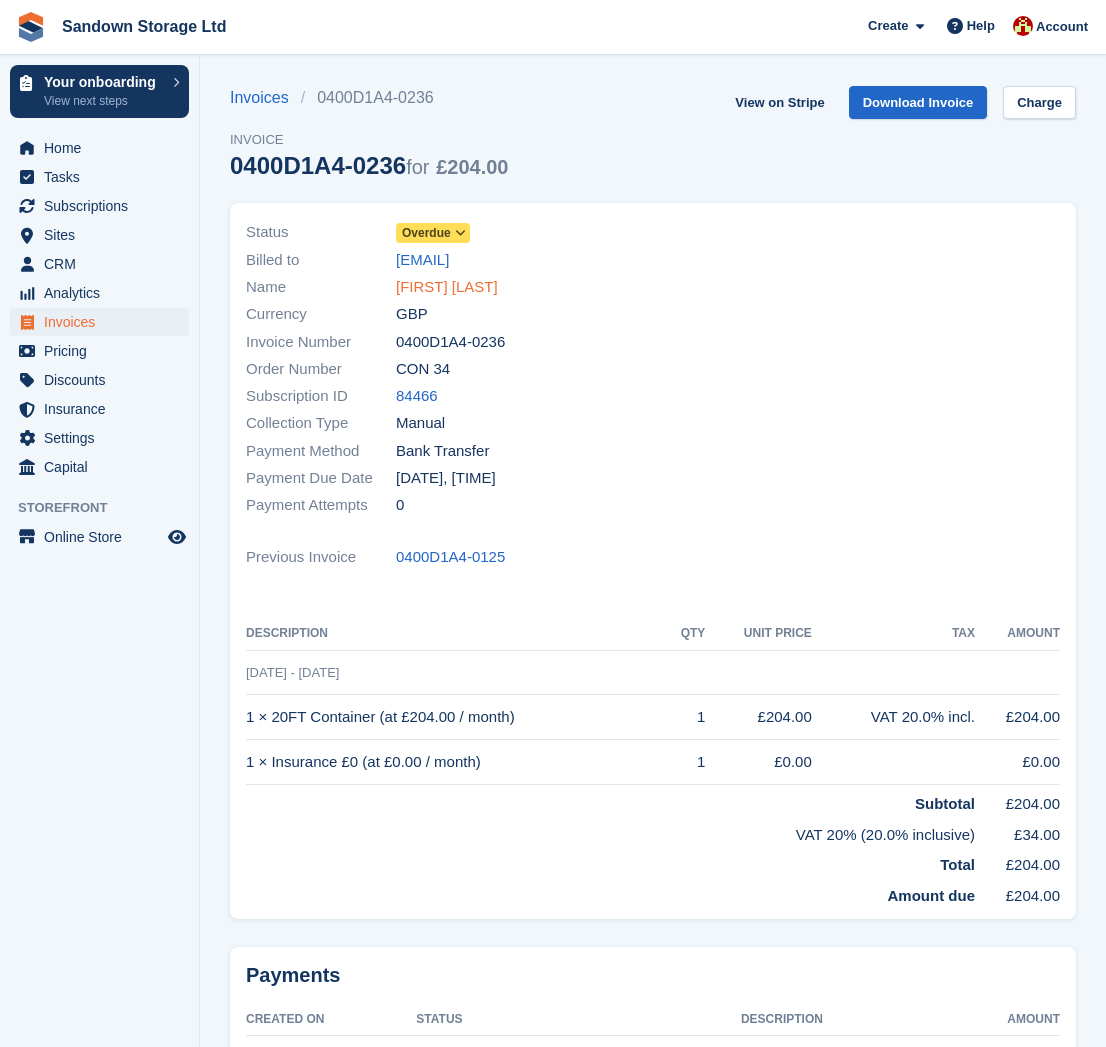click on "[FIRST] [LAST]" at bounding box center [447, 287] 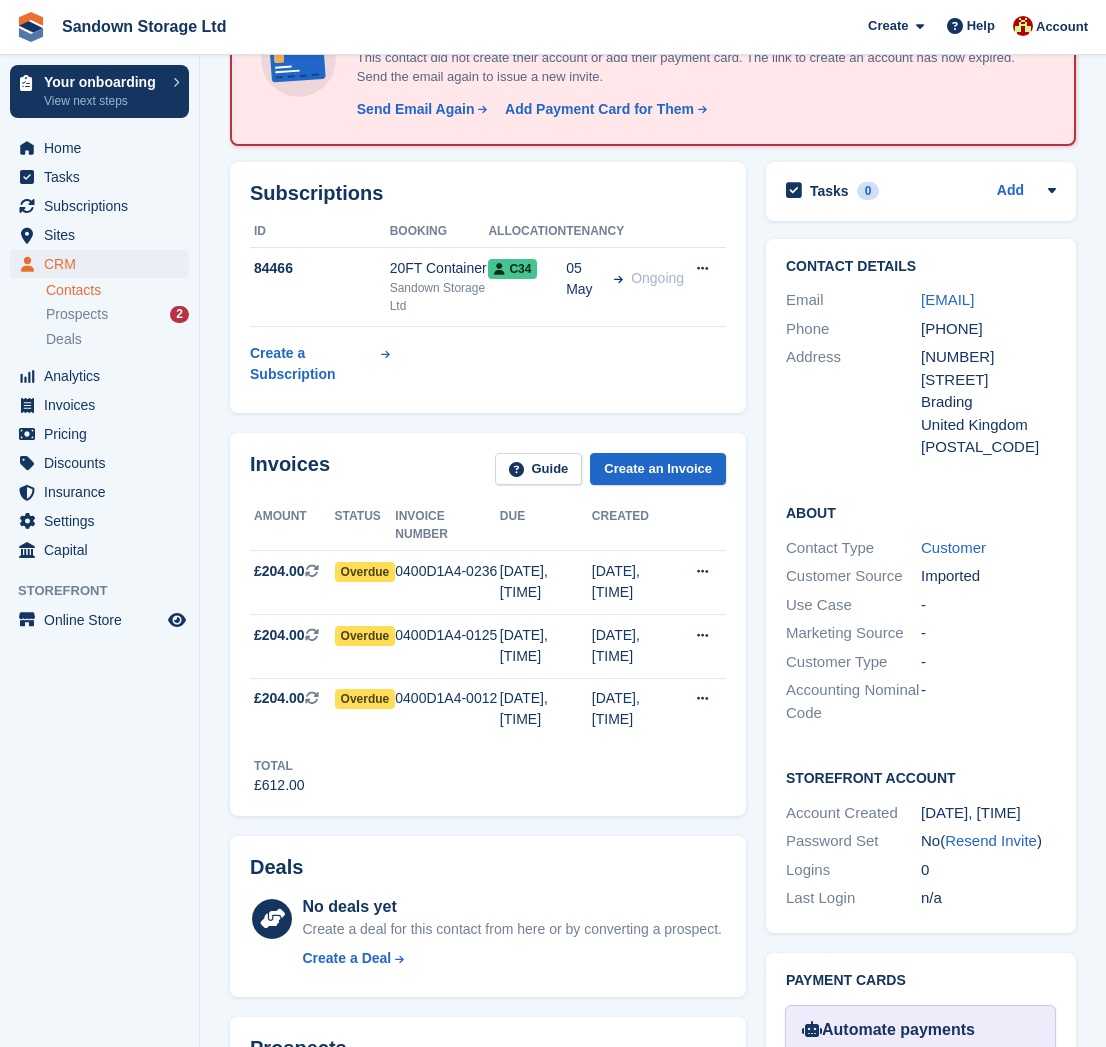 scroll, scrollTop: 161, scrollLeft: 0, axis: vertical 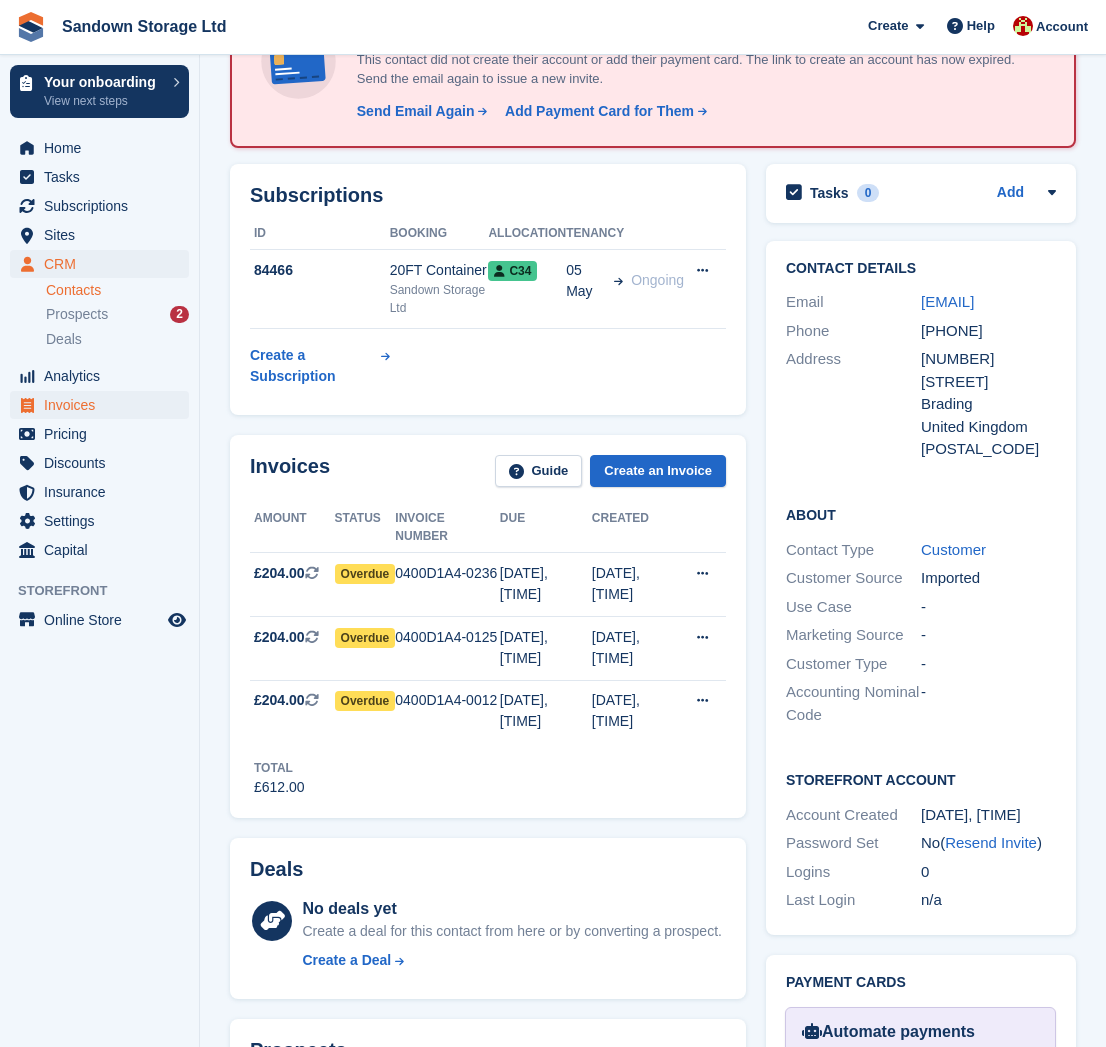 click on "Invoices" at bounding box center [104, 405] 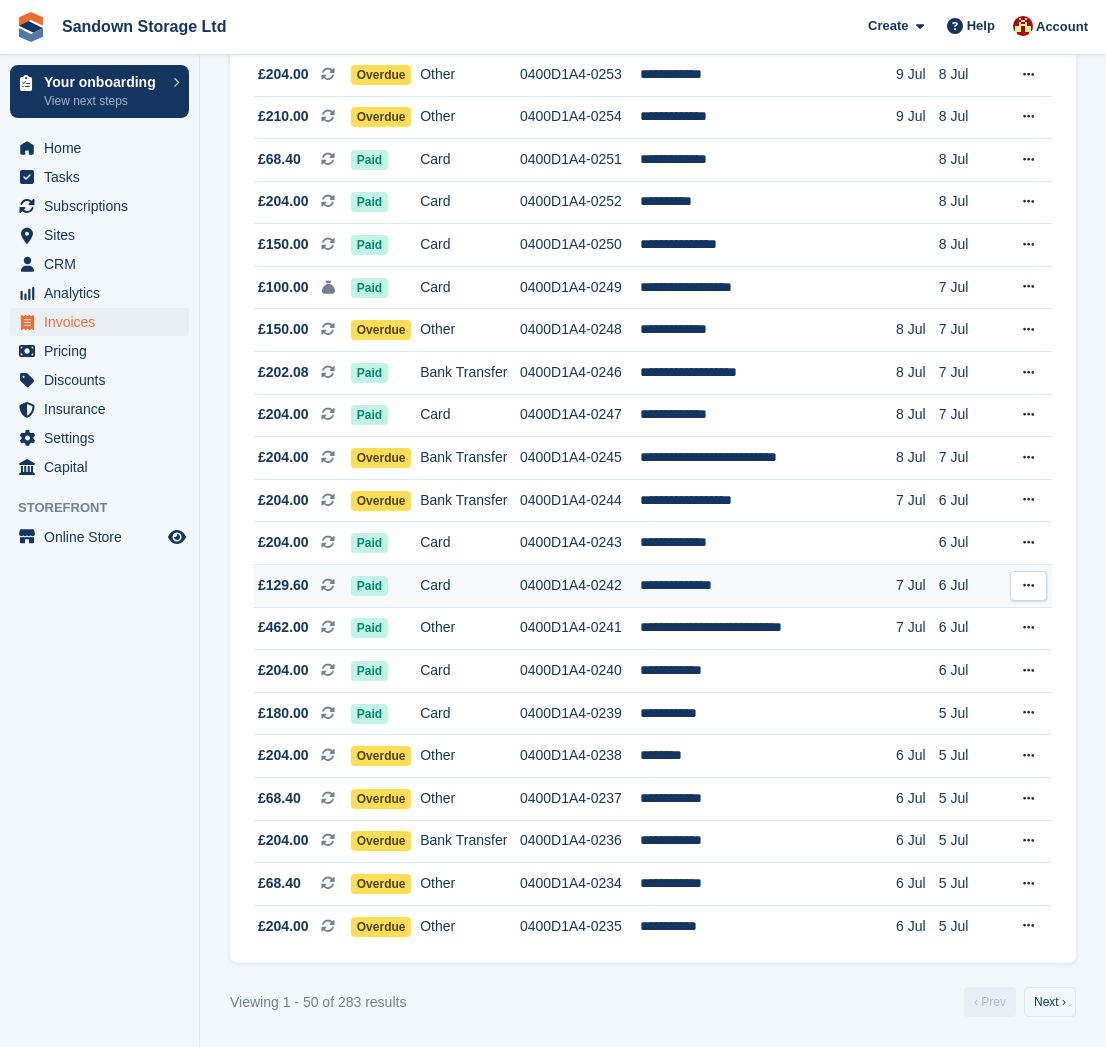 scroll, scrollTop: 1567, scrollLeft: 0, axis: vertical 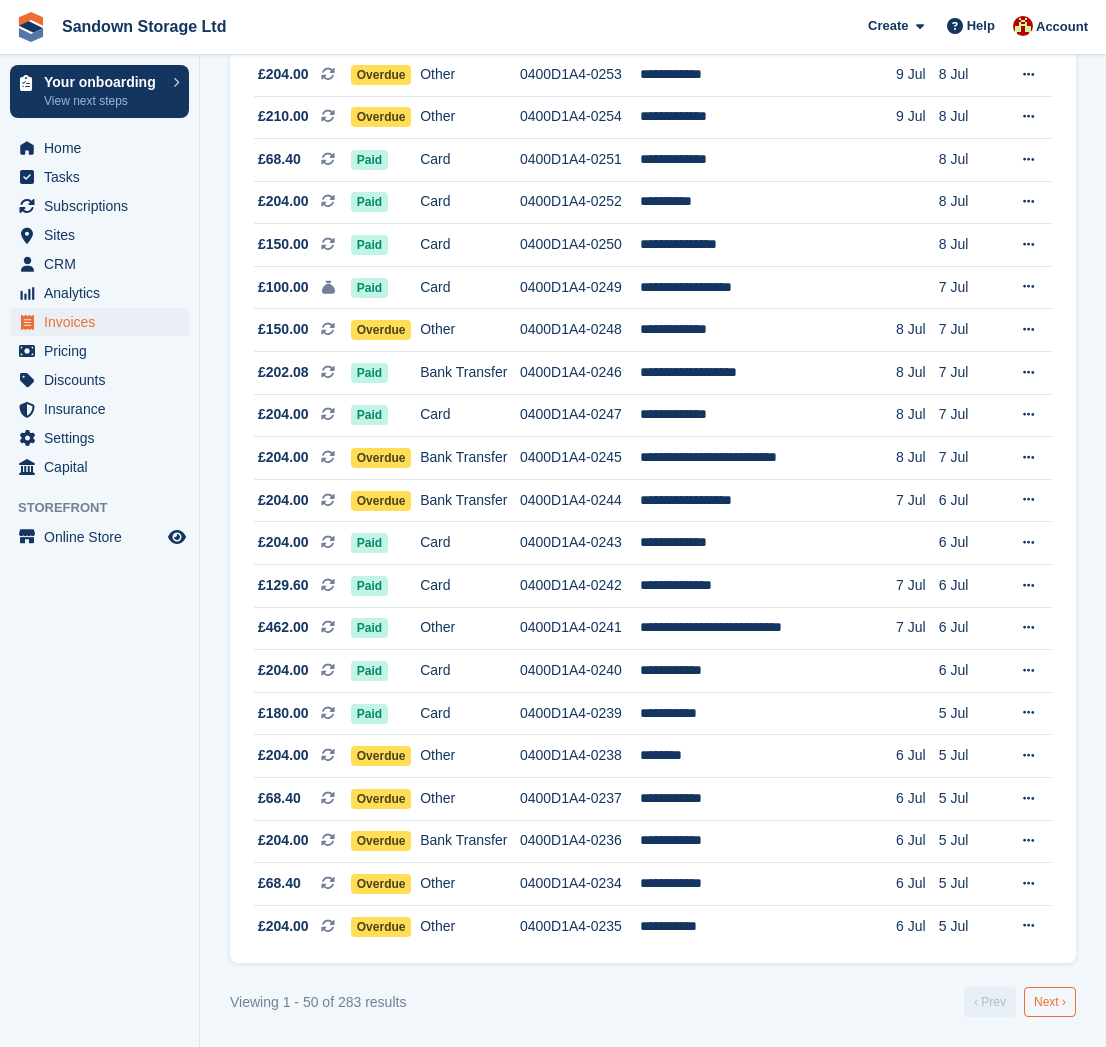 click on "Next ›" at bounding box center [1050, 1002] 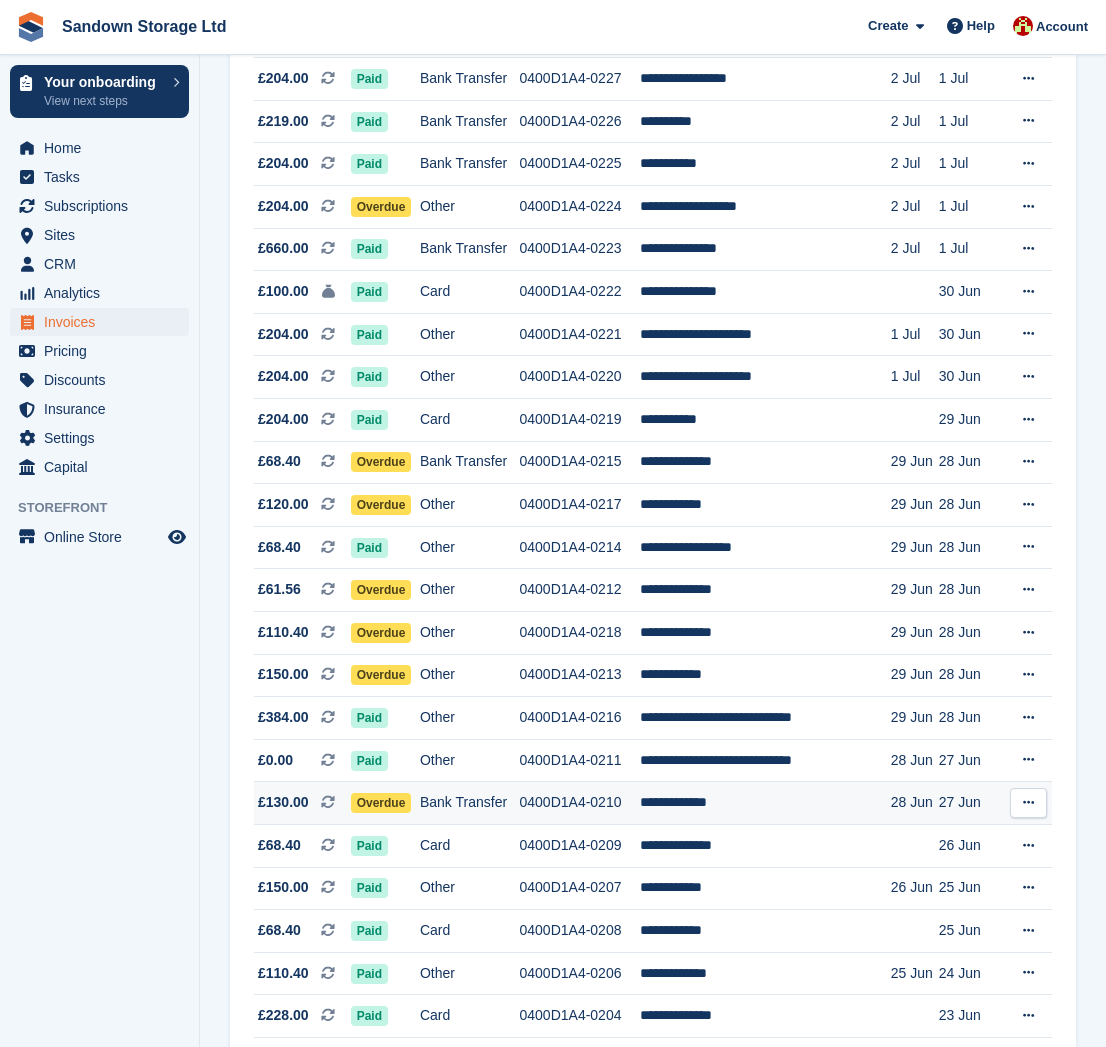 scroll, scrollTop: 596, scrollLeft: 0, axis: vertical 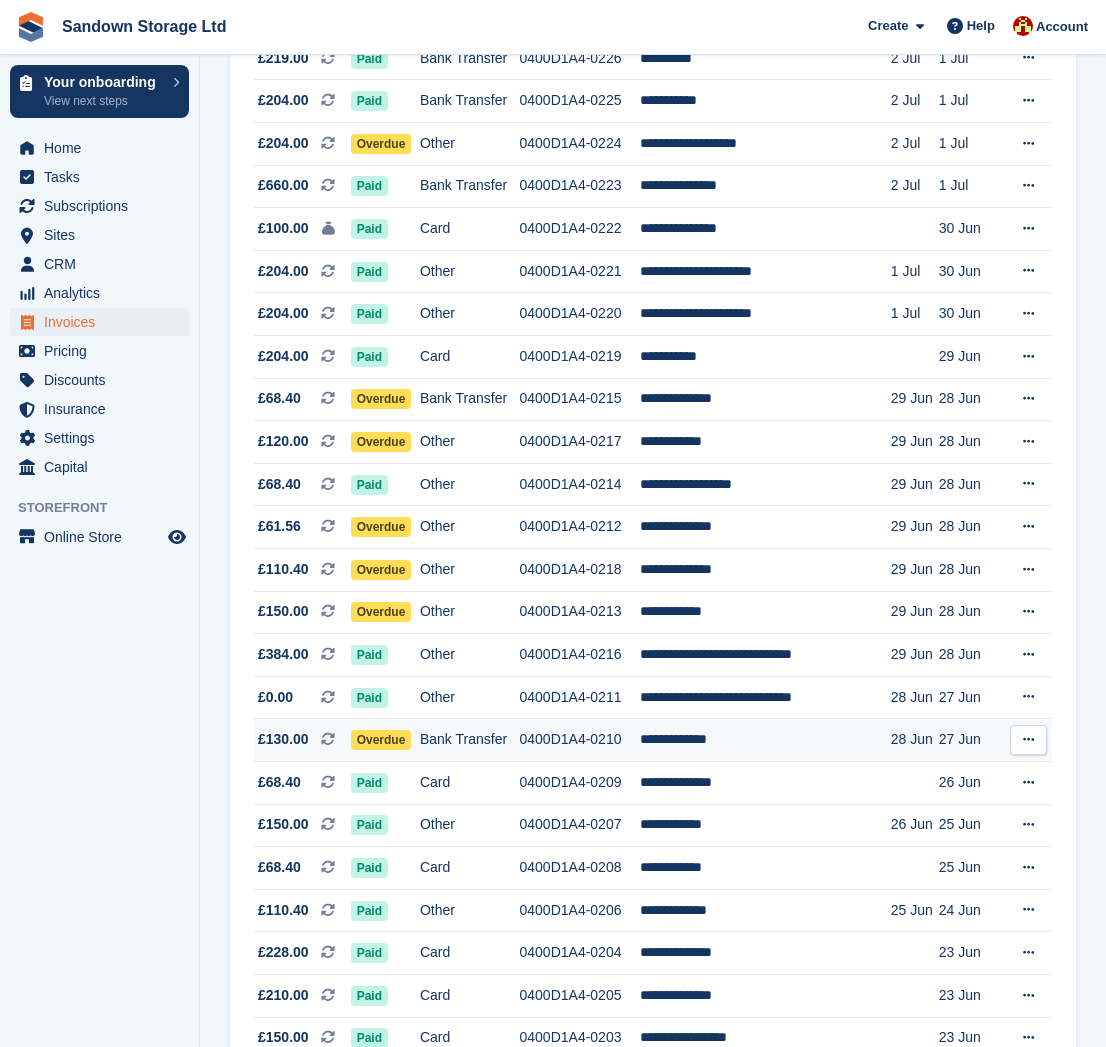 click on "**********" at bounding box center (765, 740) 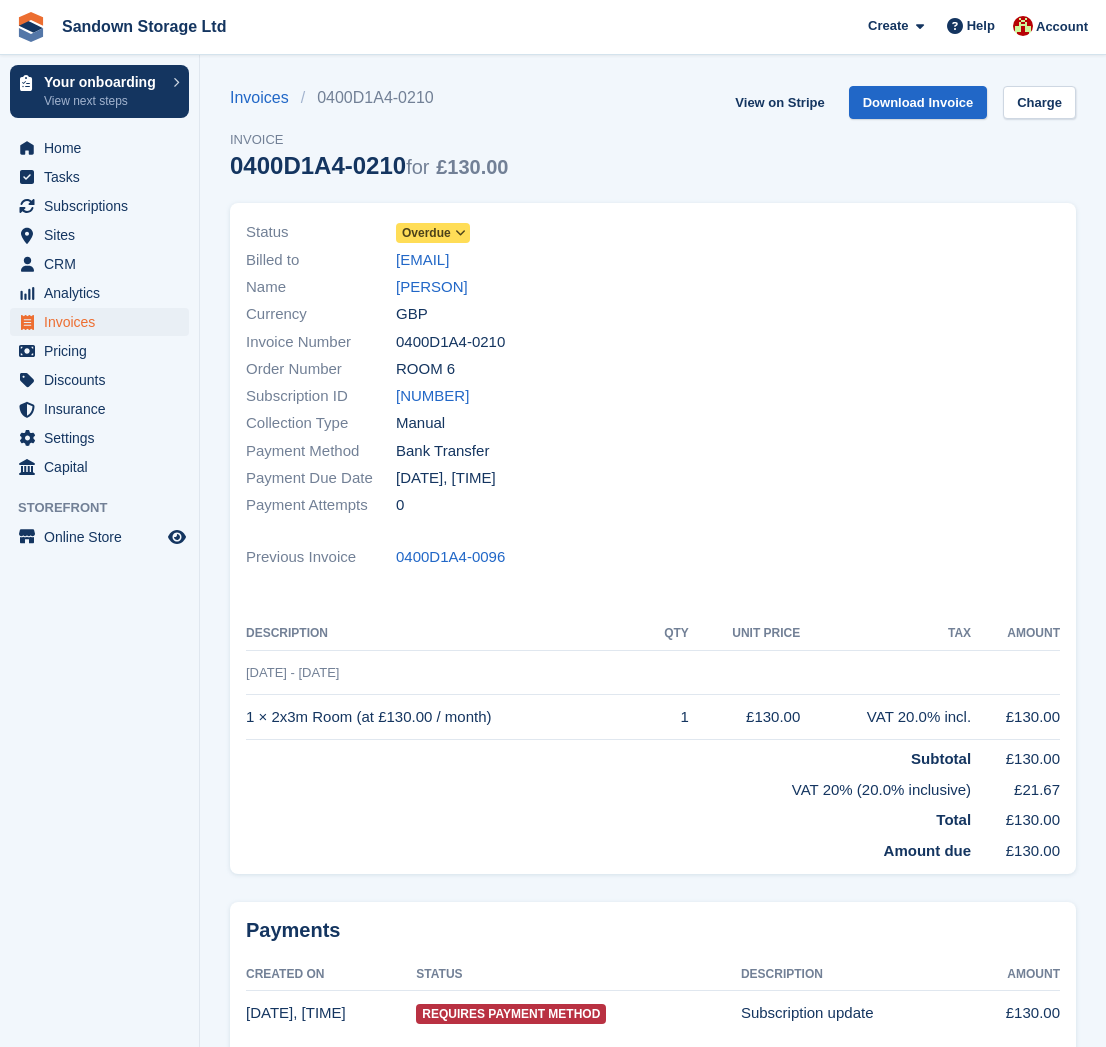 scroll, scrollTop: 0, scrollLeft: 0, axis: both 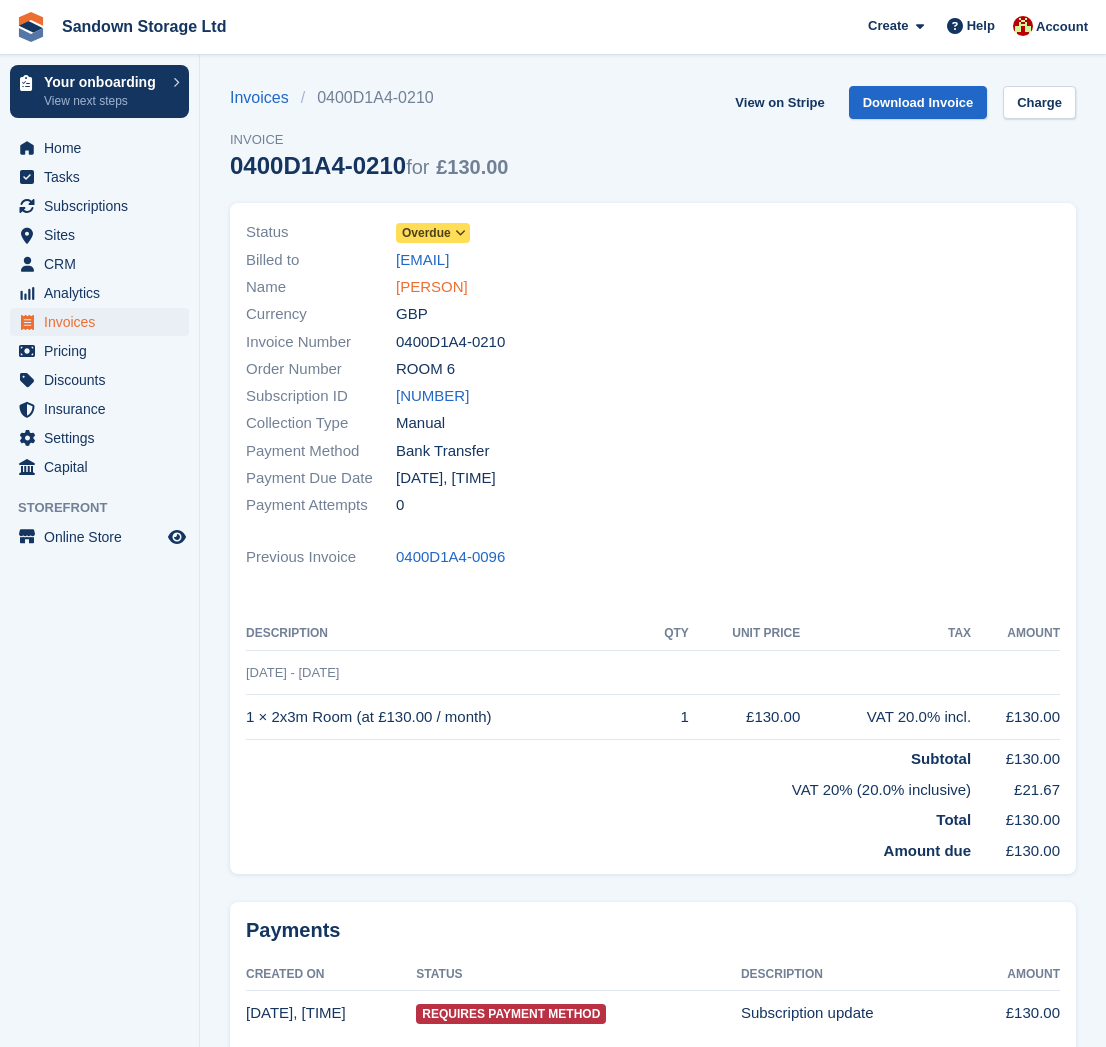 click on "[PERSON]" at bounding box center [432, 287] 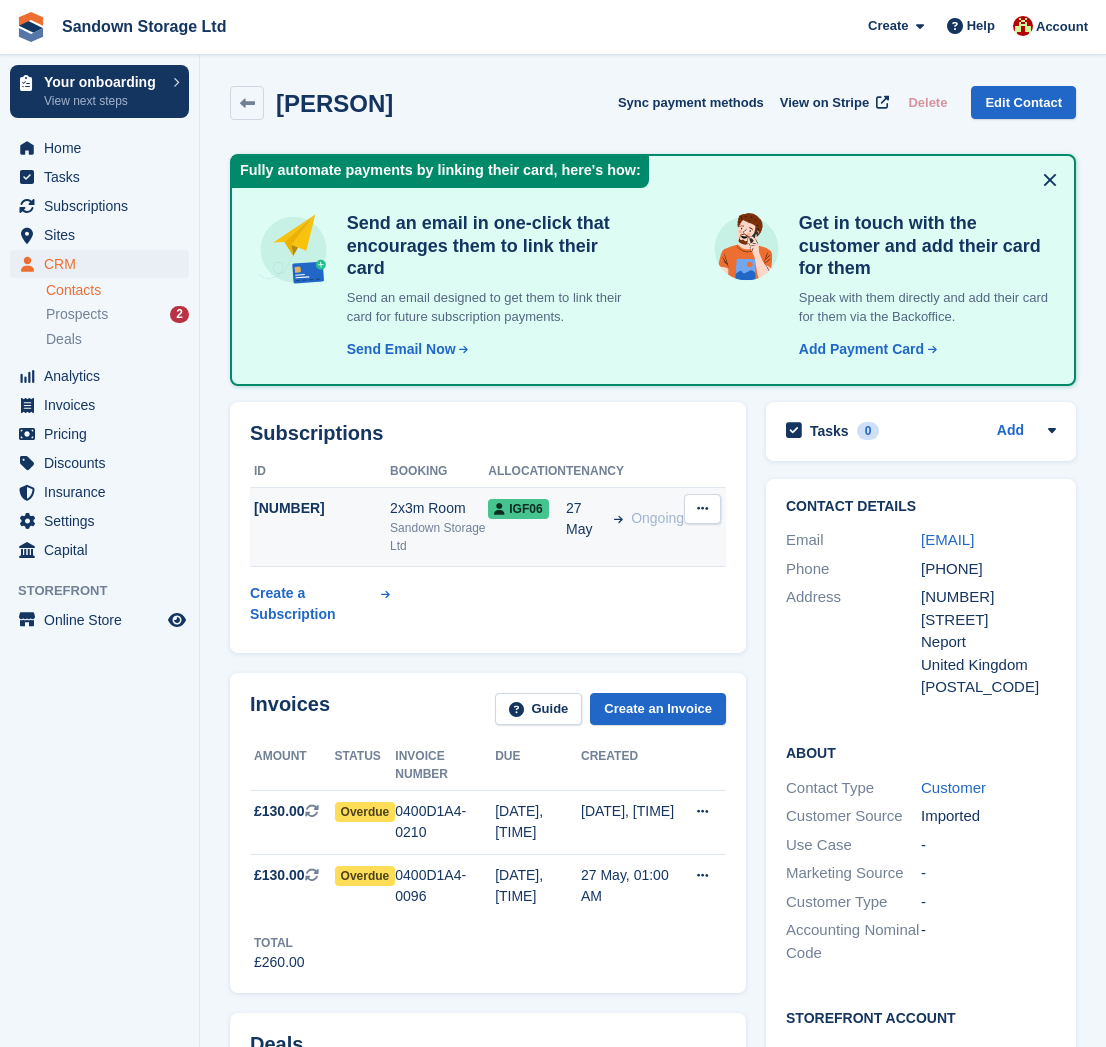 scroll, scrollTop: 0, scrollLeft: 0, axis: both 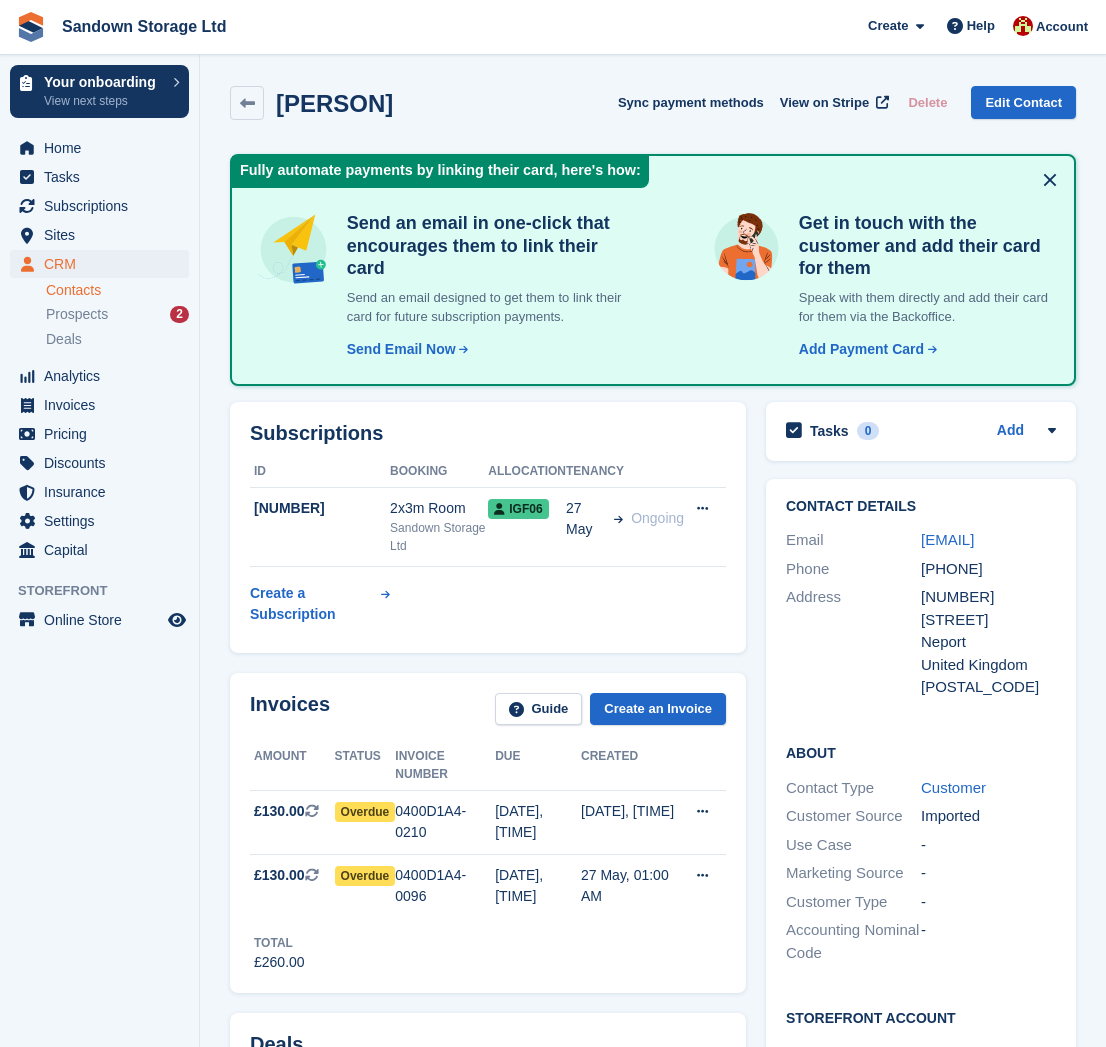 drag, startPoint x: 917, startPoint y: 536, endPoint x: 1007, endPoint y: 559, distance: 92.89241 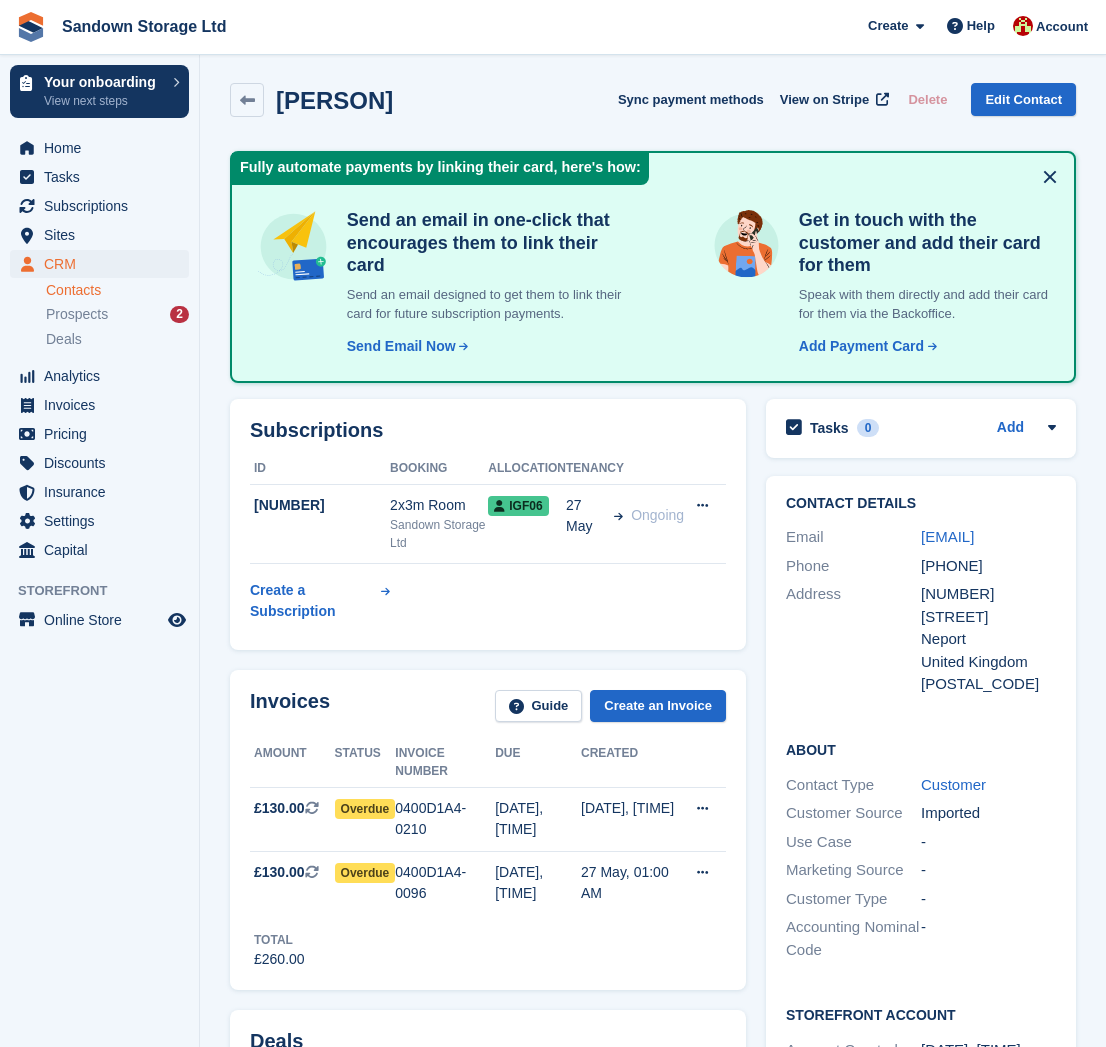 drag, startPoint x: 283, startPoint y: 99, endPoint x: 472, endPoint y: 116, distance: 189.76302 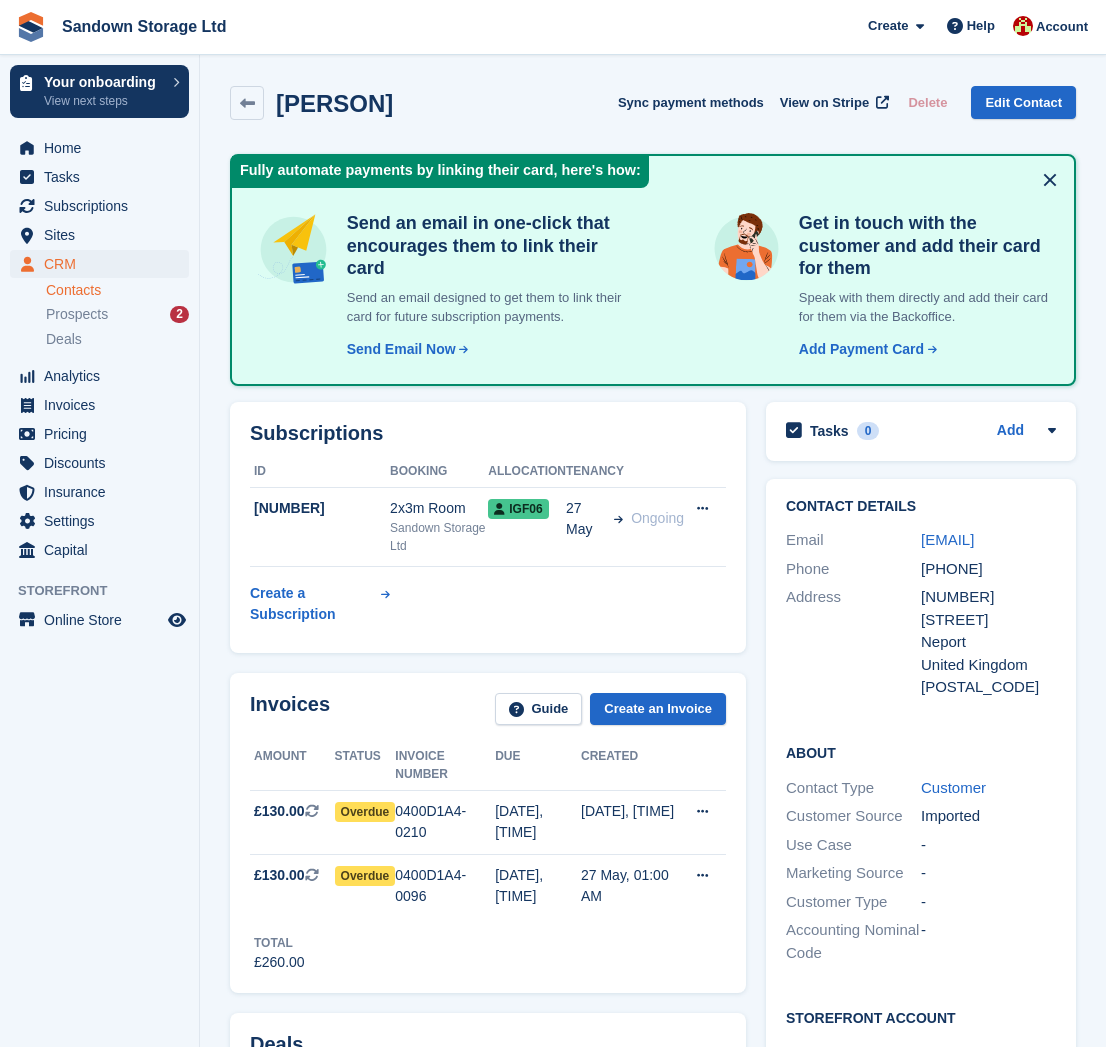 scroll, scrollTop: 0, scrollLeft: 0, axis: both 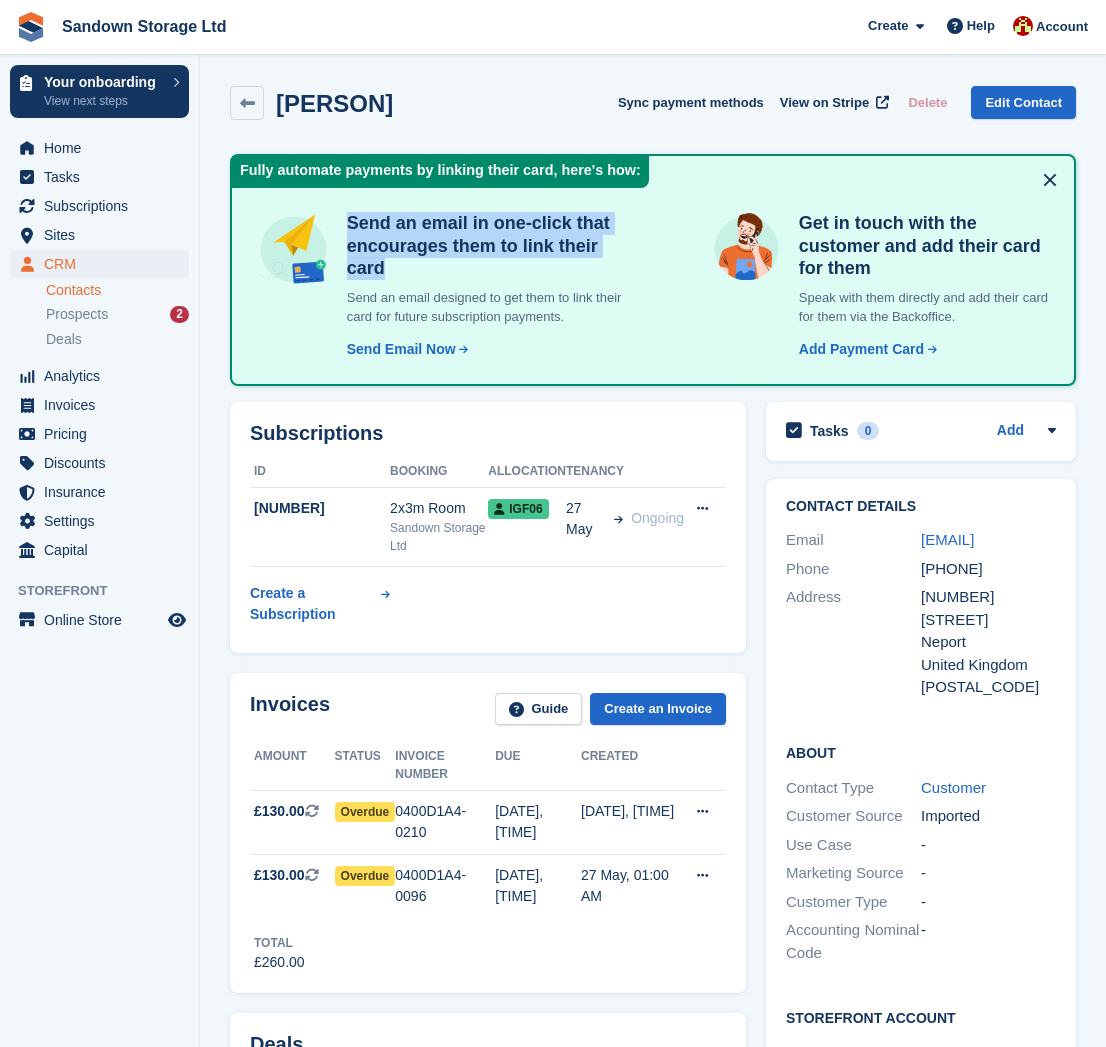 drag, startPoint x: 422, startPoint y: 244, endPoint x: 484, endPoint y: 258, distance: 63.560993 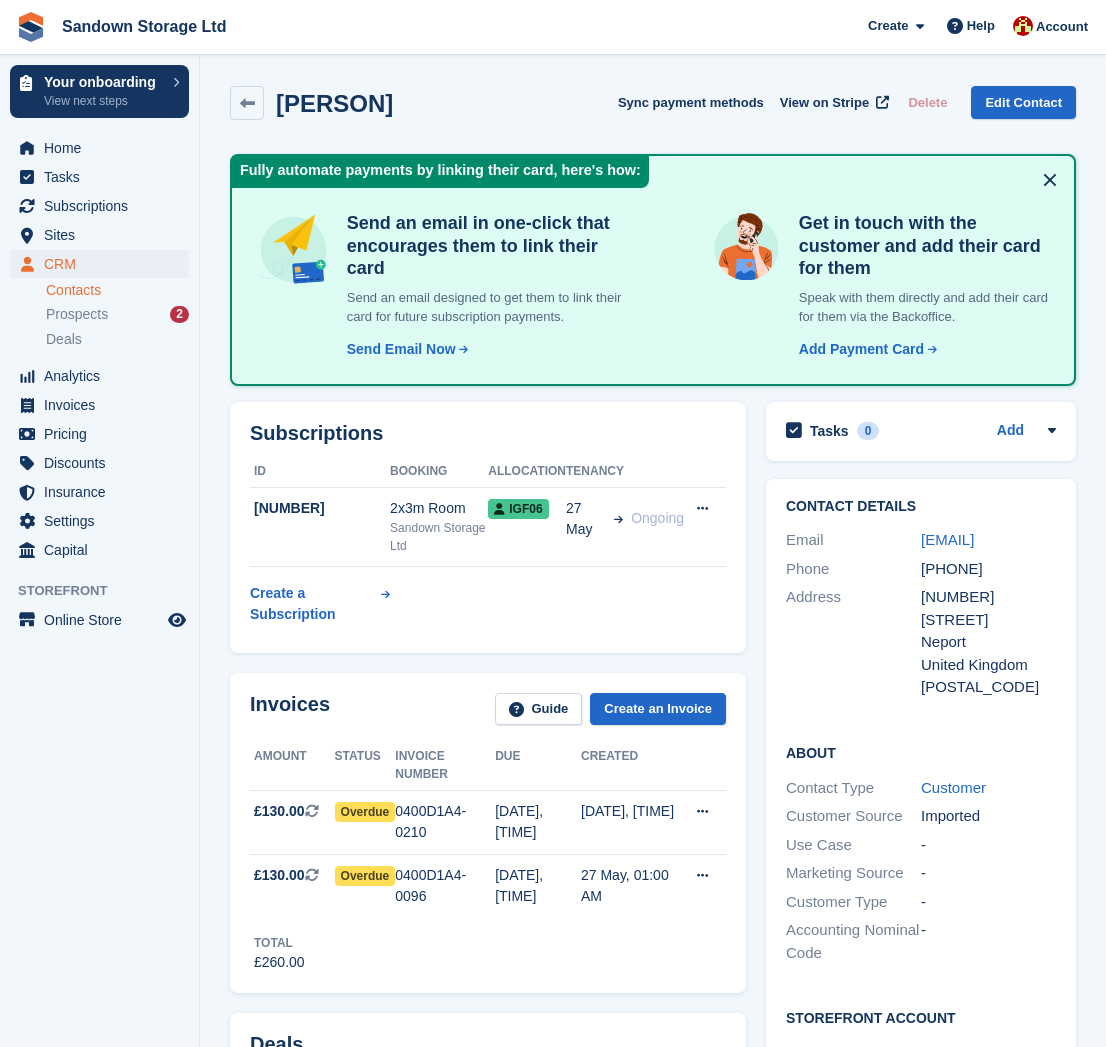 click on "Subscriptions
ID
Booking
Allocation
Tenancy
86103
2x3m Room
Sandown Storage Ltd
IGF06
27 May
Ongoing
Cancel subscription" at bounding box center (488, 527) 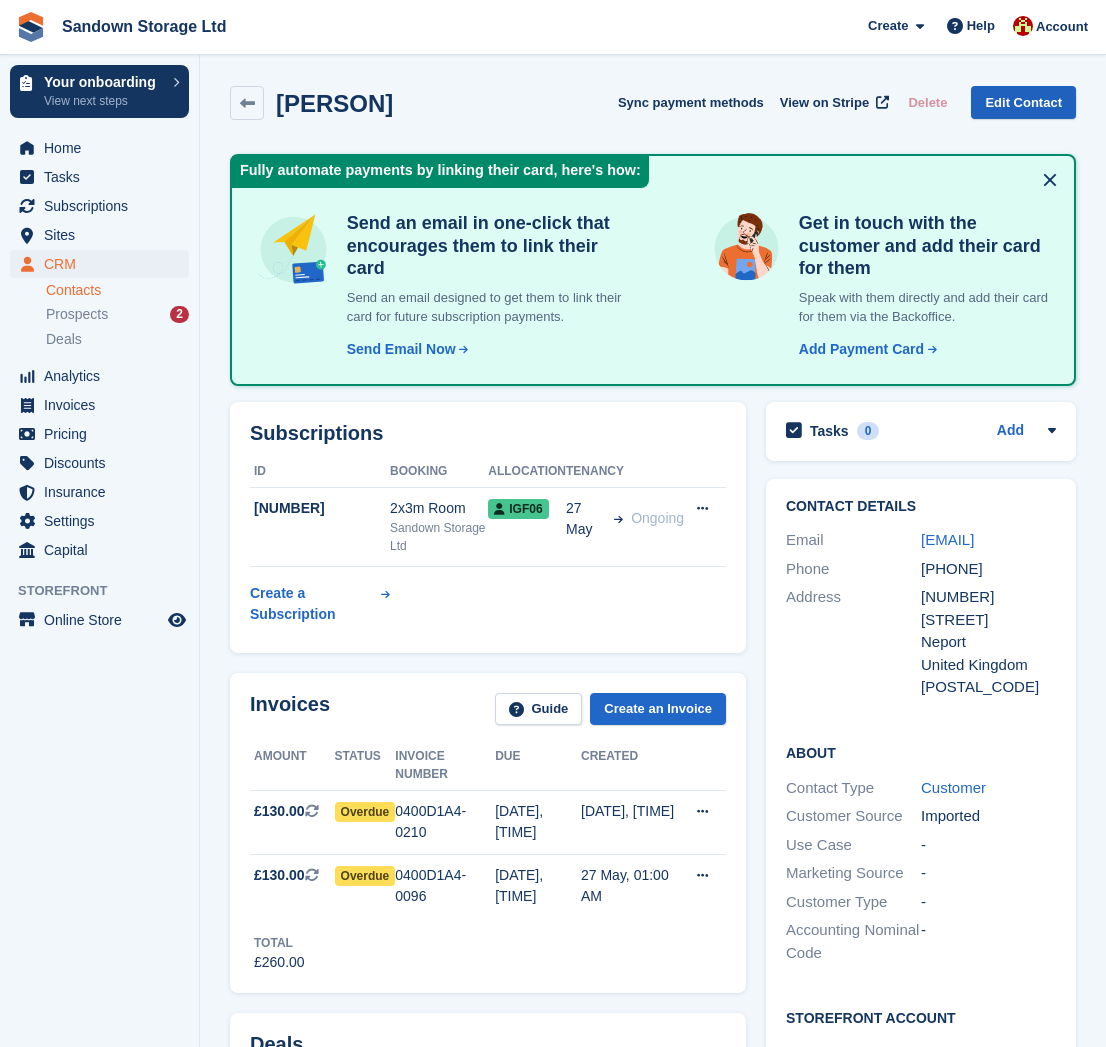 drag, startPoint x: 1038, startPoint y: 105, endPoint x: 1055, endPoint y: 96, distance: 19.235384 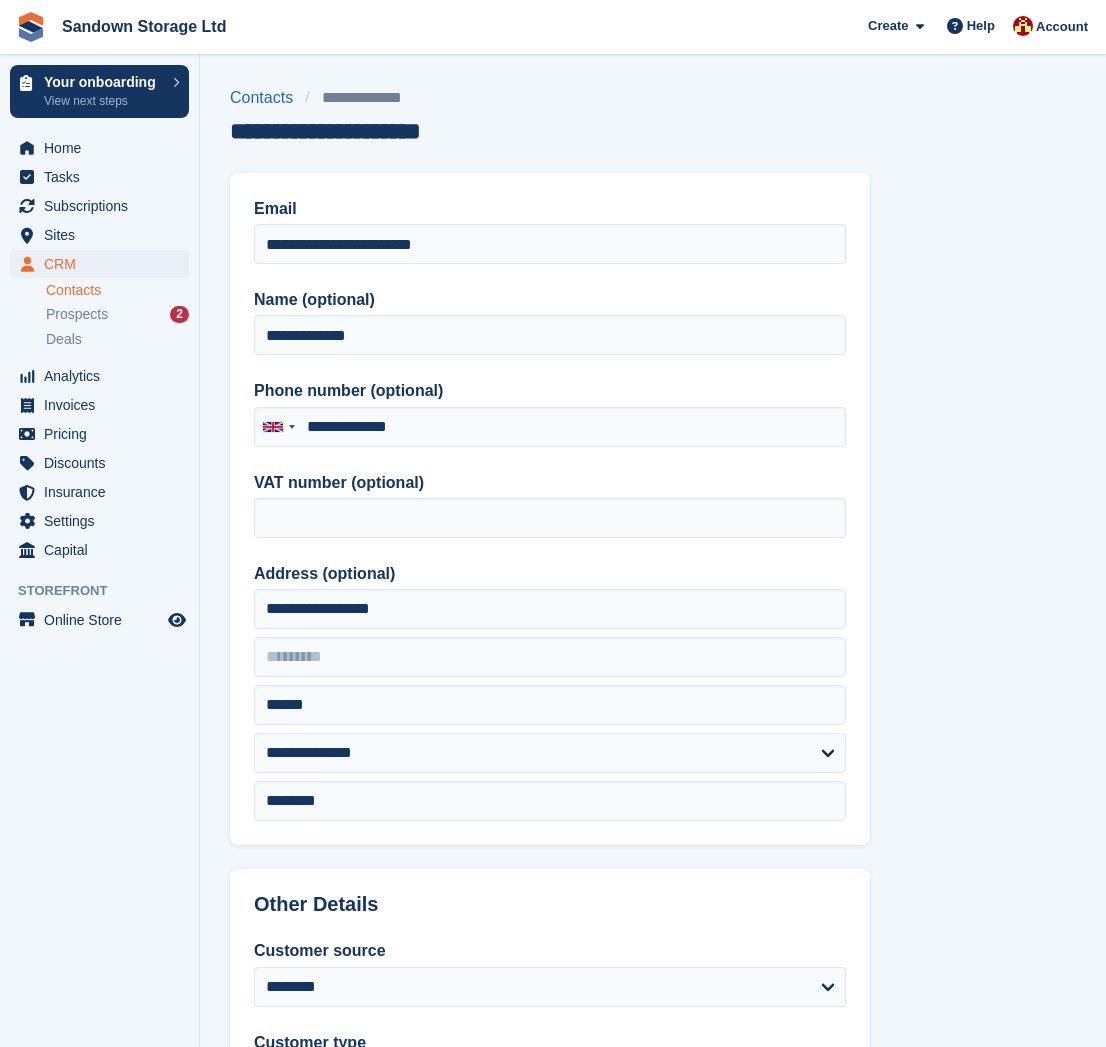 type on "**********" 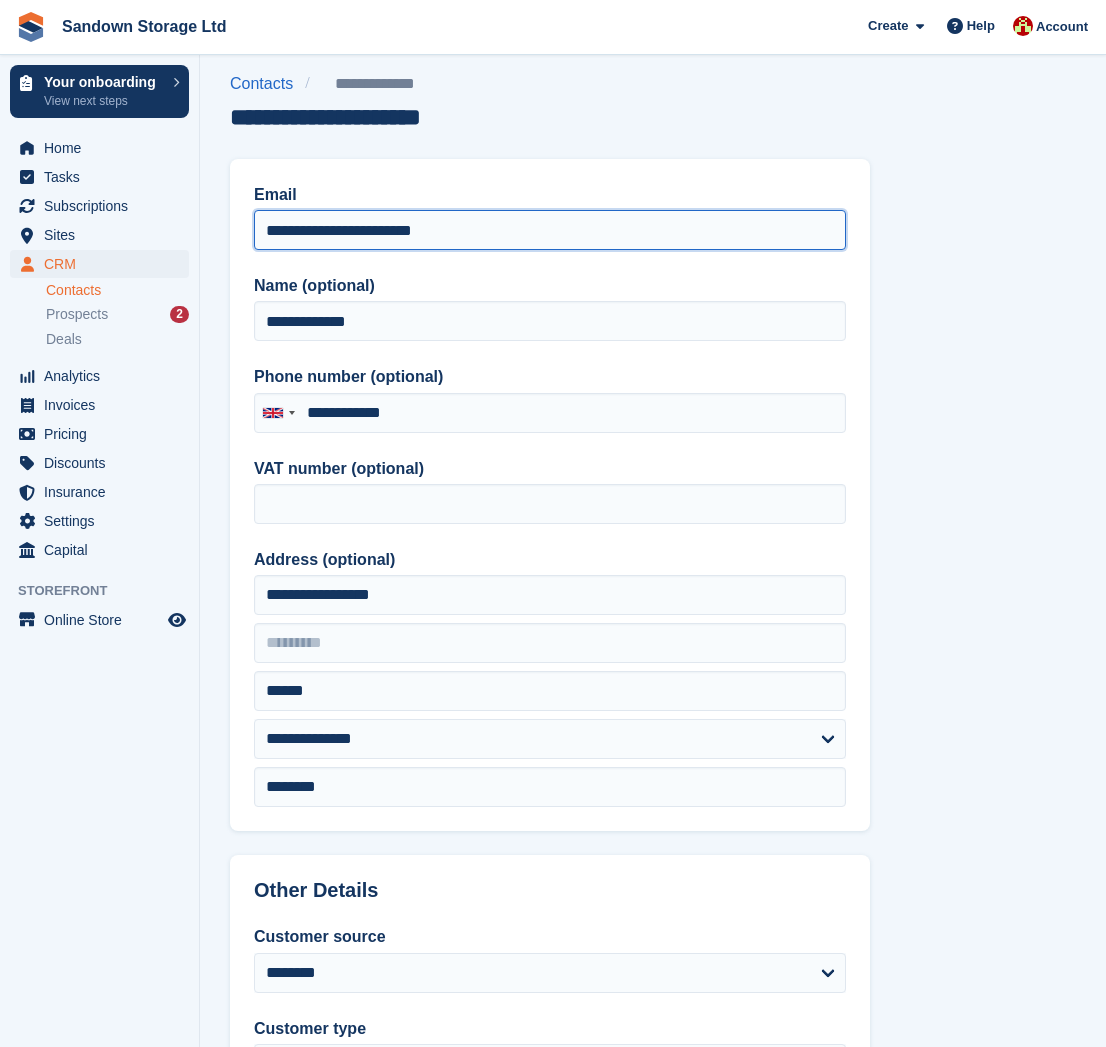 click on "**********" at bounding box center (550, 230) 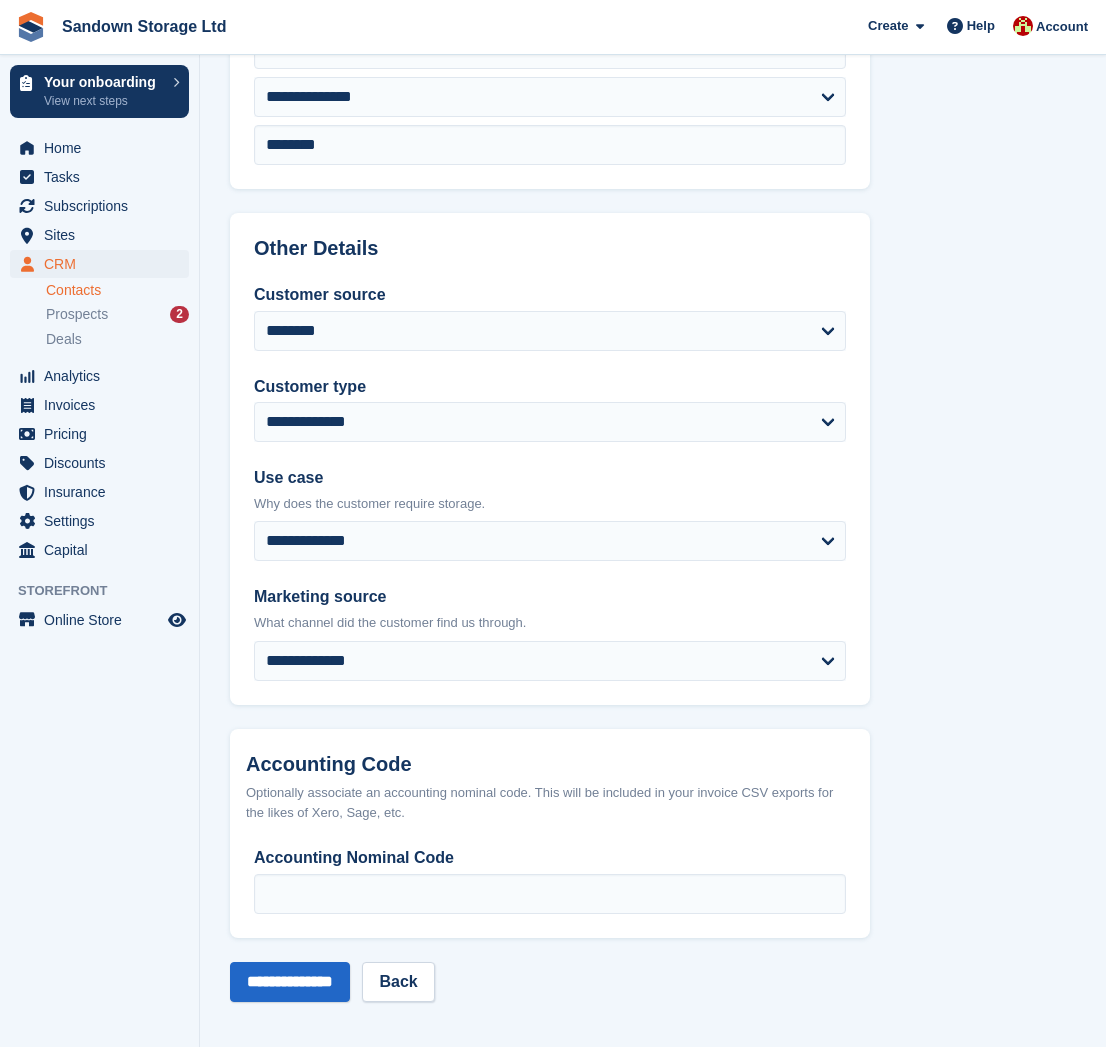 scroll, scrollTop: 654, scrollLeft: 0, axis: vertical 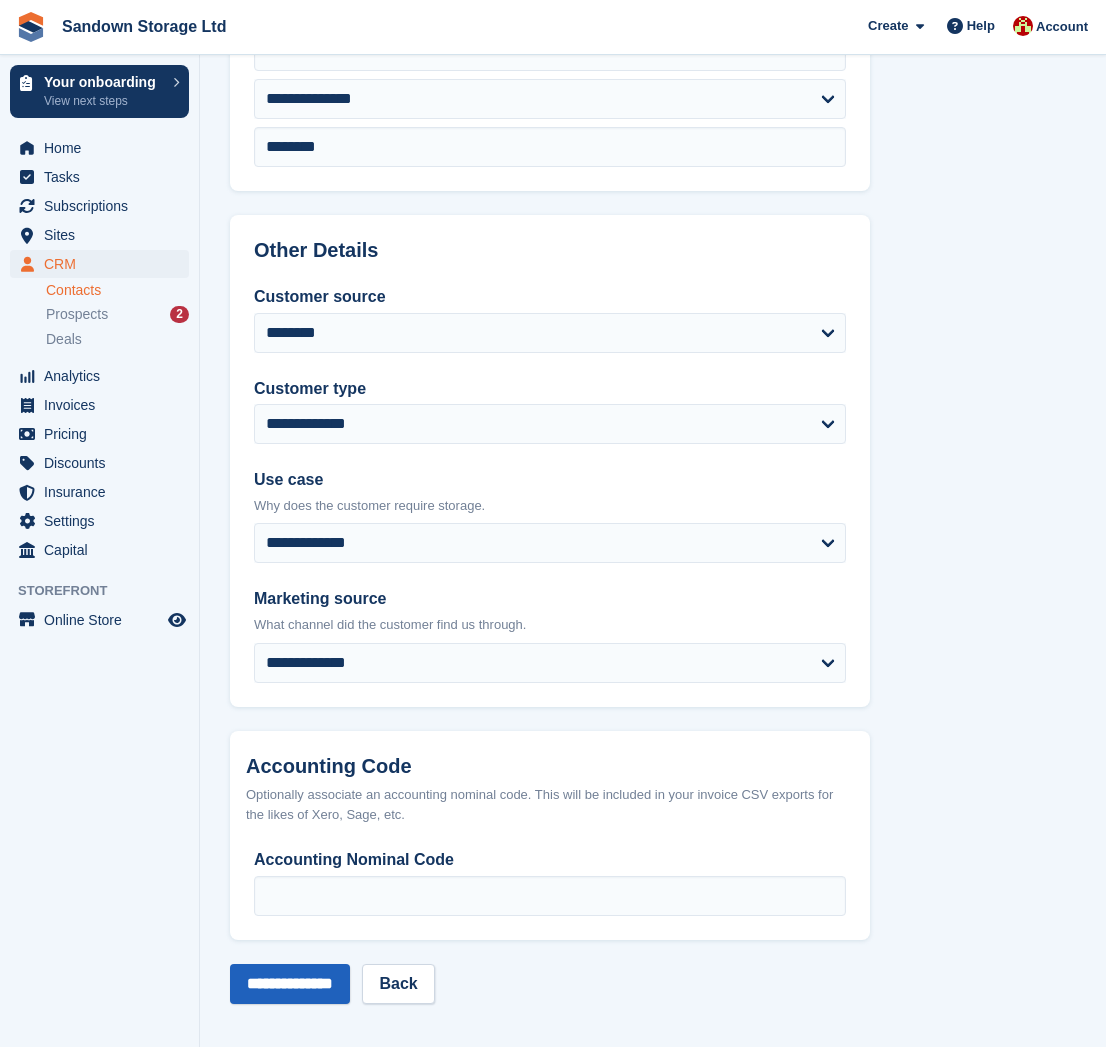 type on "**********" 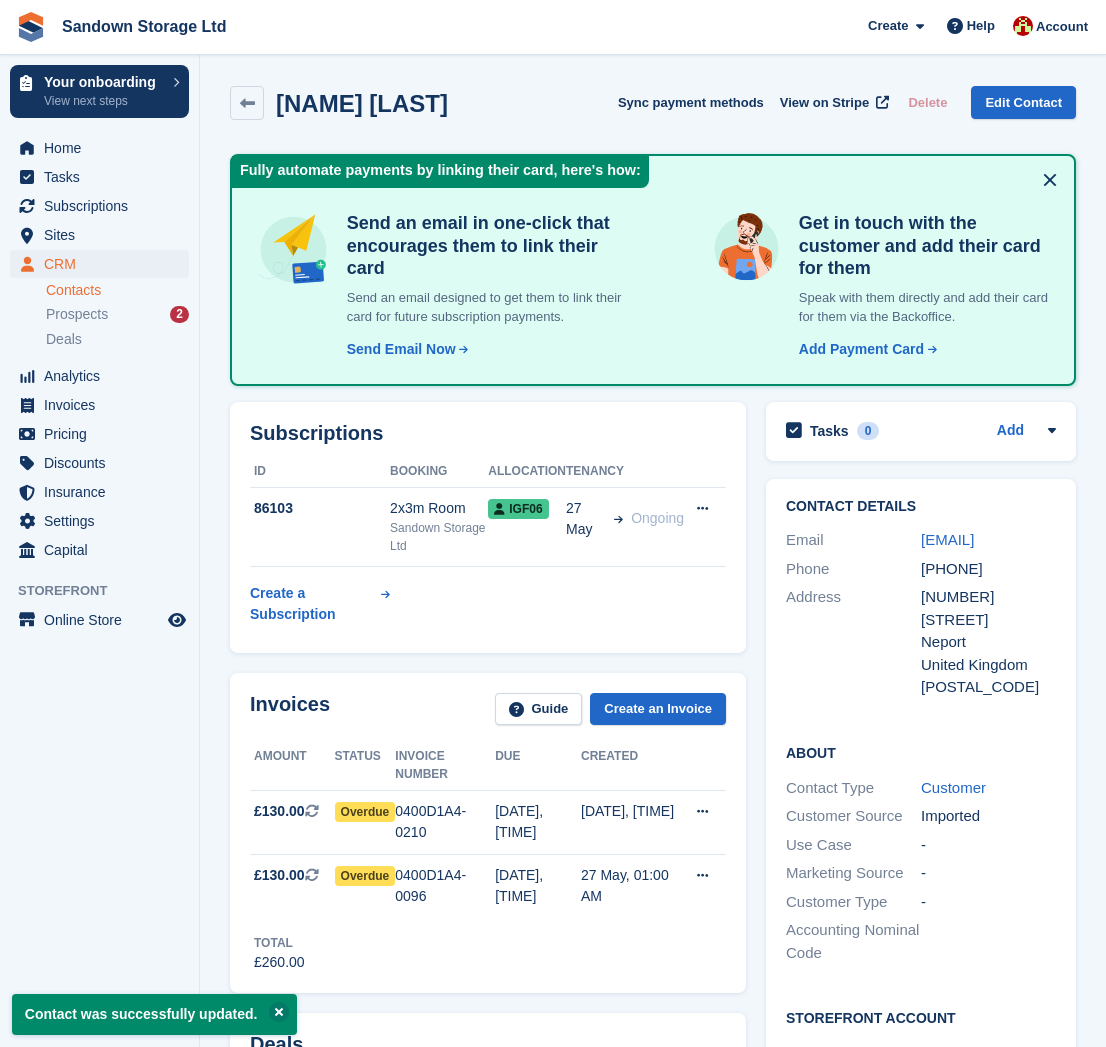 scroll, scrollTop: 0, scrollLeft: 0, axis: both 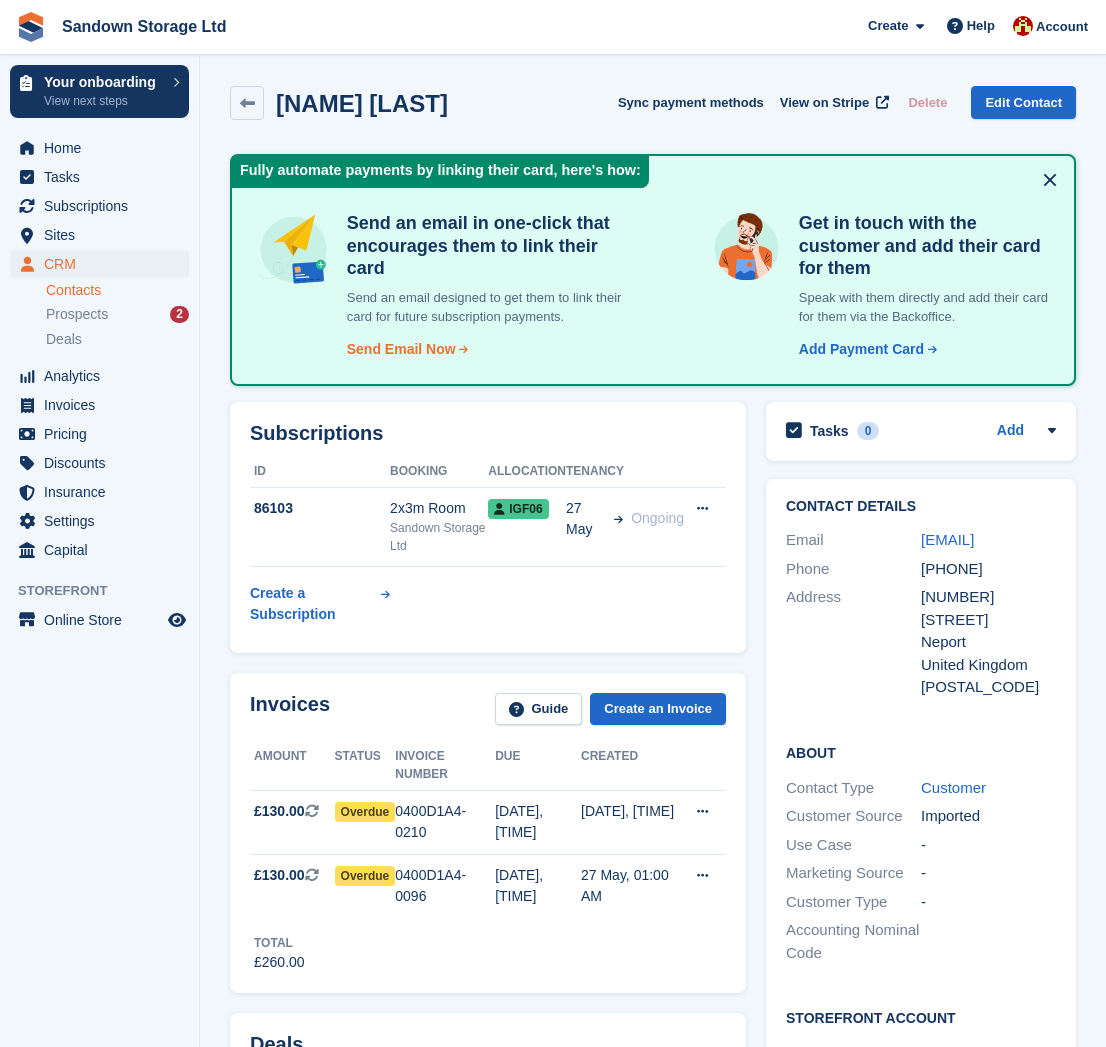click on "Send Email Now" at bounding box center (401, 349) 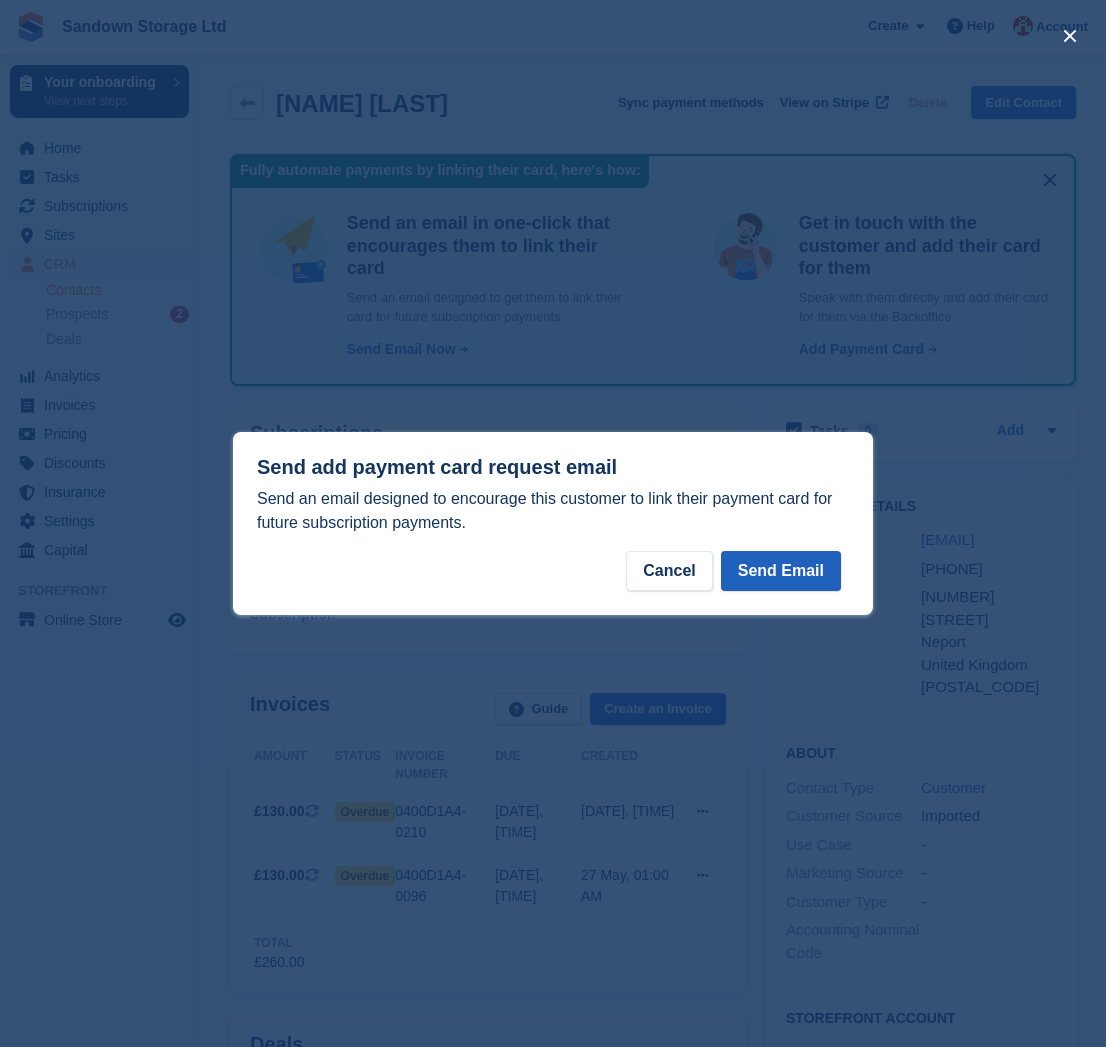 click on "Send Email" at bounding box center (781, 571) 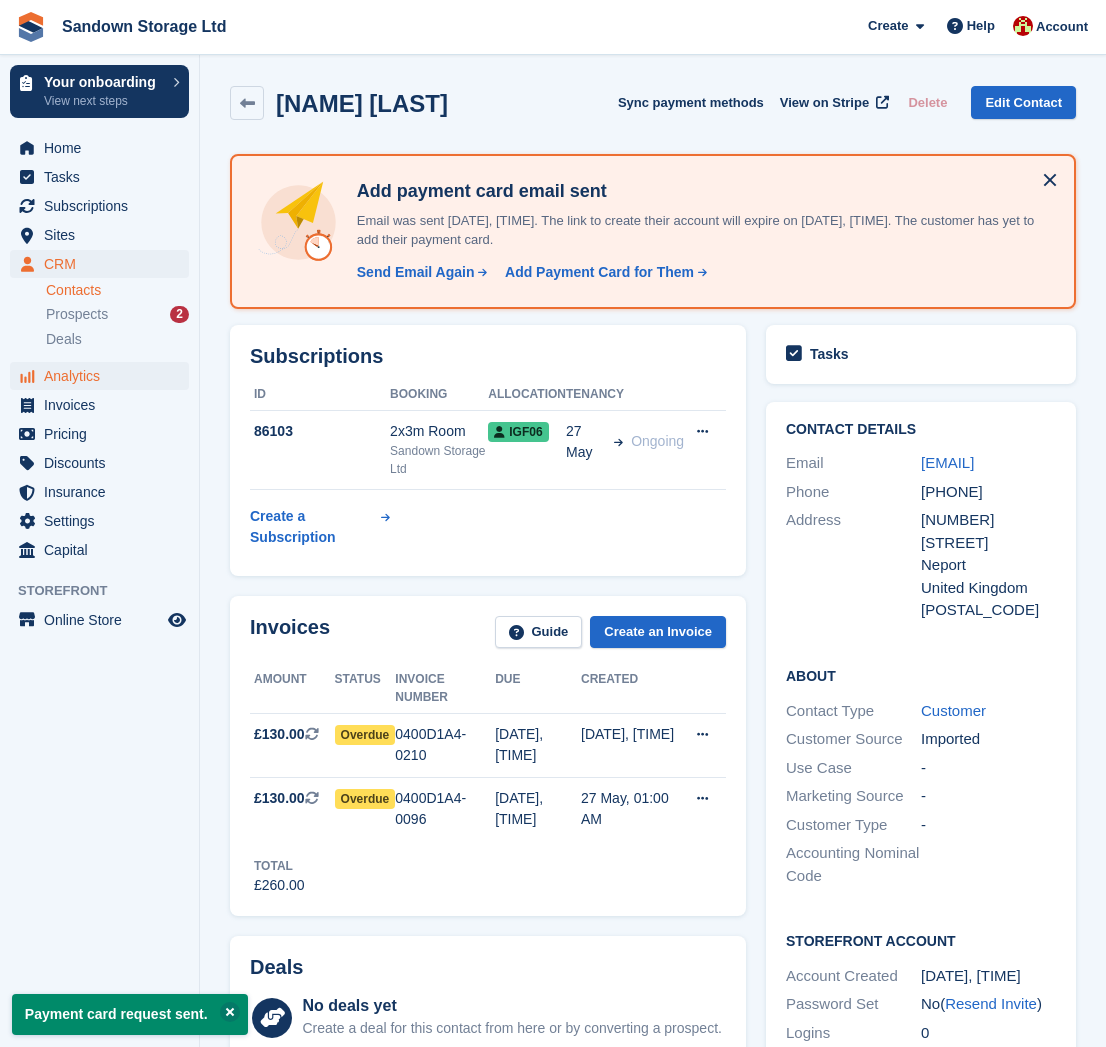 scroll, scrollTop: 0, scrollLeft: 0, axis: both 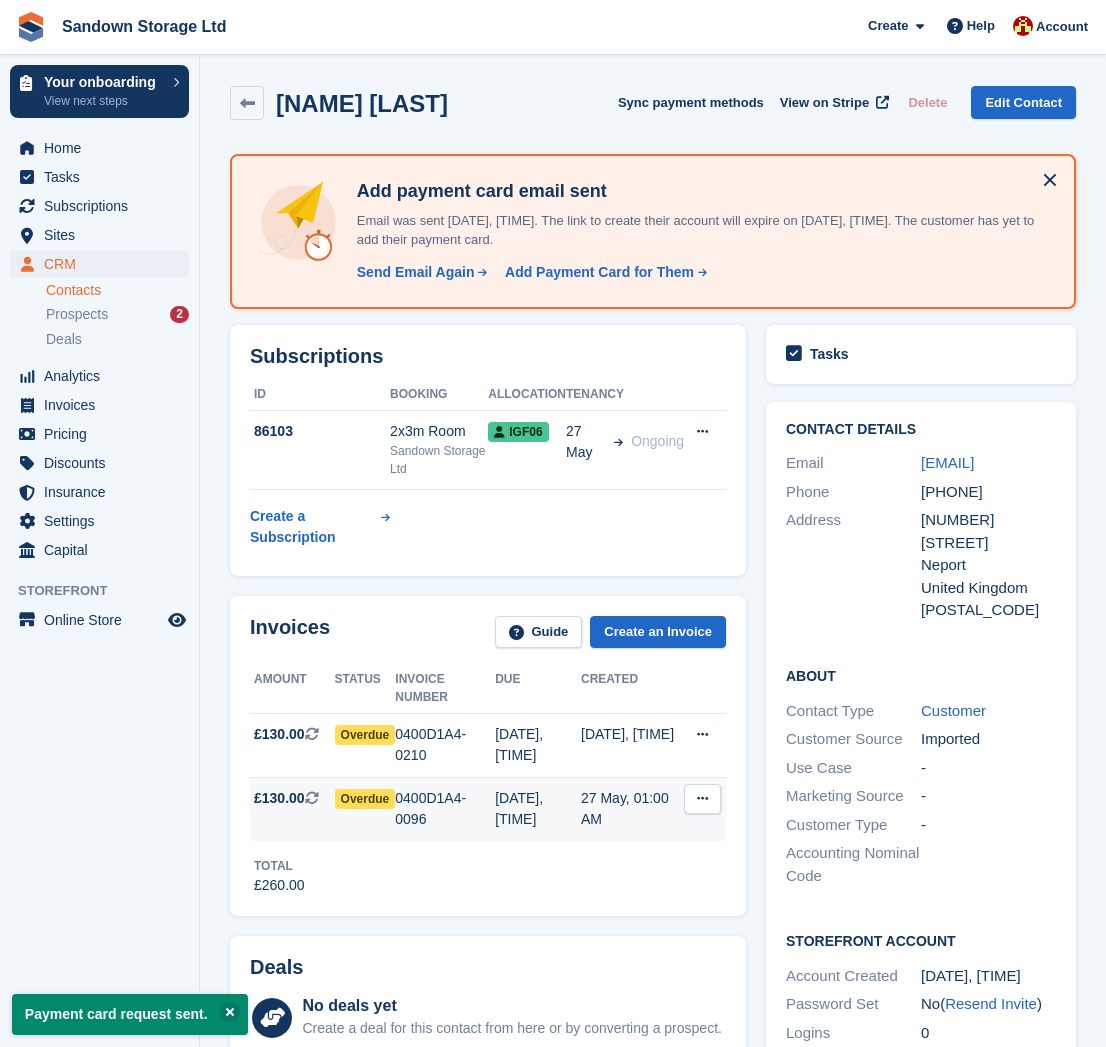 click at bounding box center [702, 798] 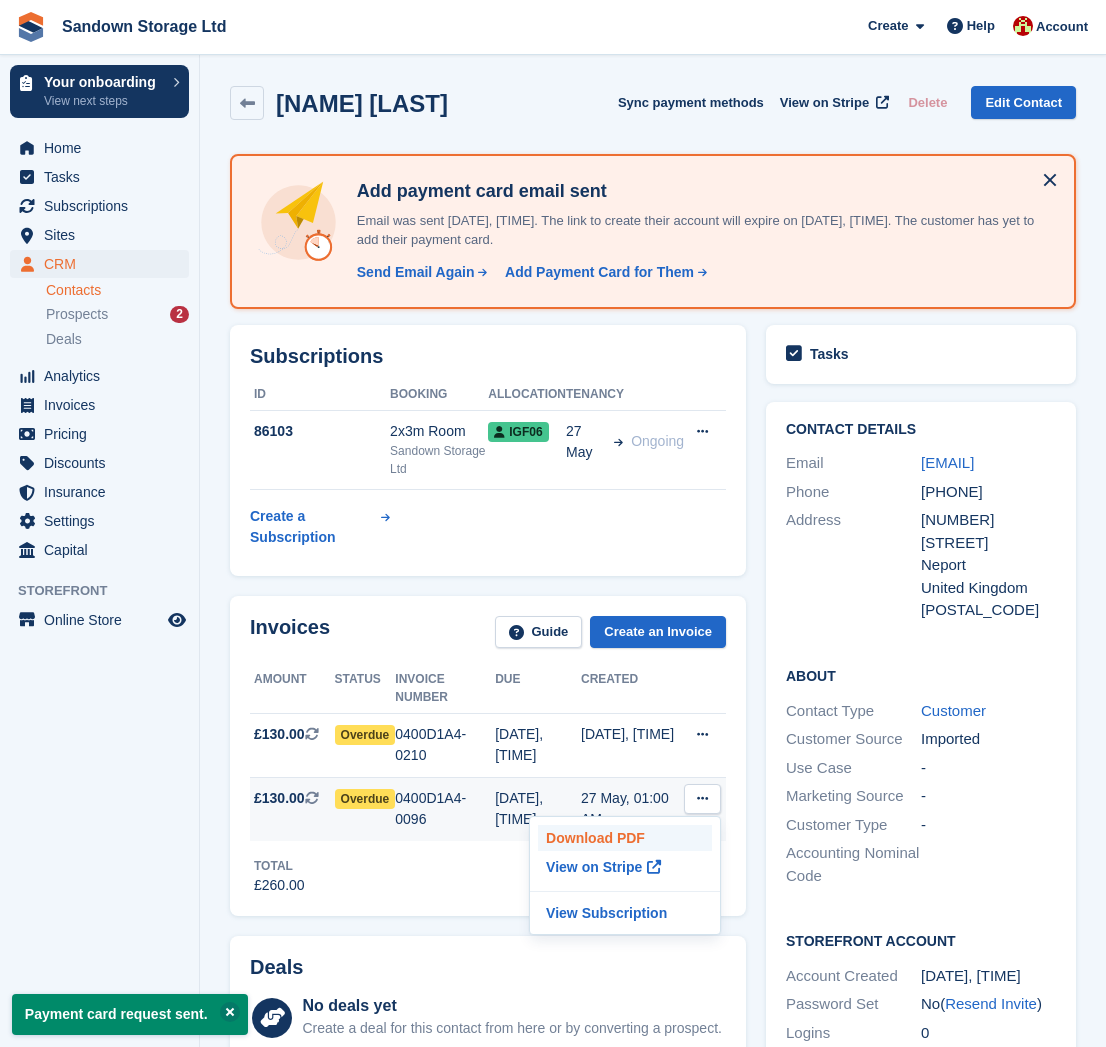click on "Download PDF" at bounding box center [625, 838] 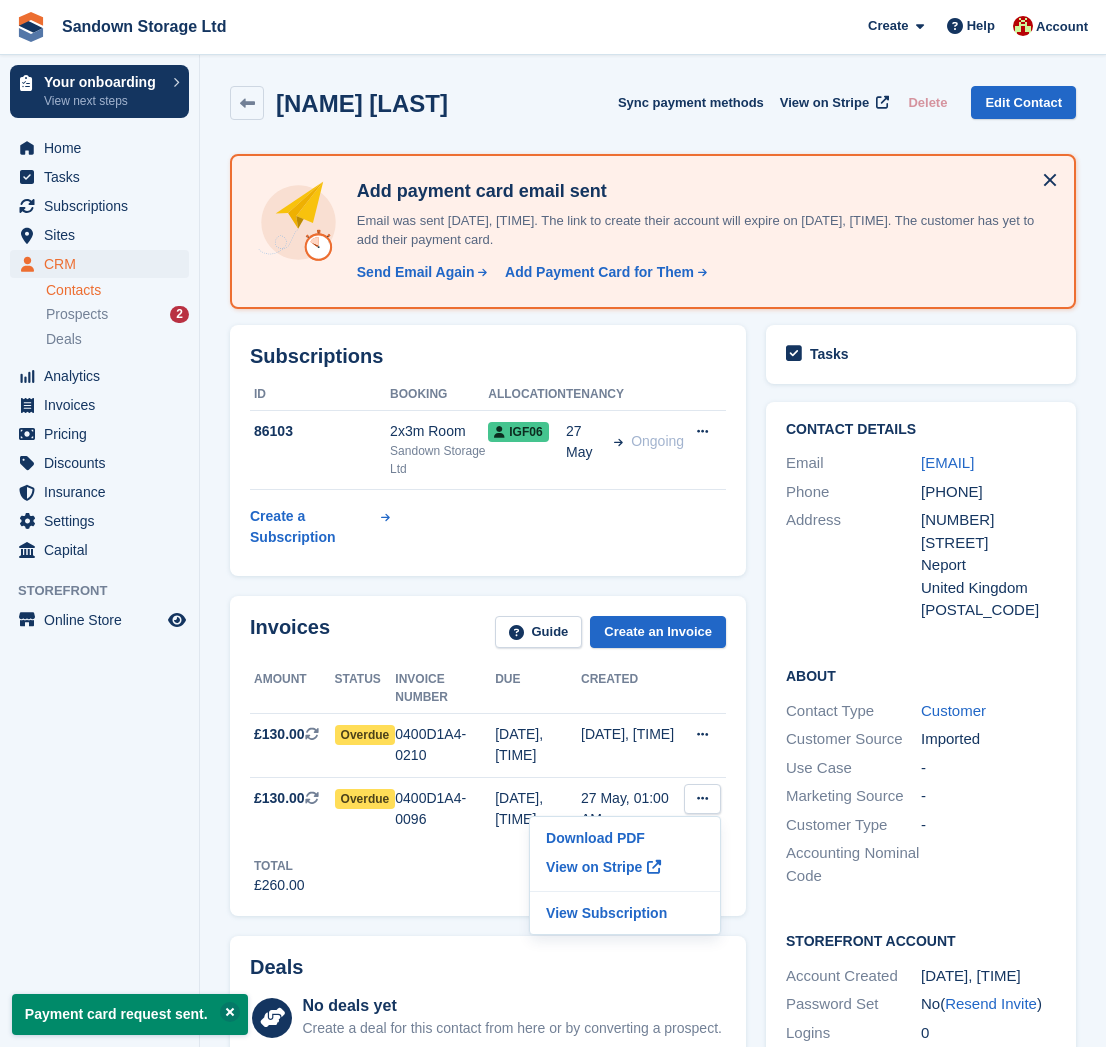 click on "ID
Booking
Allocation
Tenancy
86103
2x3m Room
Sandown Storage Ltd
IGF06
27 May
Ongoing" at bounding box center [488, 467] 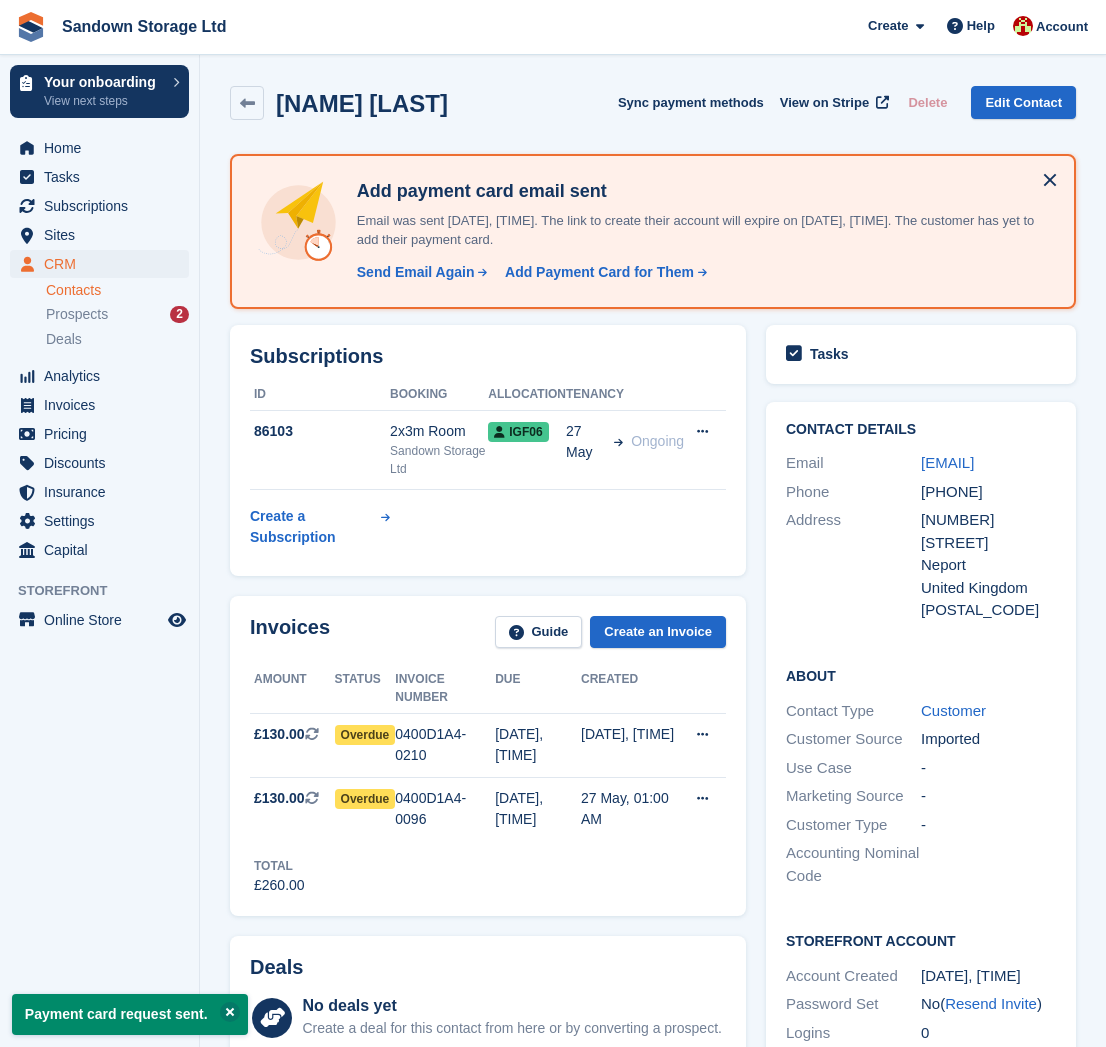 scroll, scrollTop: 0, scrollLeft: 0, axis: both 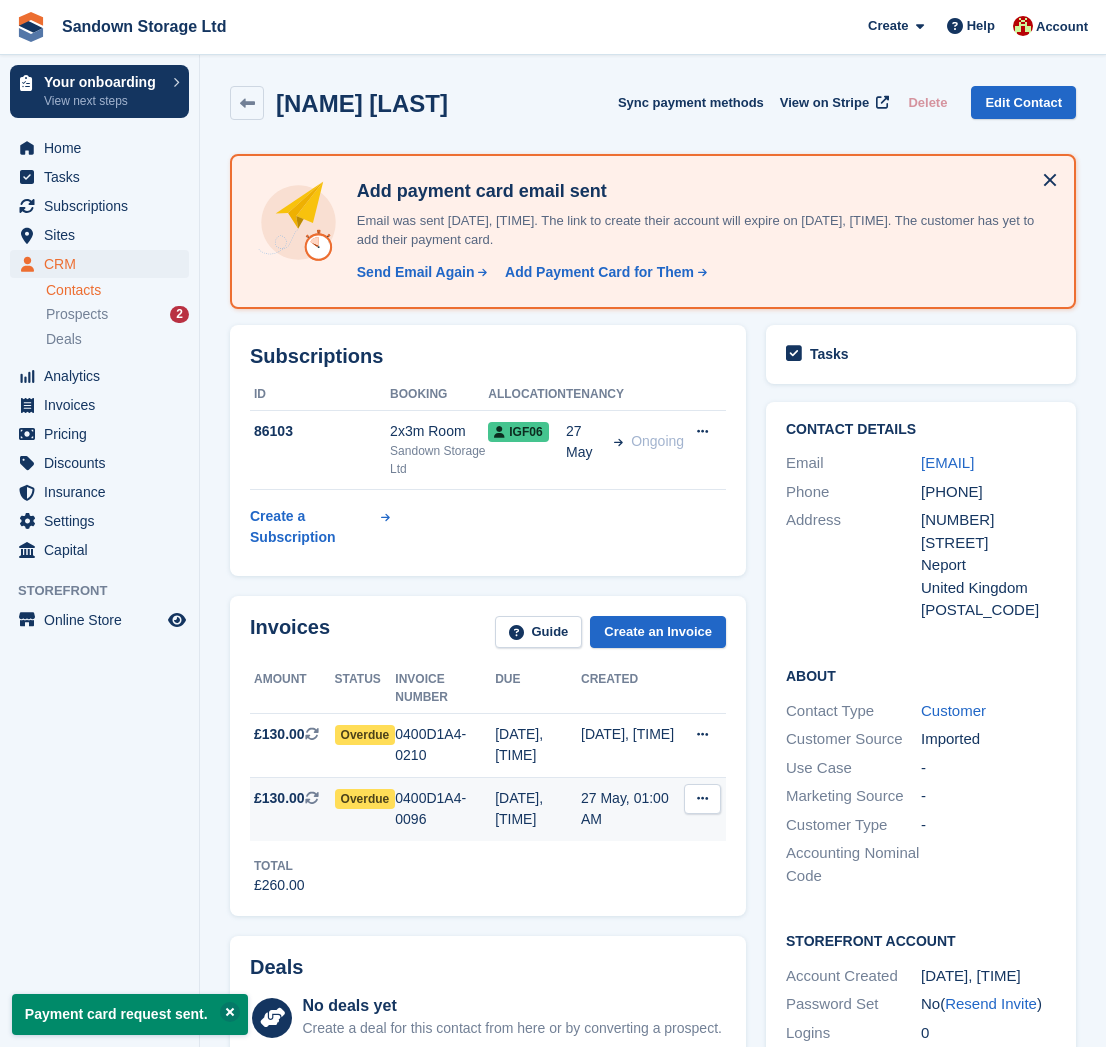 click on "Overdue" at bounding box center [365, 799] 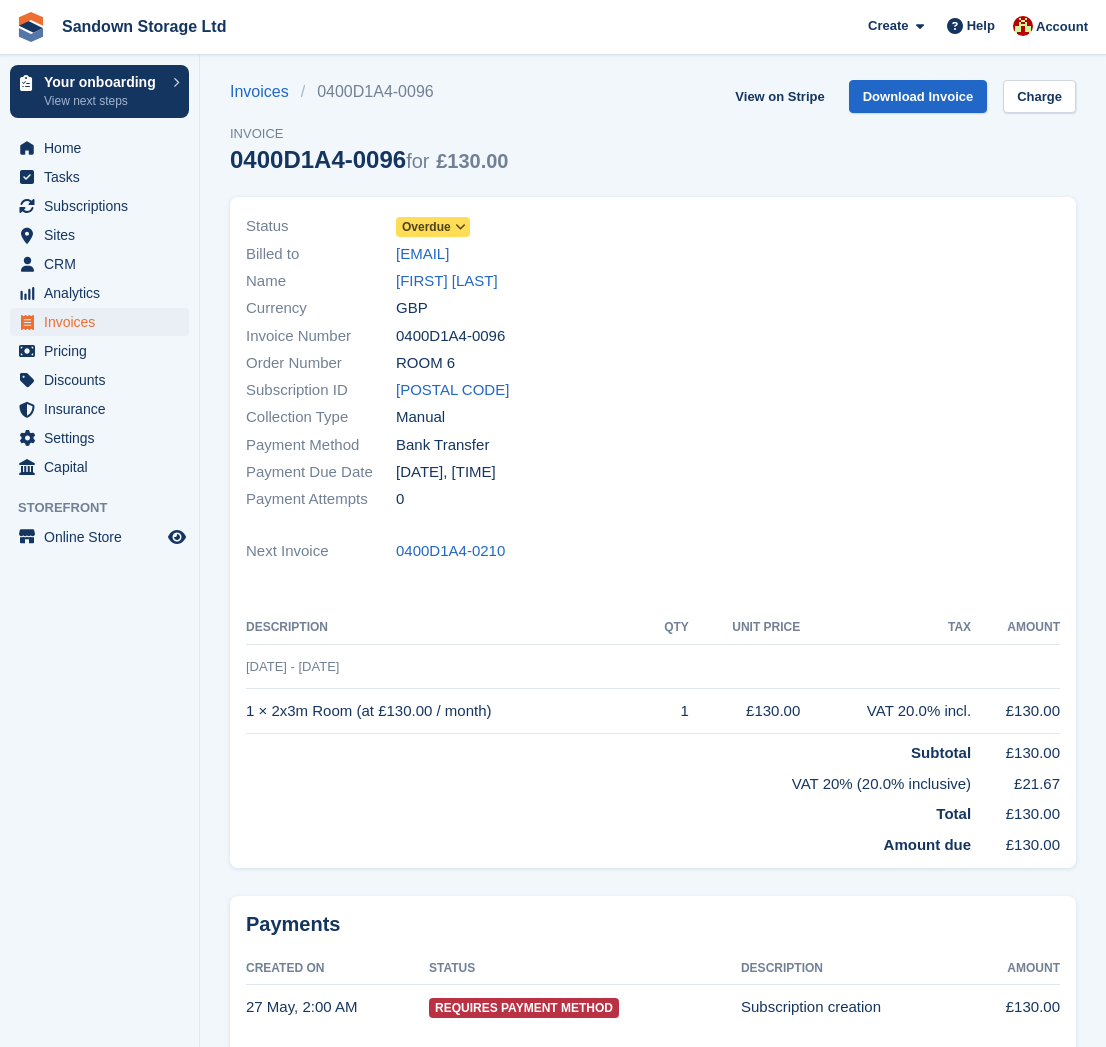 click on "Overdue" at bounding box center (433, 226) 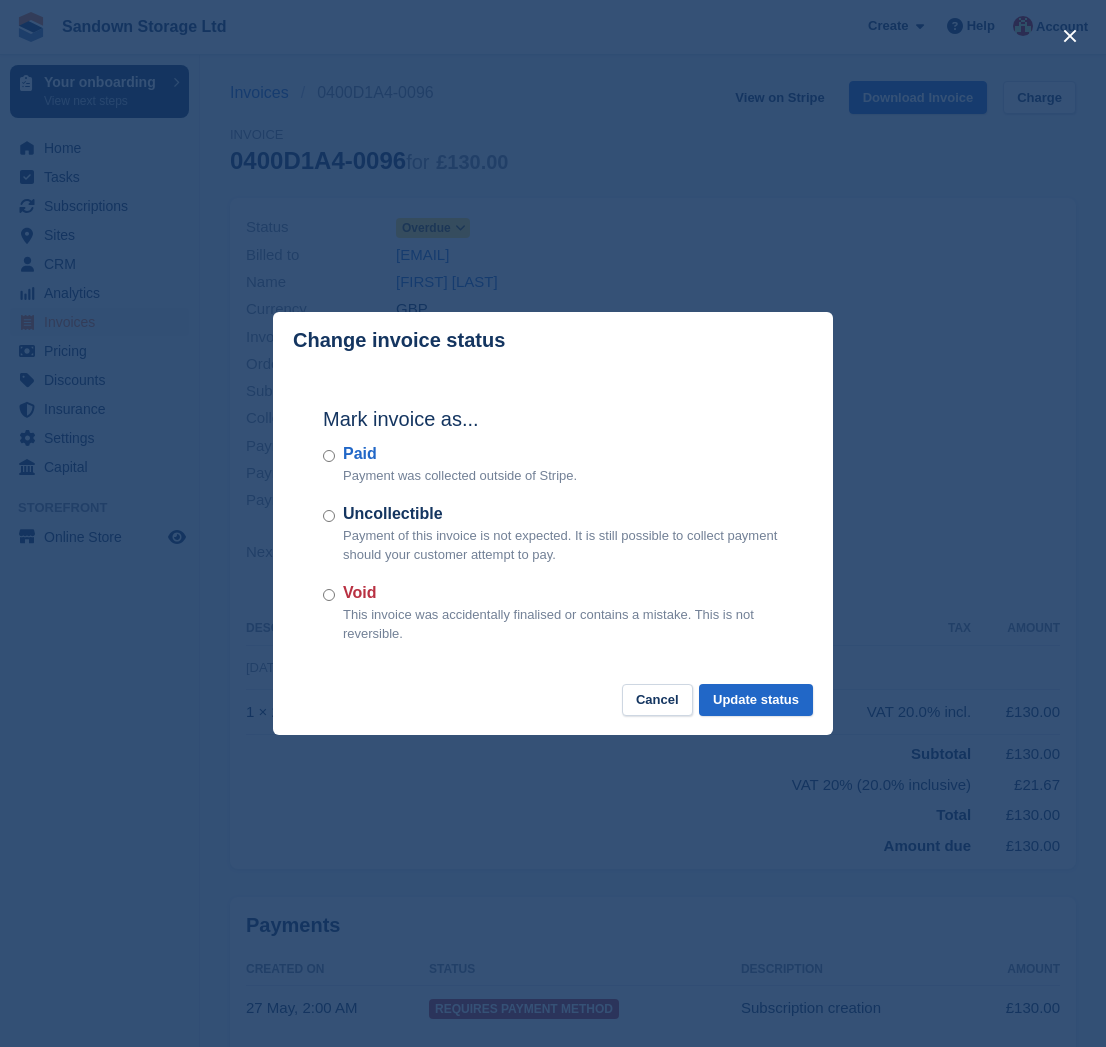 scroll, scrollTop: 0, scrollLeft: 0, axis: both 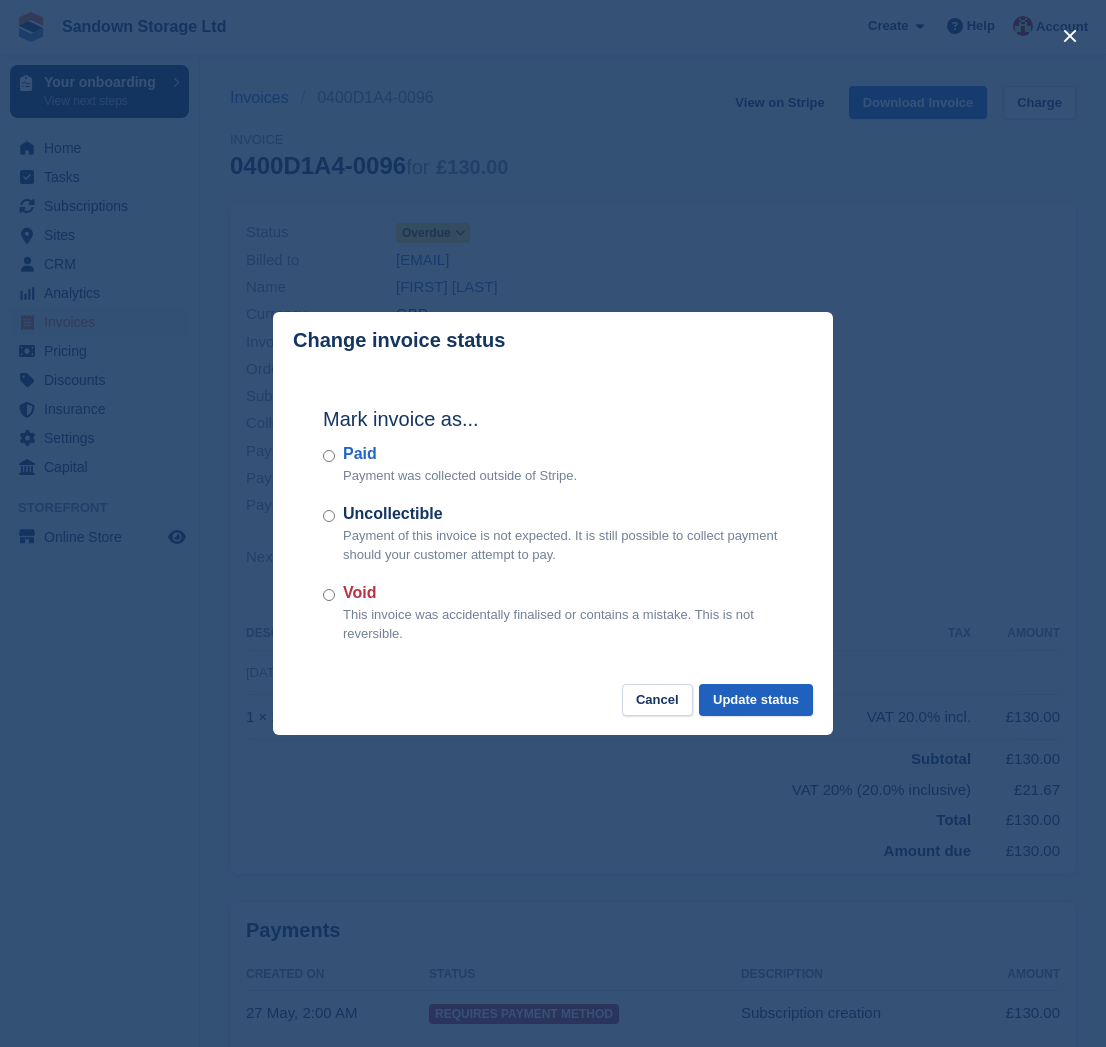click on "Update status" at bounding box center [756, 700] 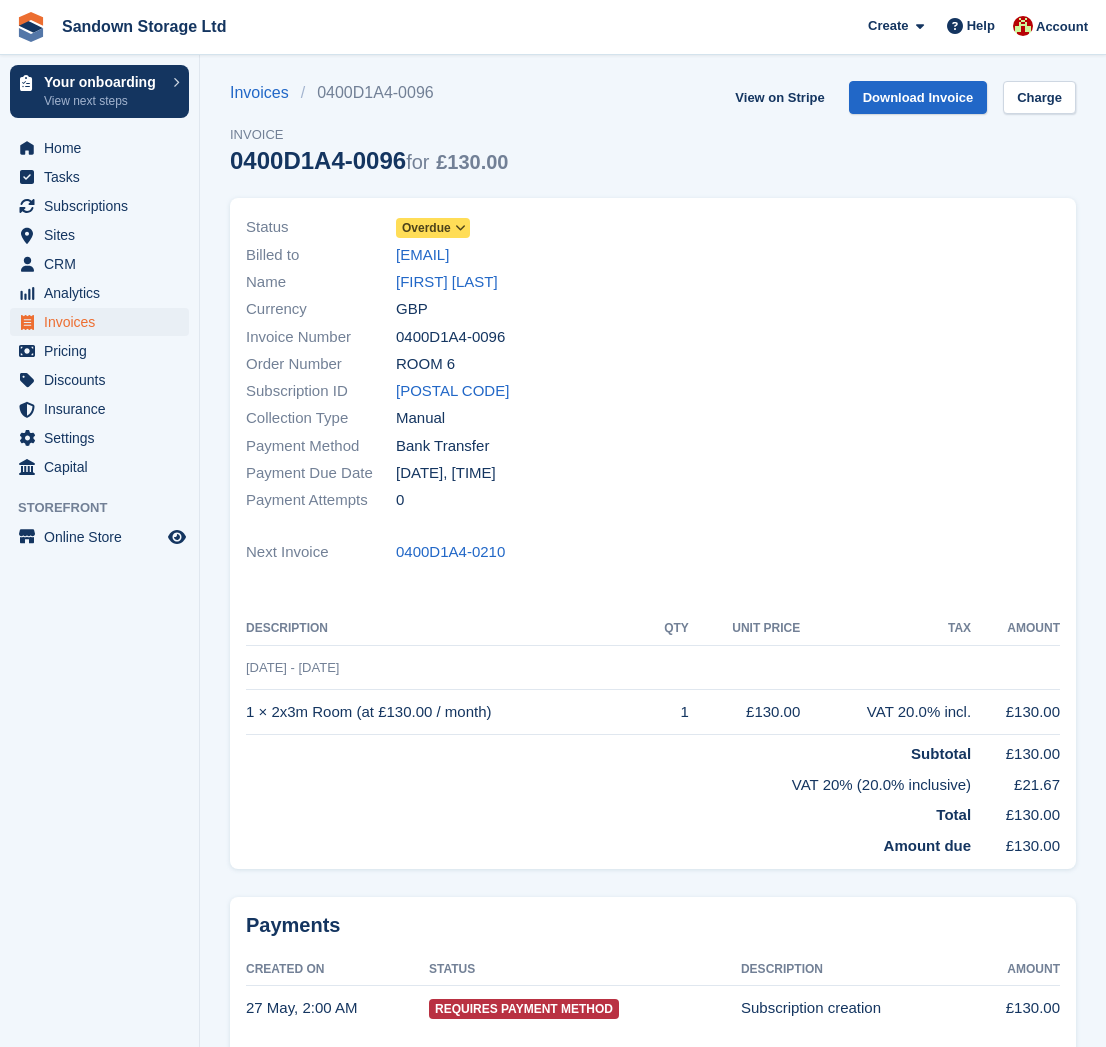scroll, scrollTop: 0, scrollLeft: 0, axis: both 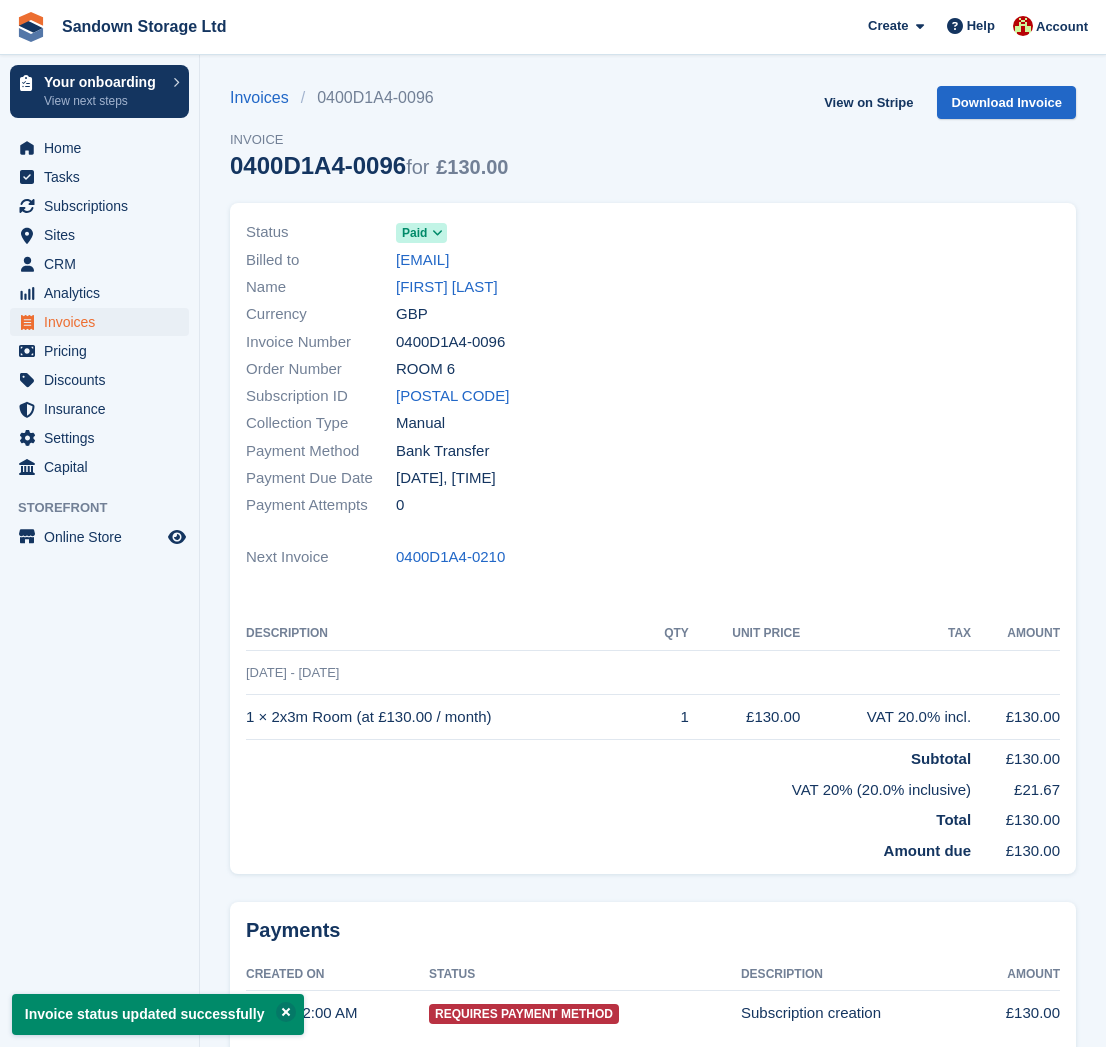 click on "Invoices" at bounding box center [104, 322] 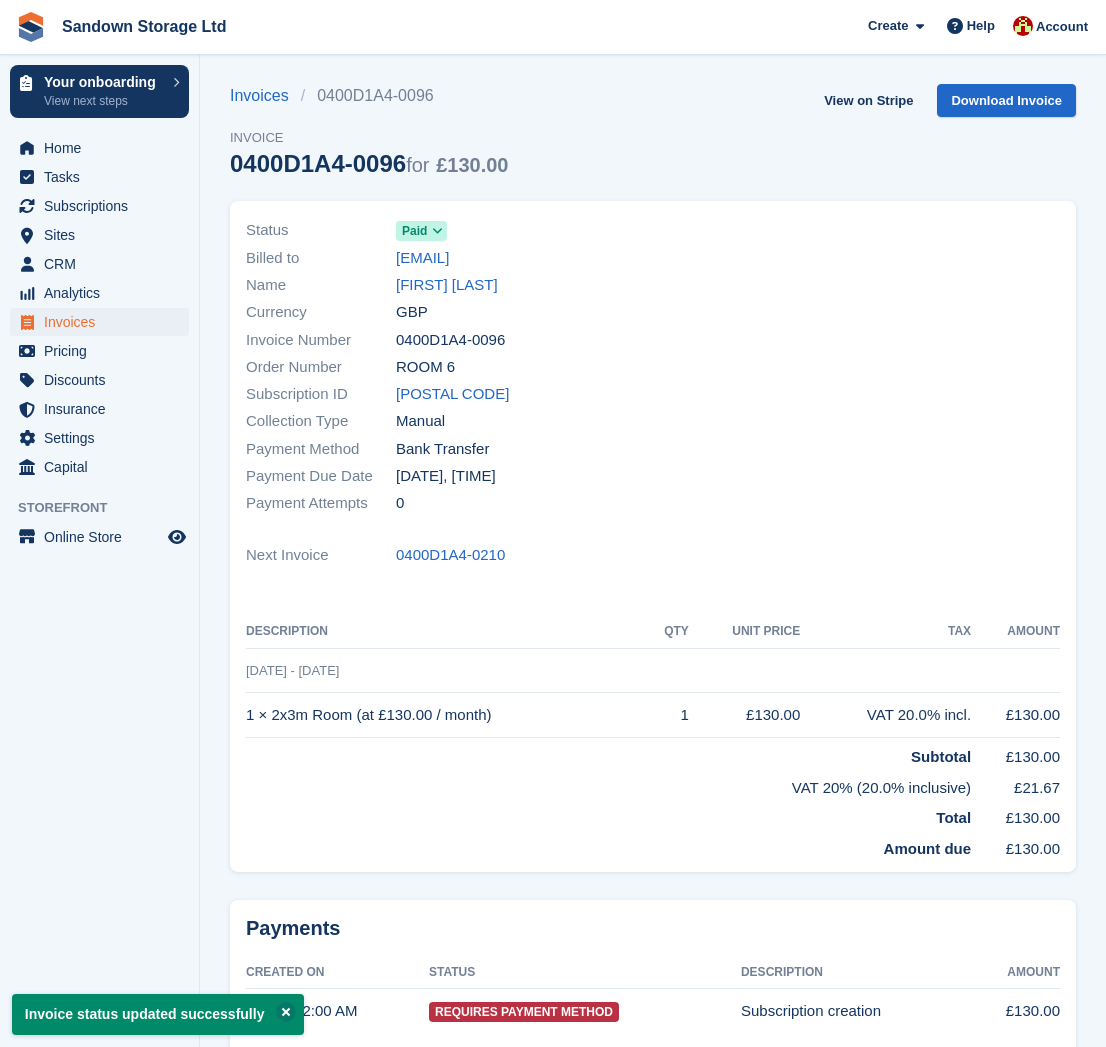 scroll, scrollTop: 2, scrollLeft: 1, axis: both 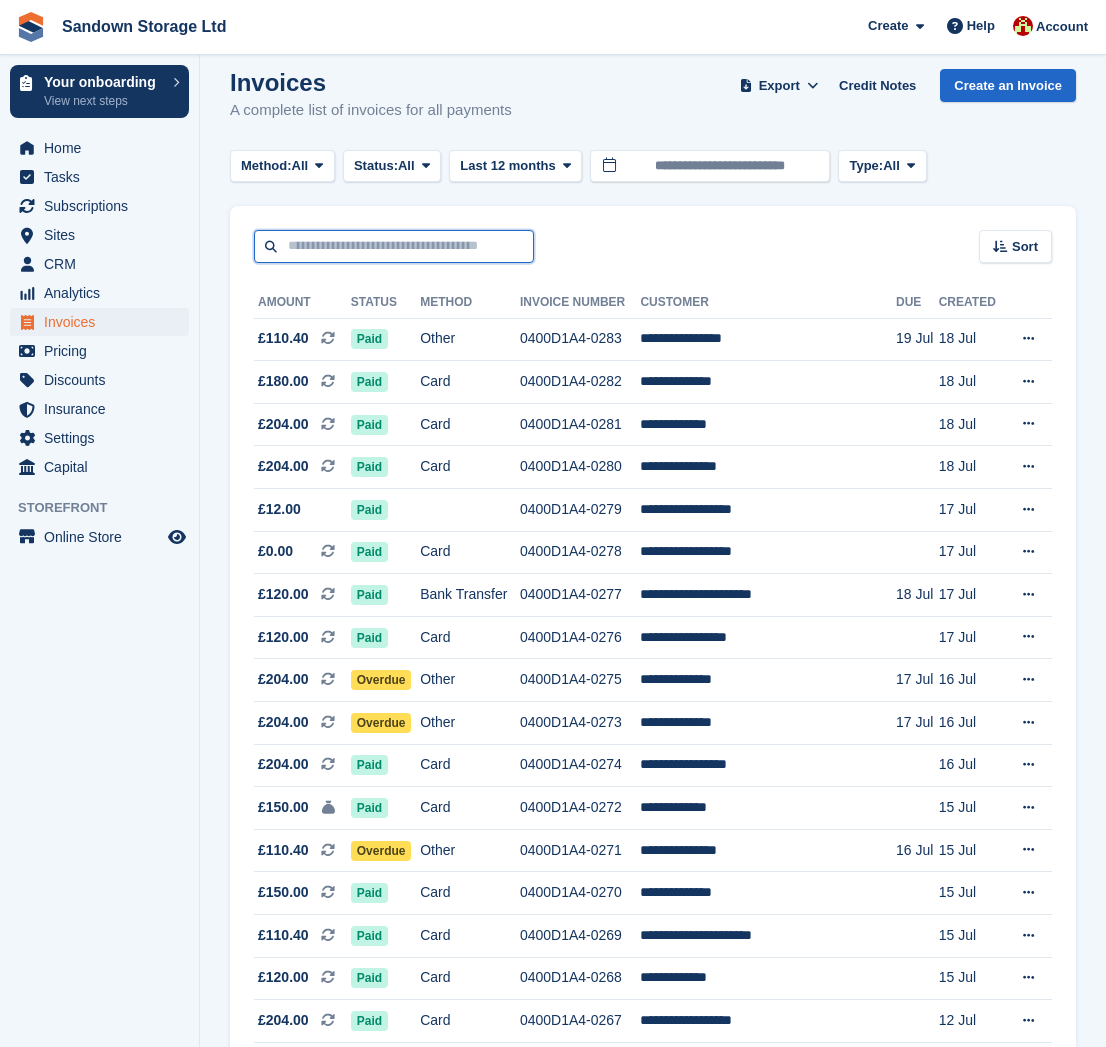 click at bounding box center (394, 246) 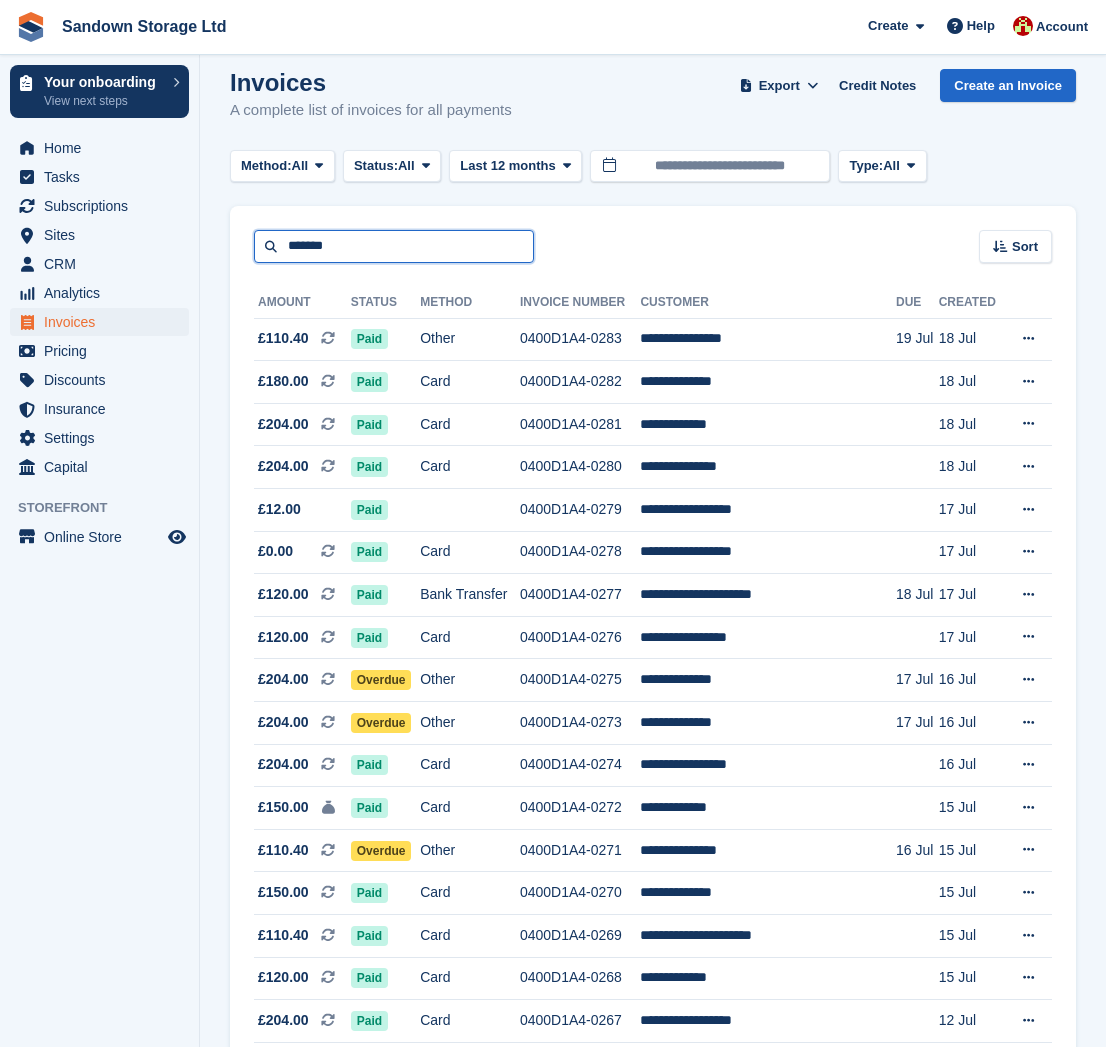 type on "*******" 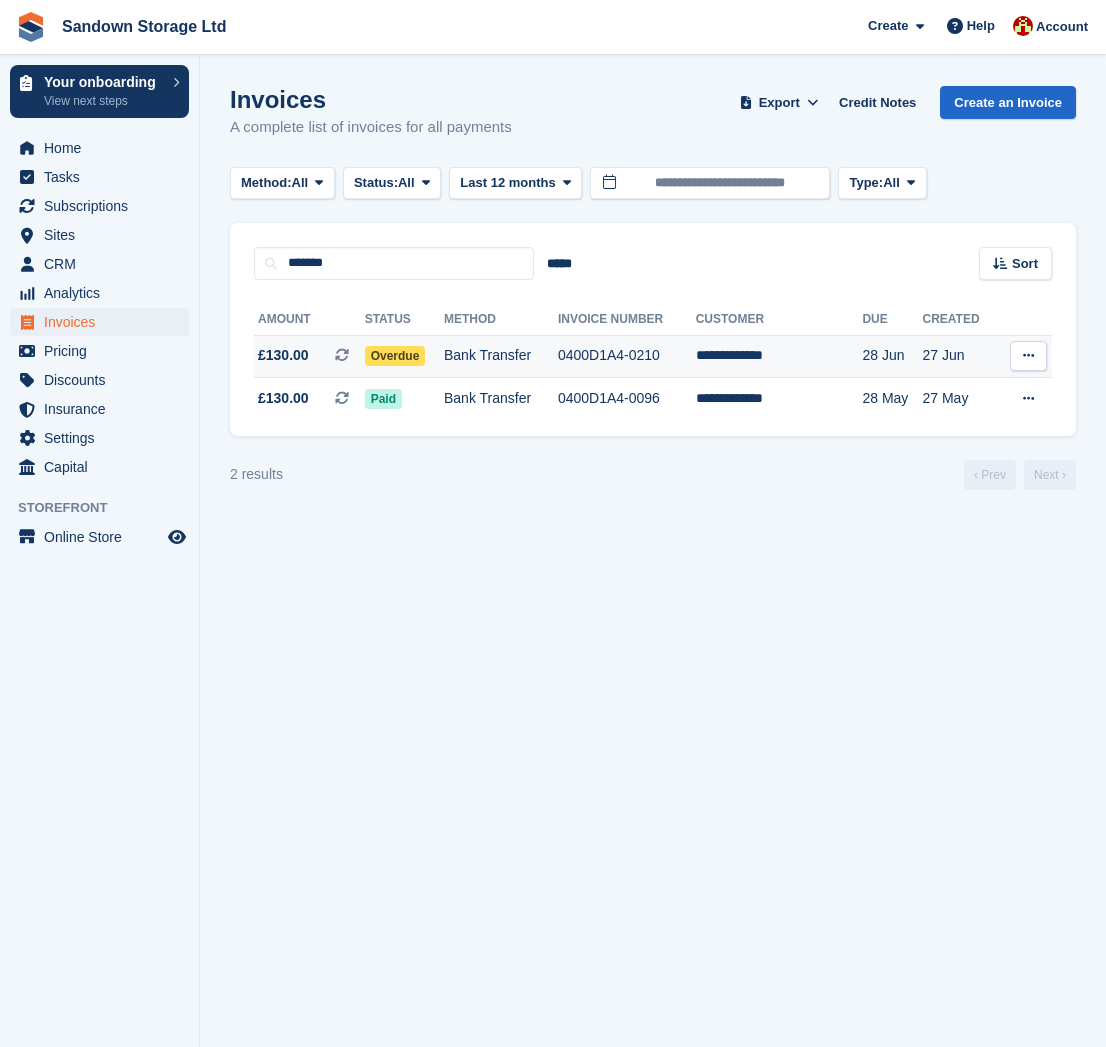 scroll, scrollTop: 0, scrollLeft: 0, axis: both 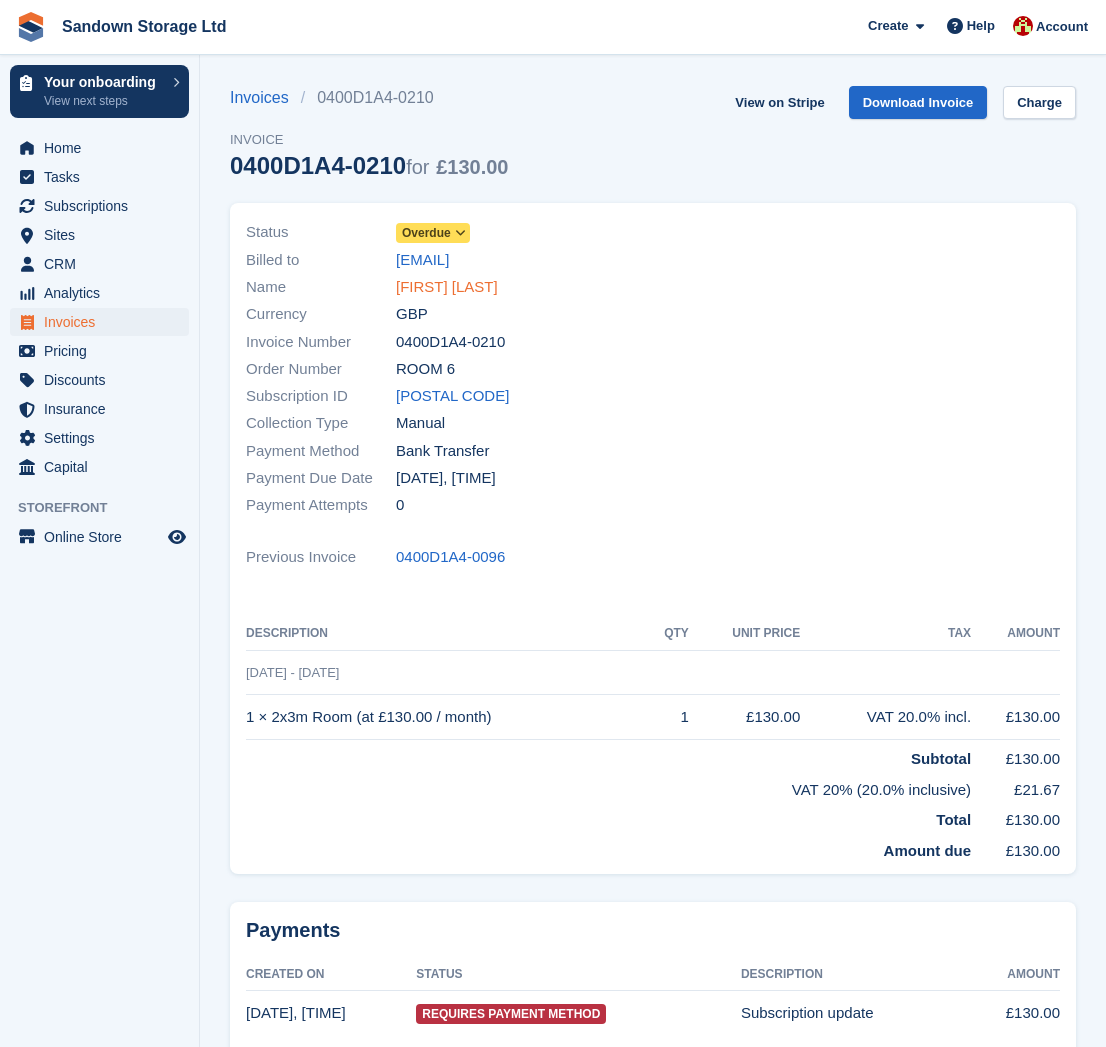 click on "[FIRST] [LAST]" at bounding box center (447, 287) 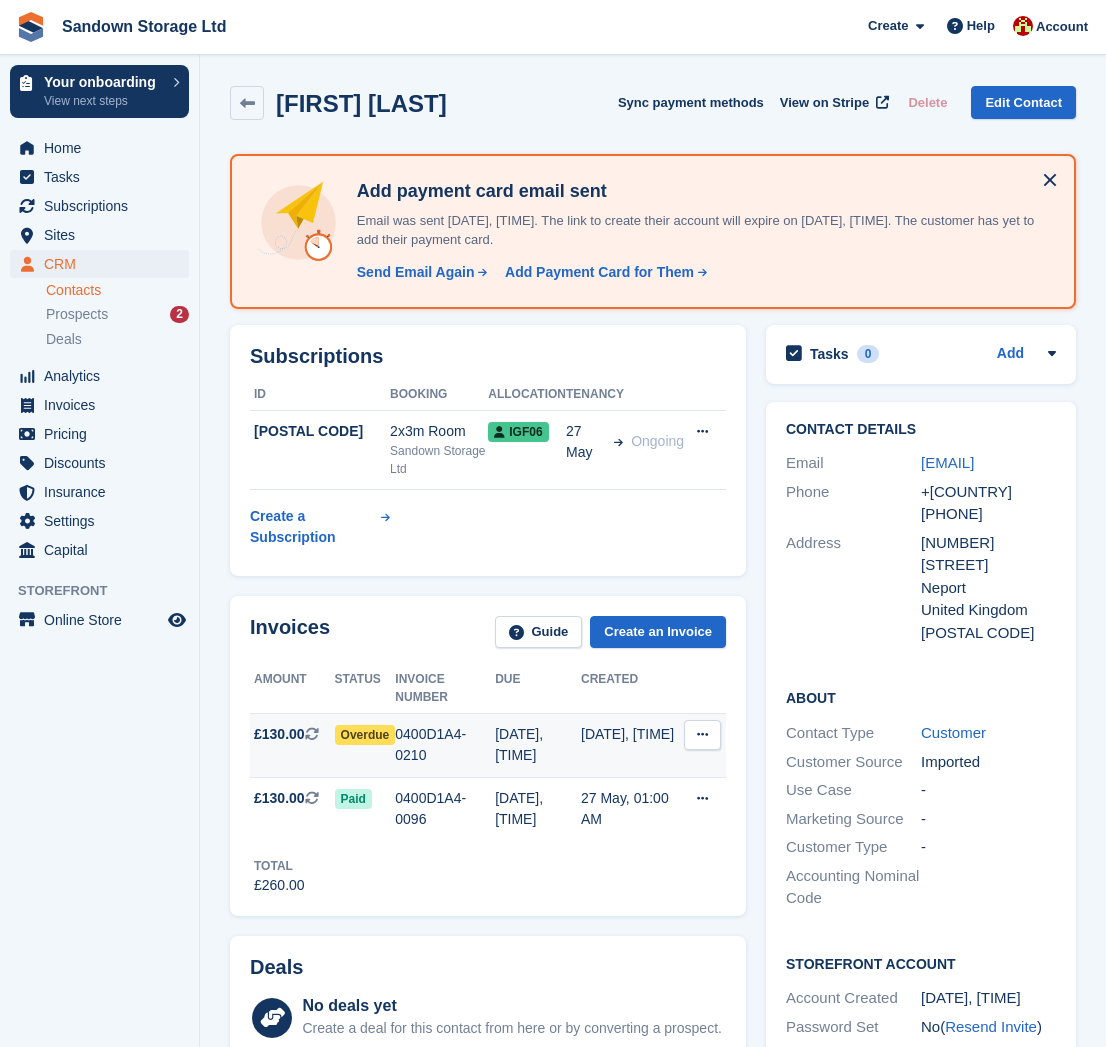 click on "0400D1A4-0210" at bounding box center (445, 745) 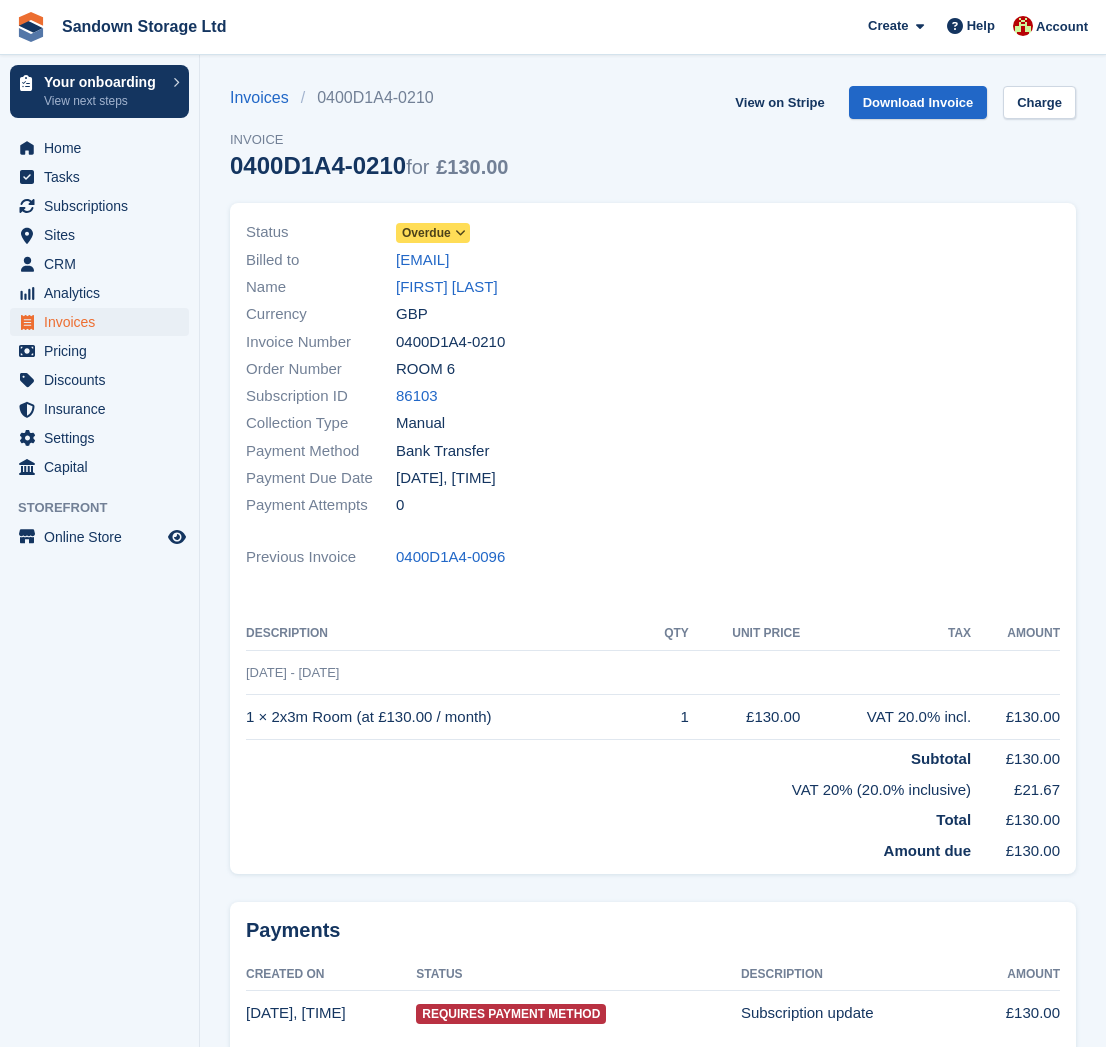 scroll, scrollTop: 0, scrollLeft: 0, axis: both 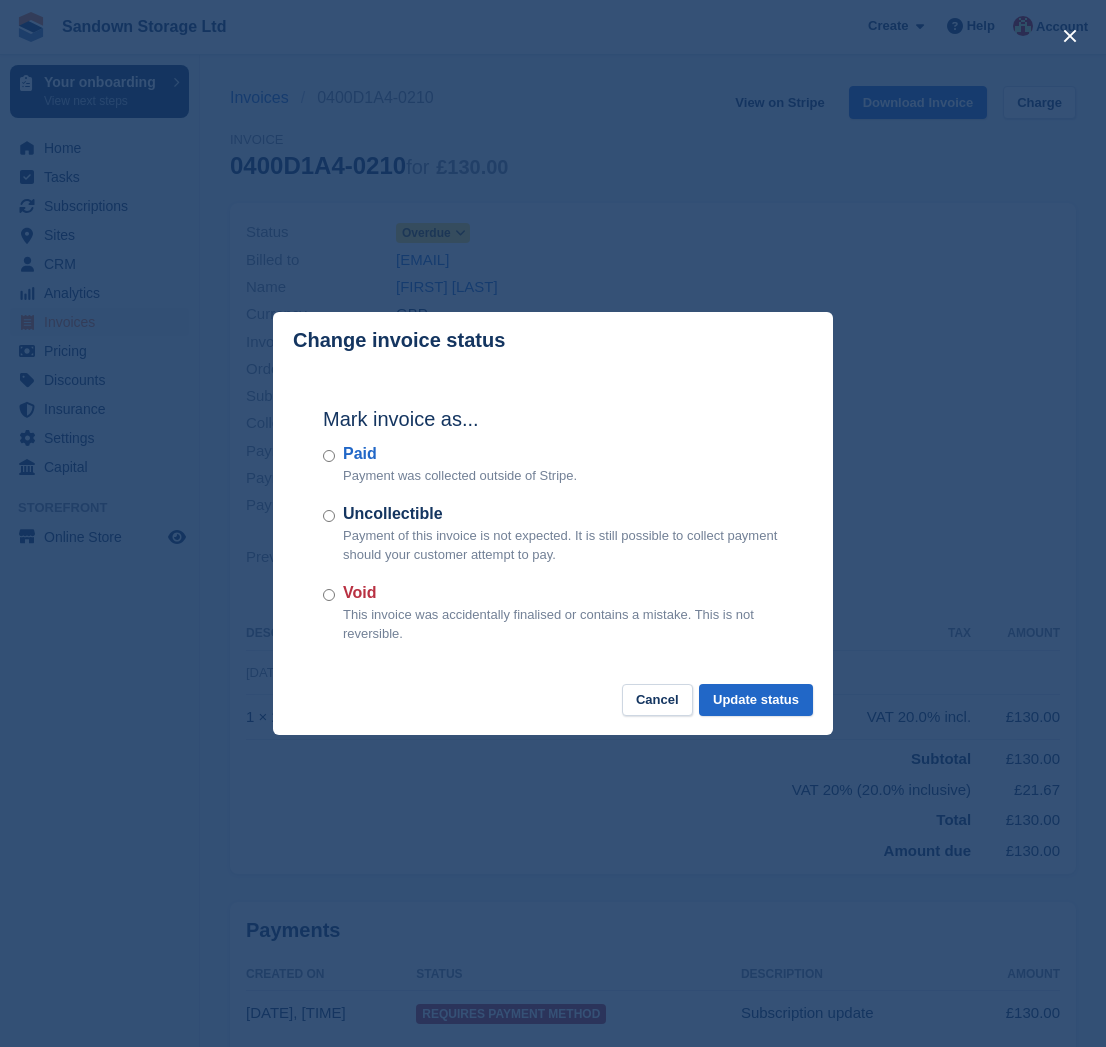 click on "Paid
Payment was collected outside of Stripe." at bounding box center [553, 464] 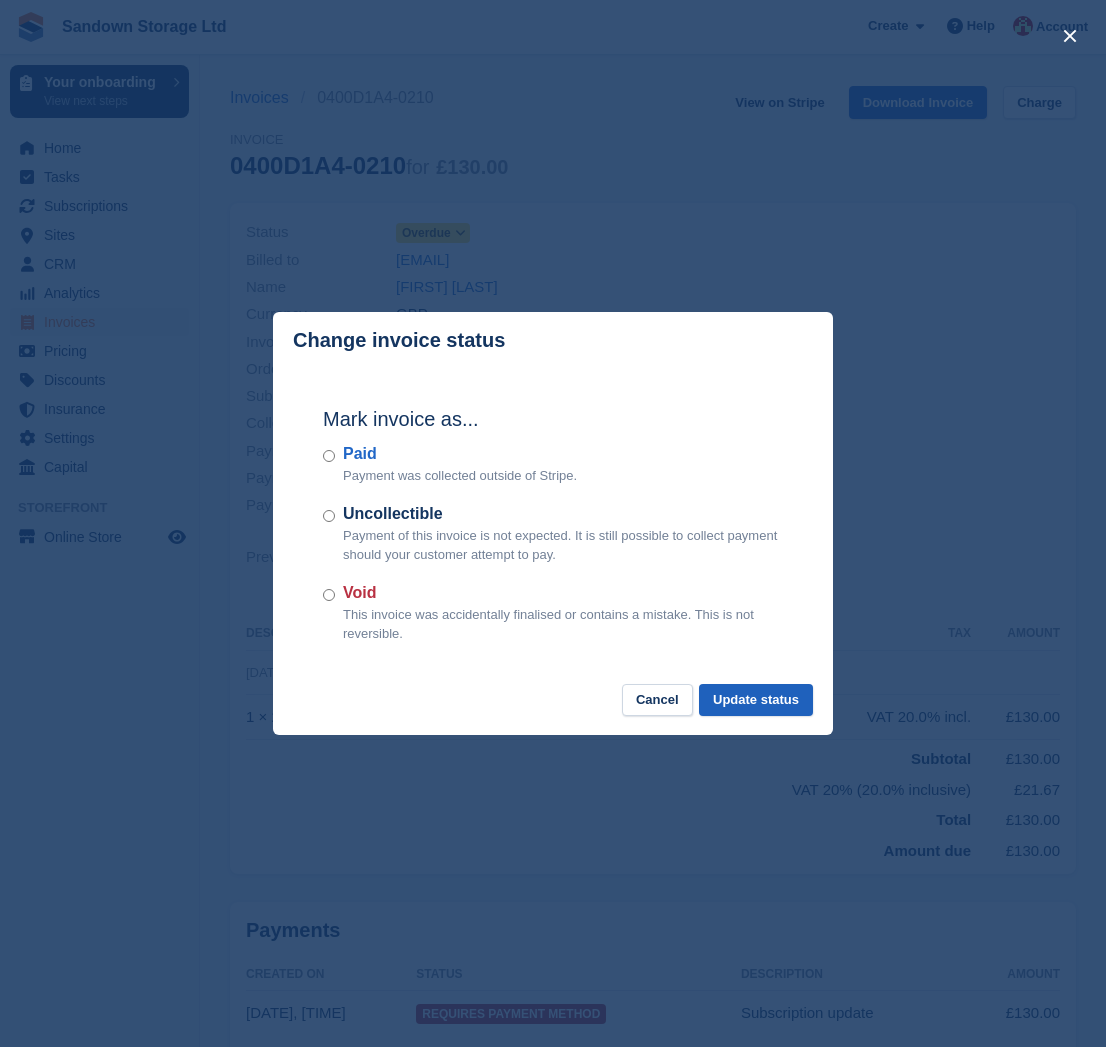 click on "Update status" at bounding box center [756, 700] 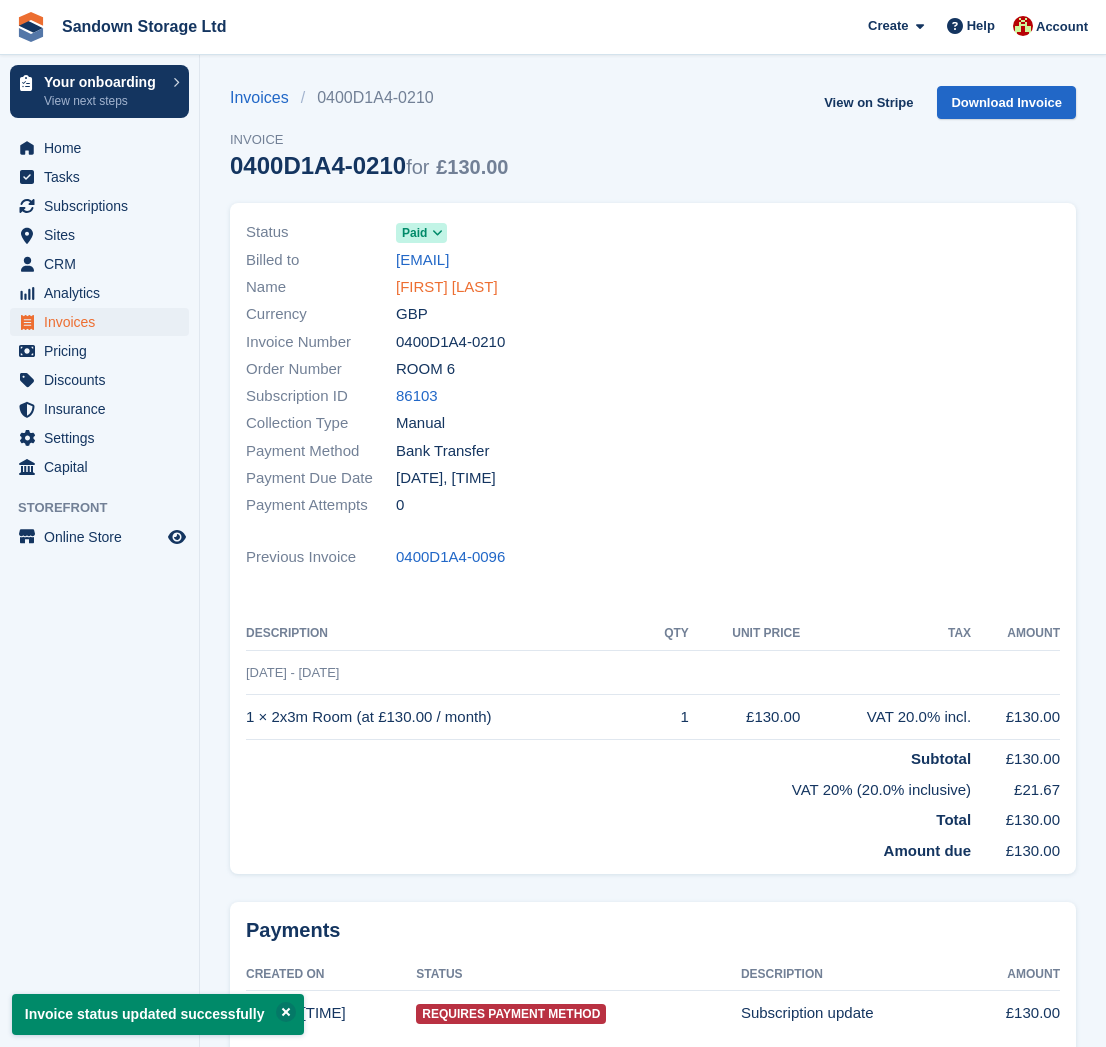 click on "Fiona Freeman" at bounding box center (447, 287) 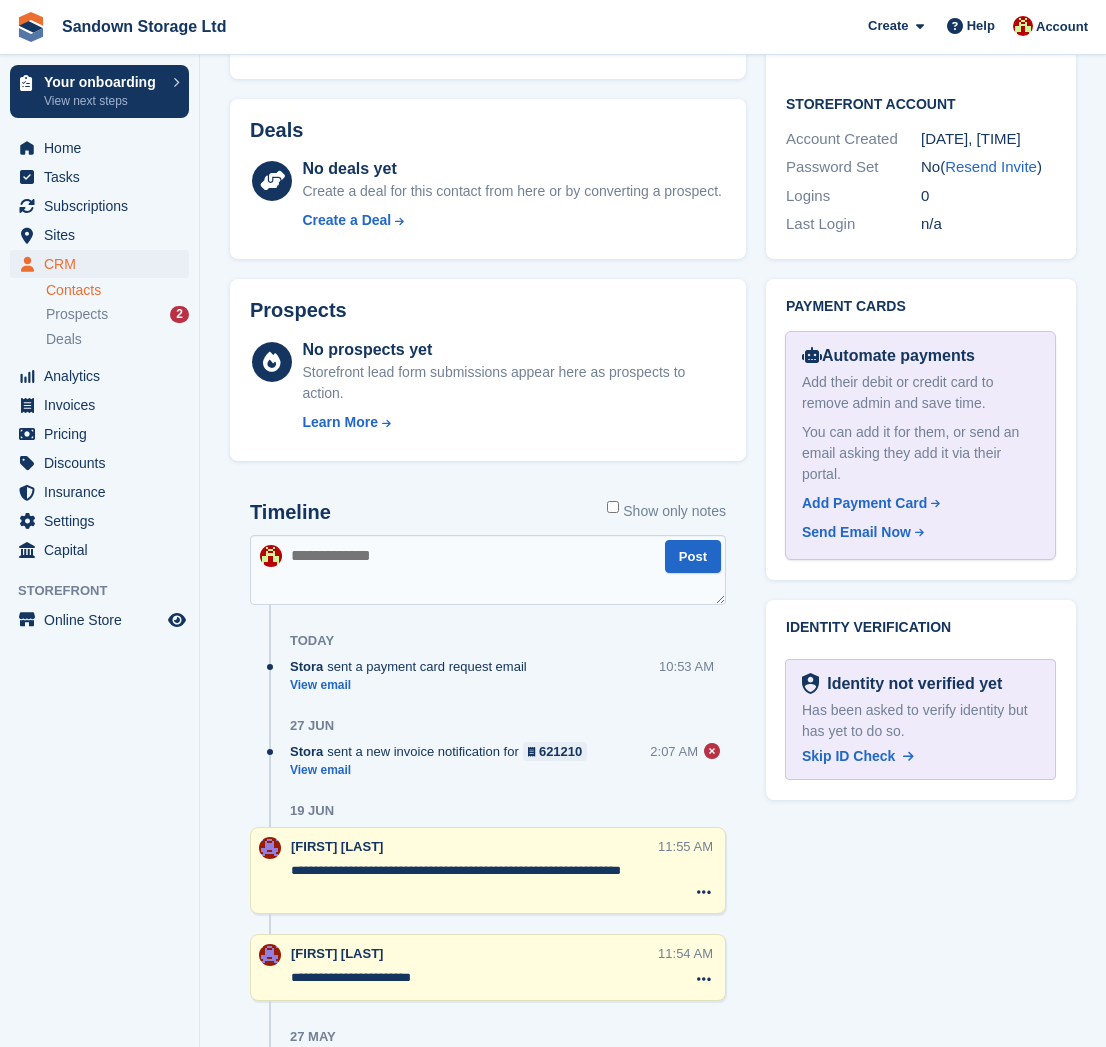 scroll, scrollTop: 909, scrollLeft: 0, axis: vertical 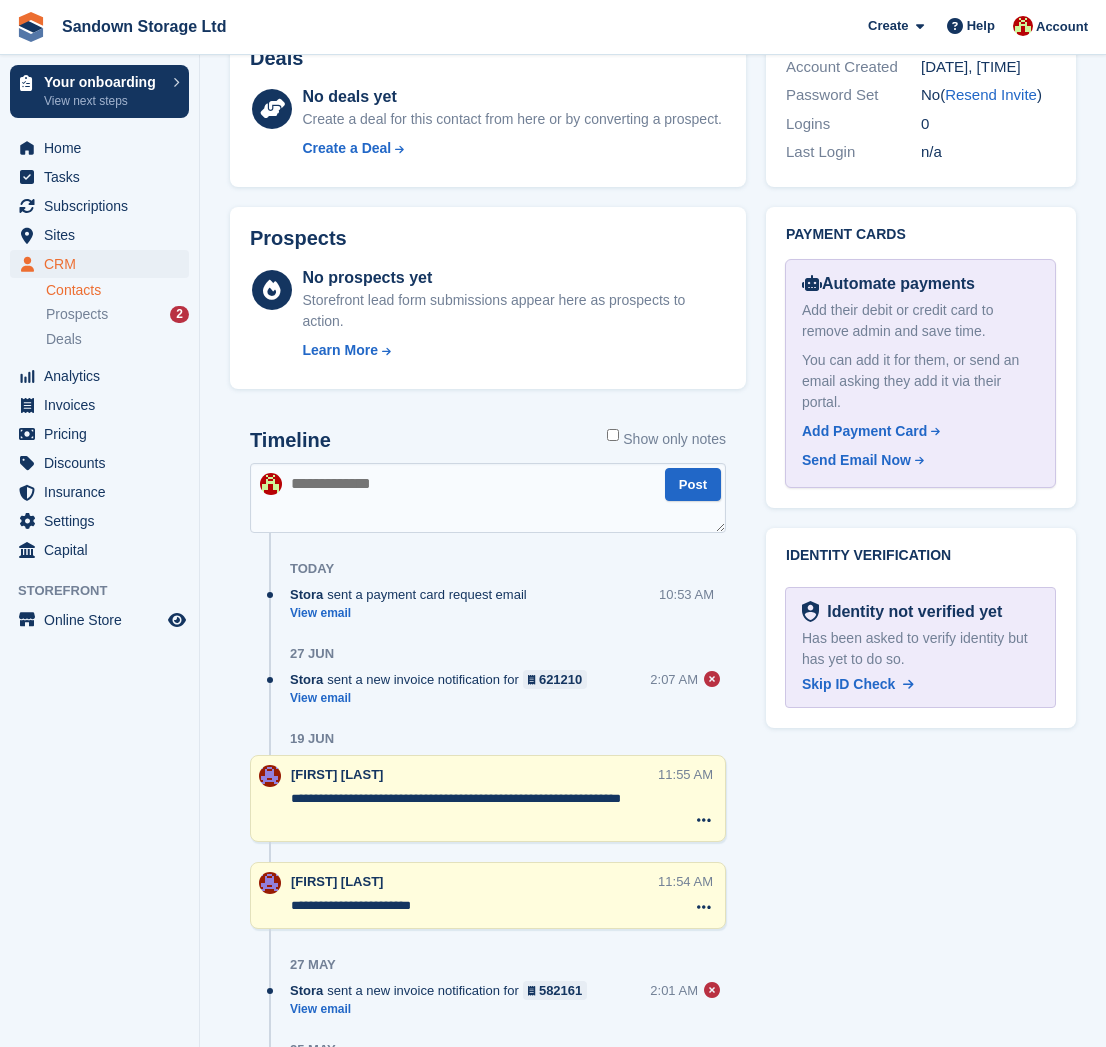 click at bounding box center [488, 498] 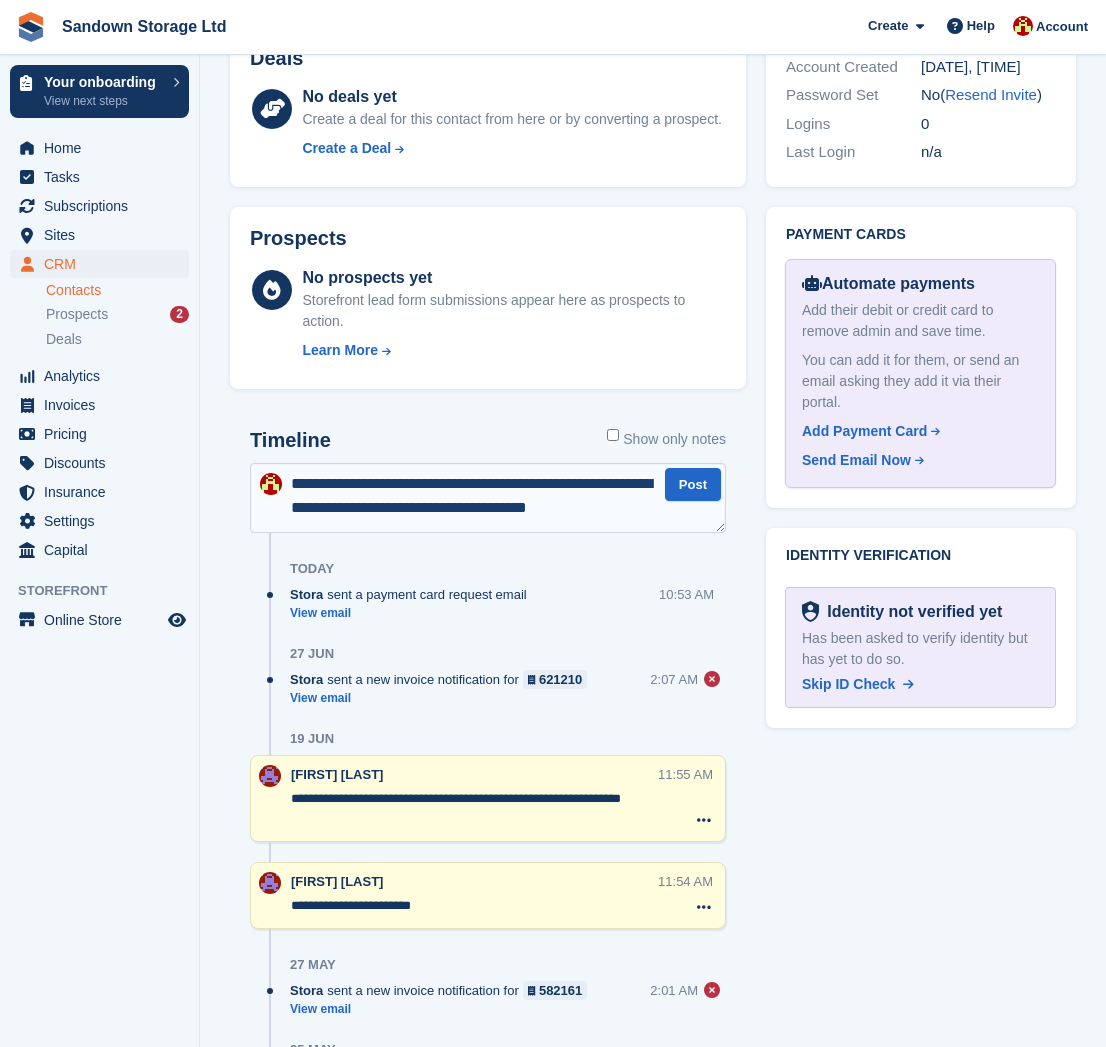 scroll, scrollTop: 9, scrollLeft: 0, axis: vertical 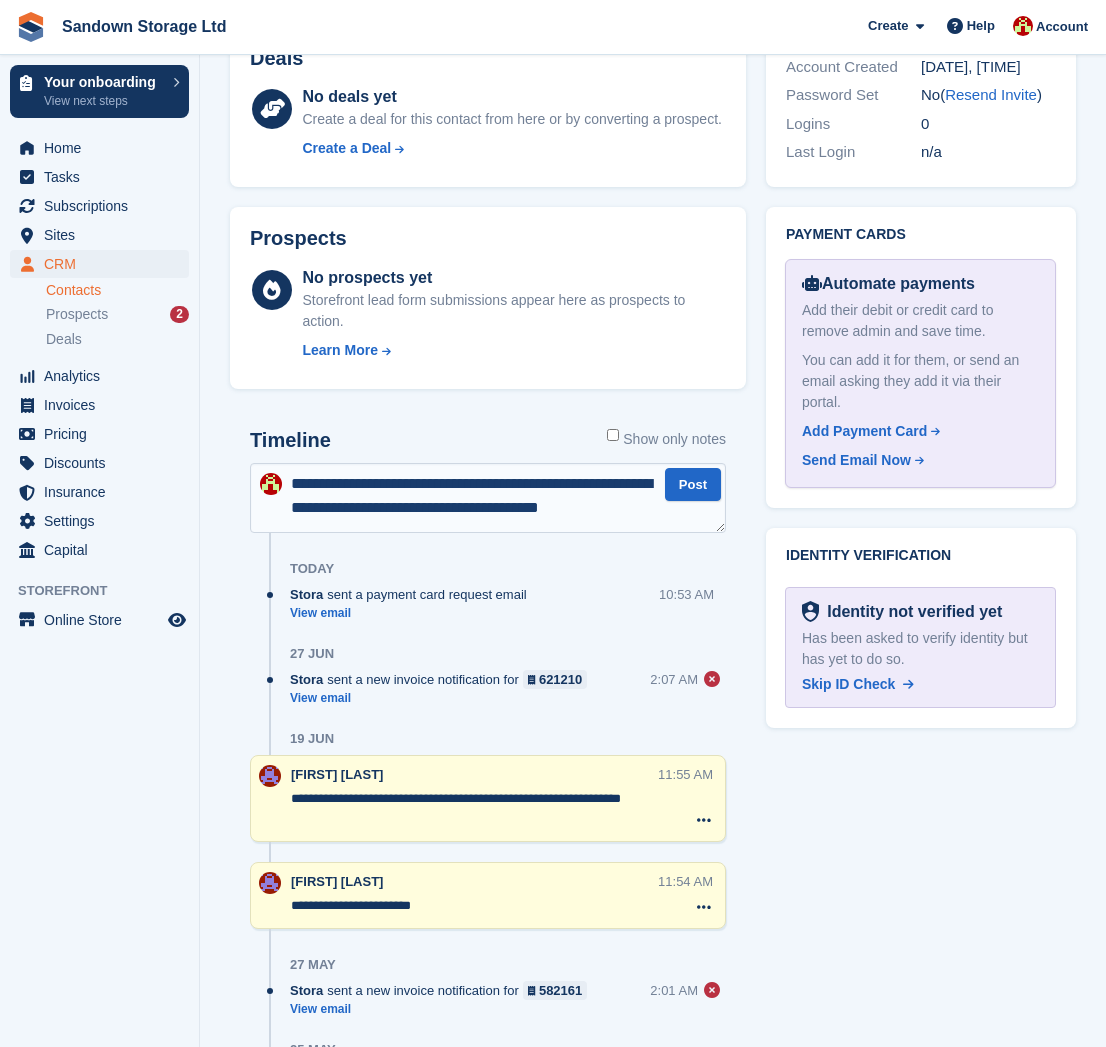 type on "**********" 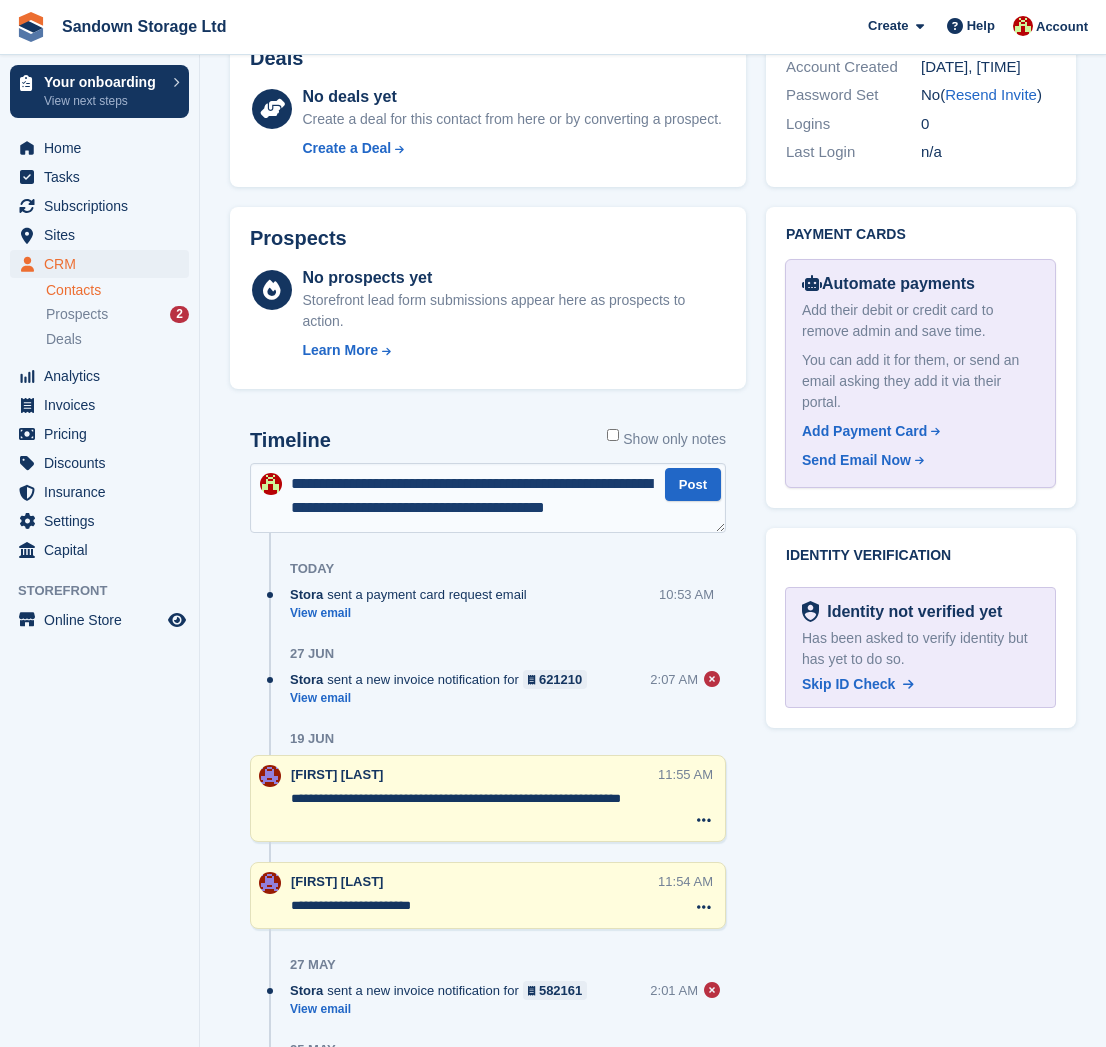 type 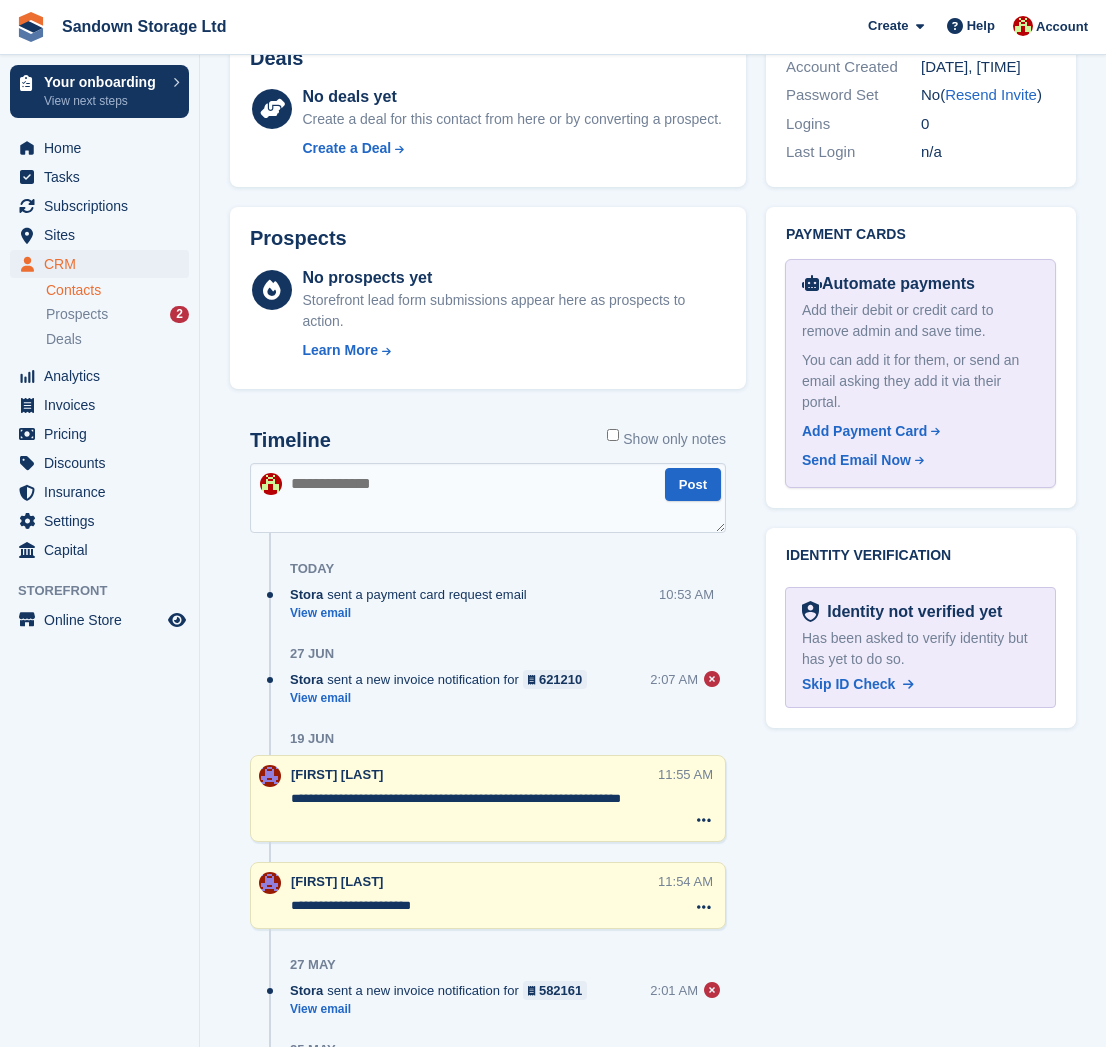 scroll, scrollTop: 0, scrollLeft: 0, axis: both 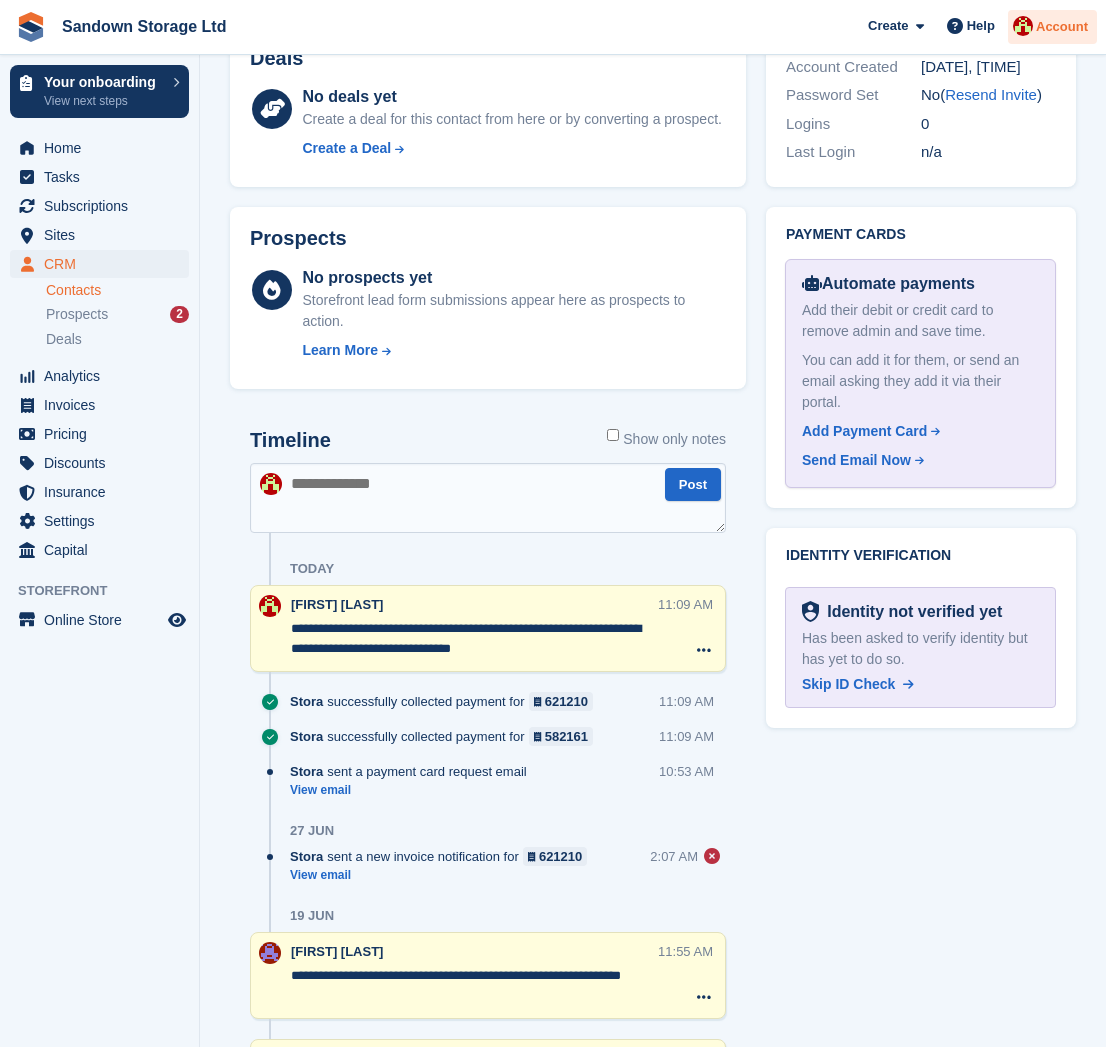 click on "Account" at bounding box center (1062, 27) 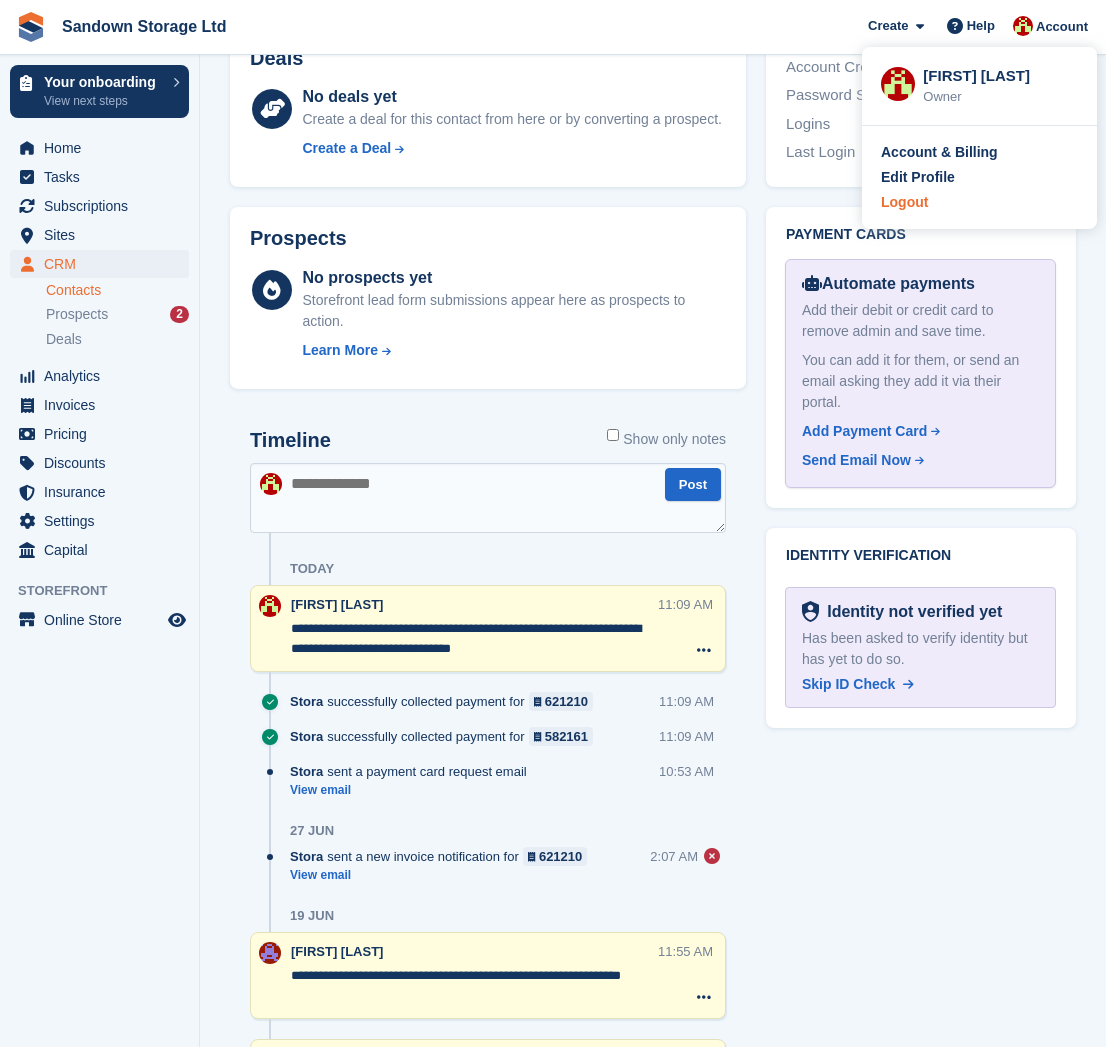 click on "Logout" at bounding box center (904, 202) 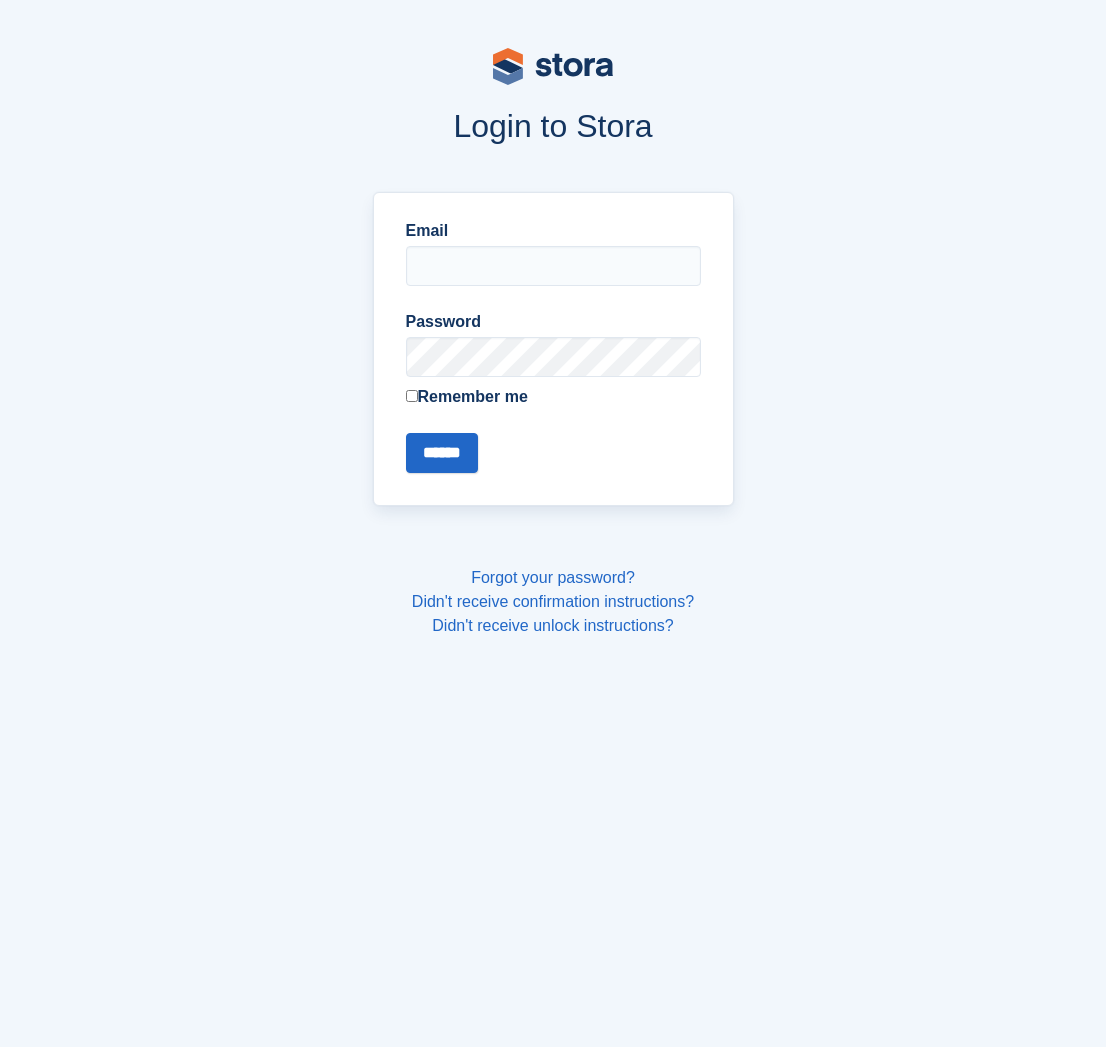 scroll, scrollTop: 0, scrollLeft: 0, axis: both 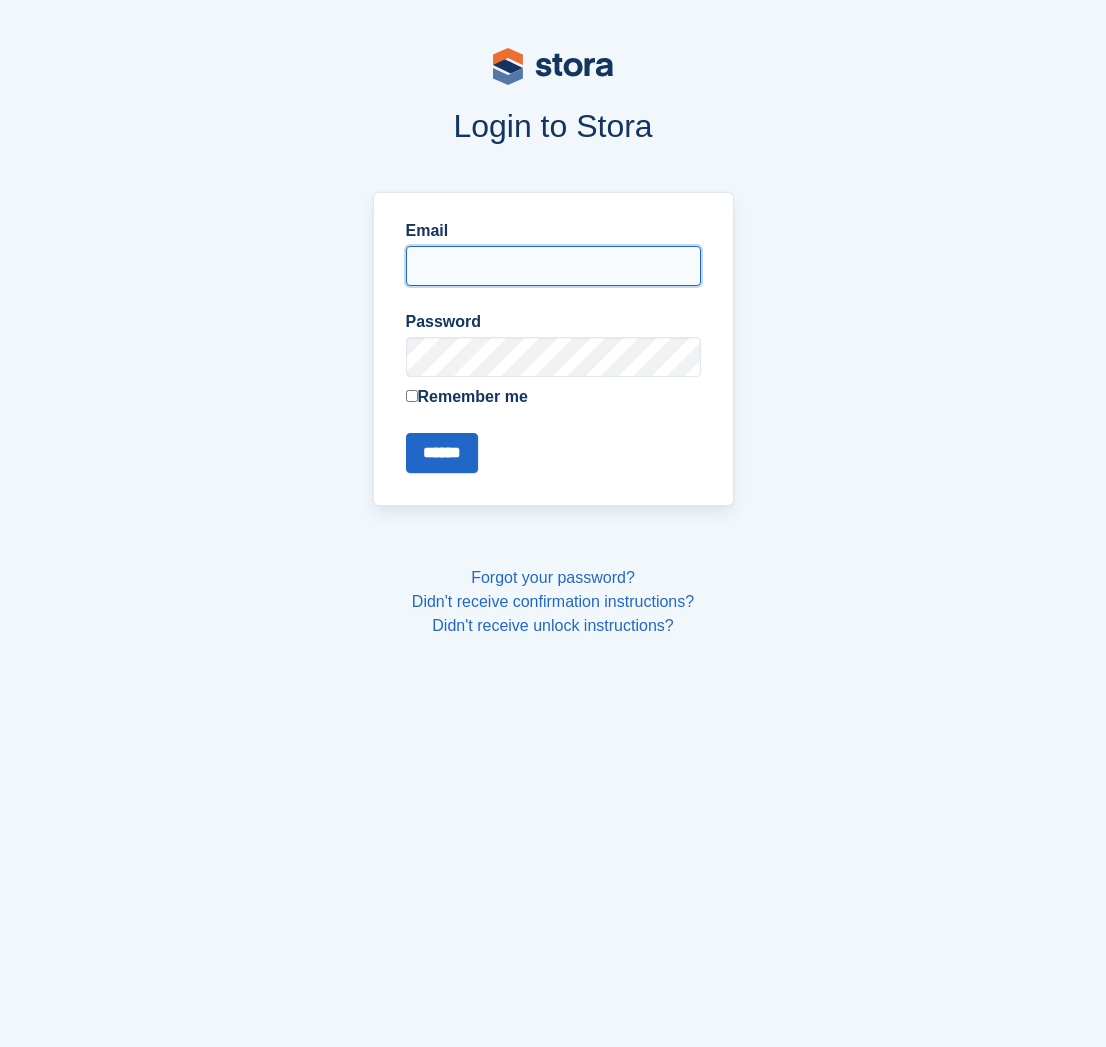 type on "**********" 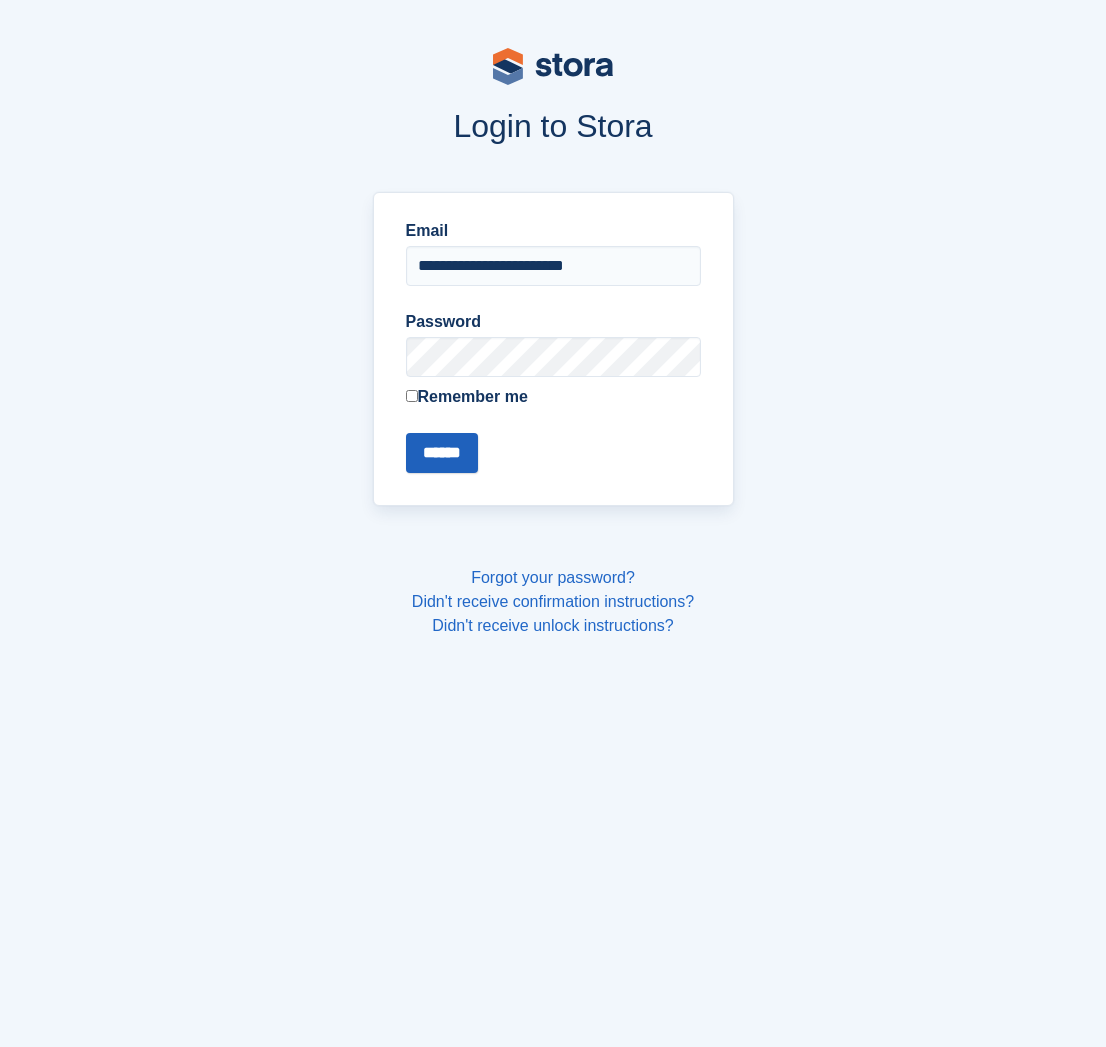 click on "******" at bounding box center [442, 453] 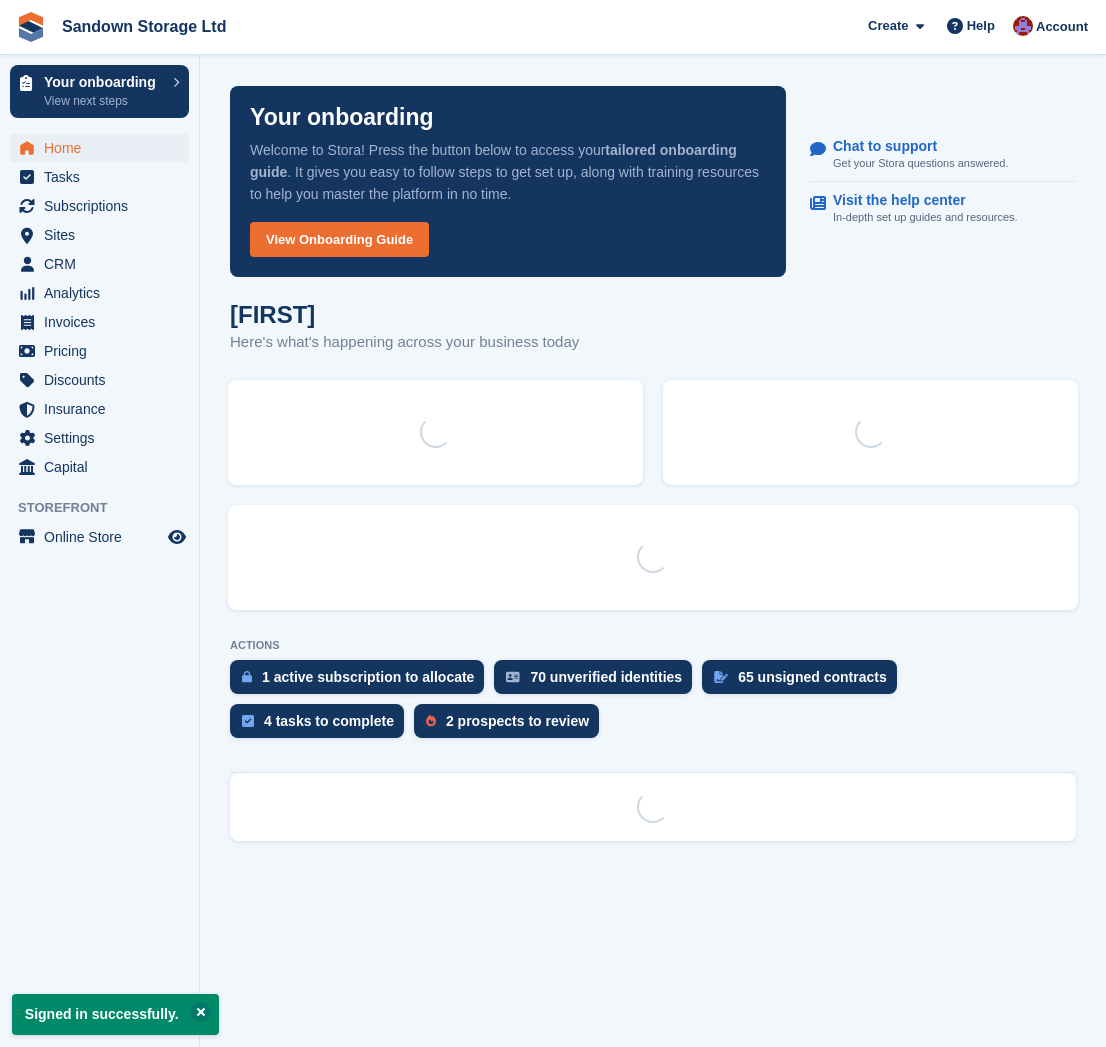 scroll, scrollTop: 0, scrollLeft: 0, axis: both 